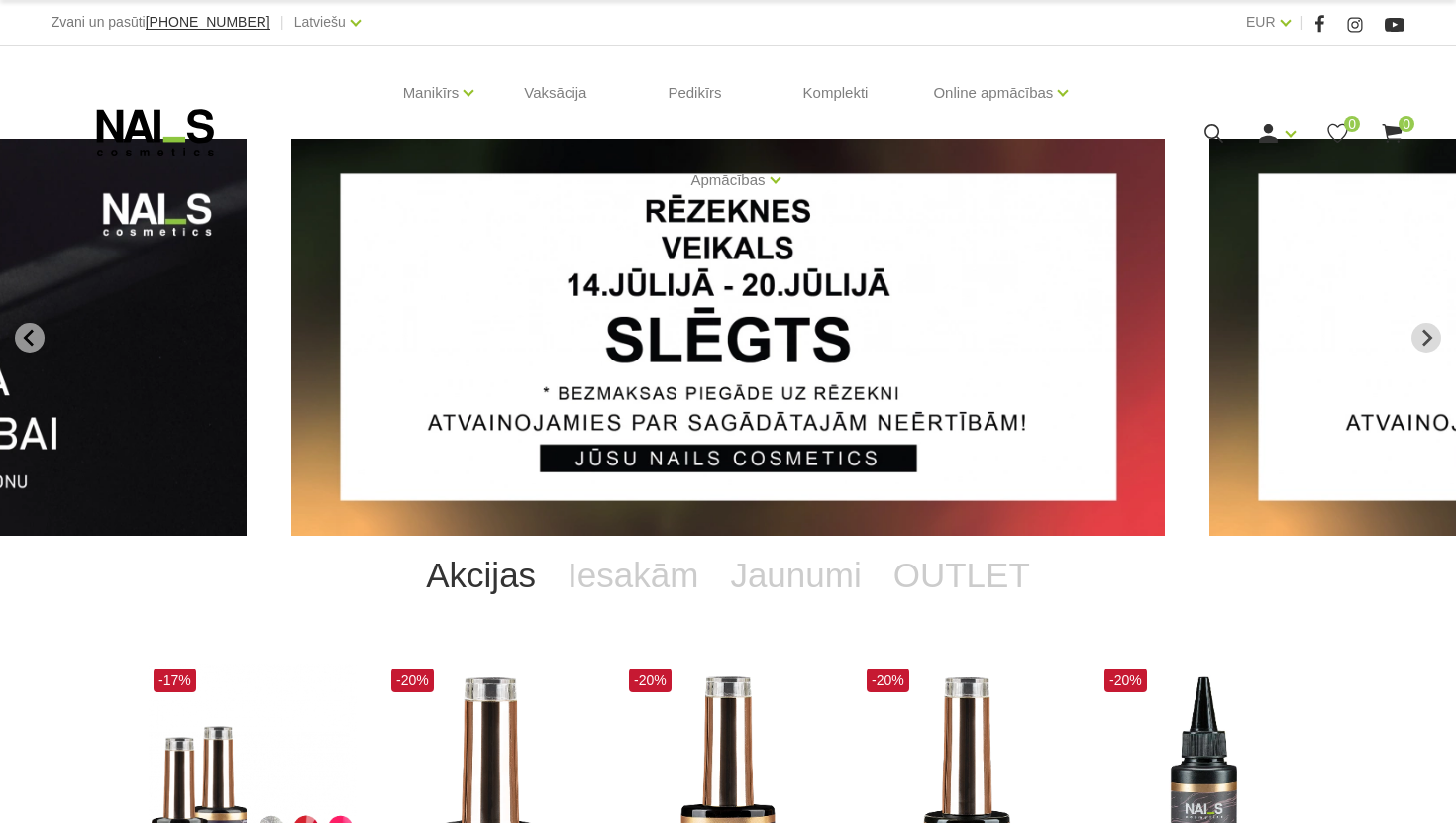 scroll, scrollTop: 0, scrollLeft: 0, axis: both 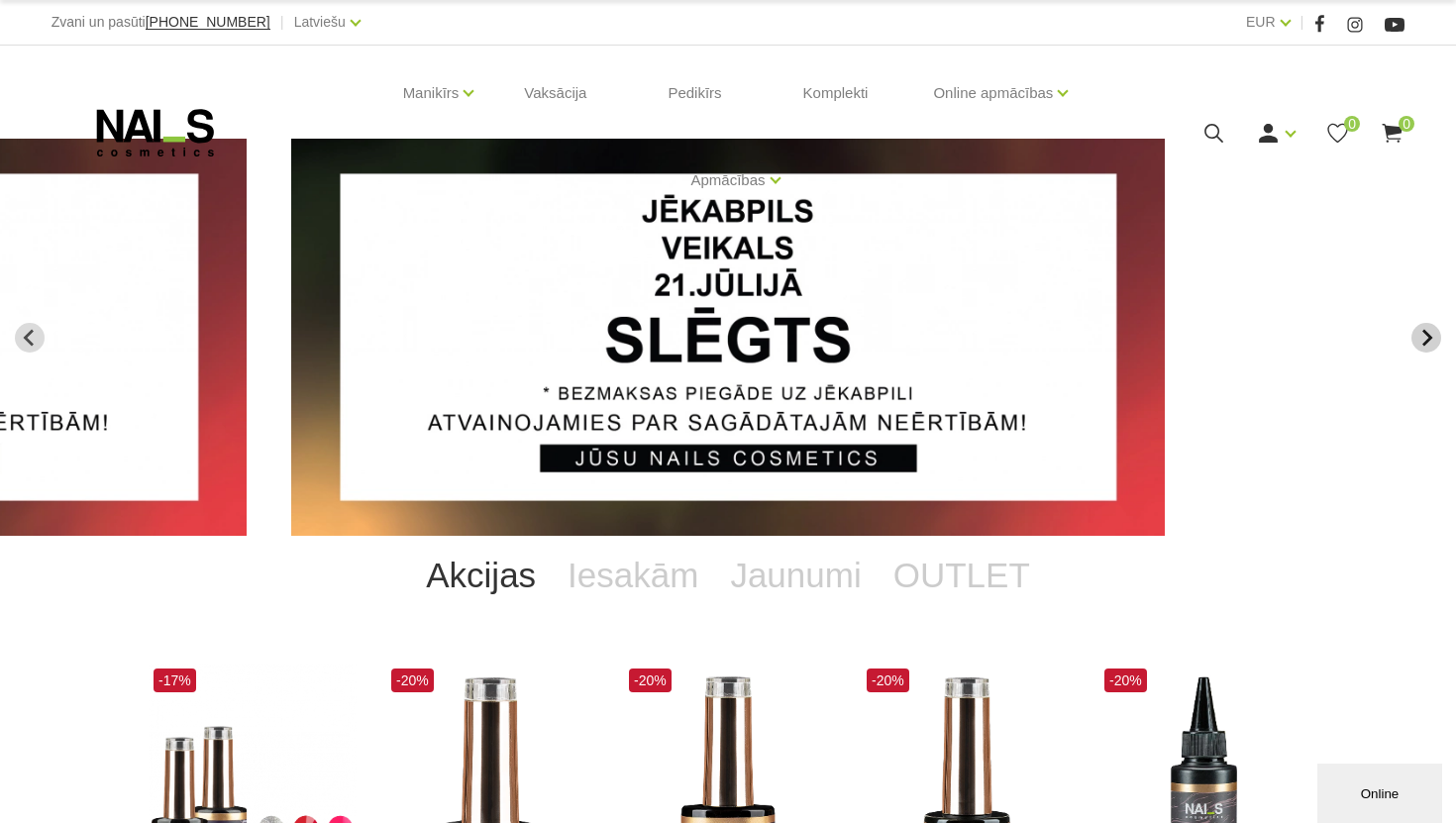 click 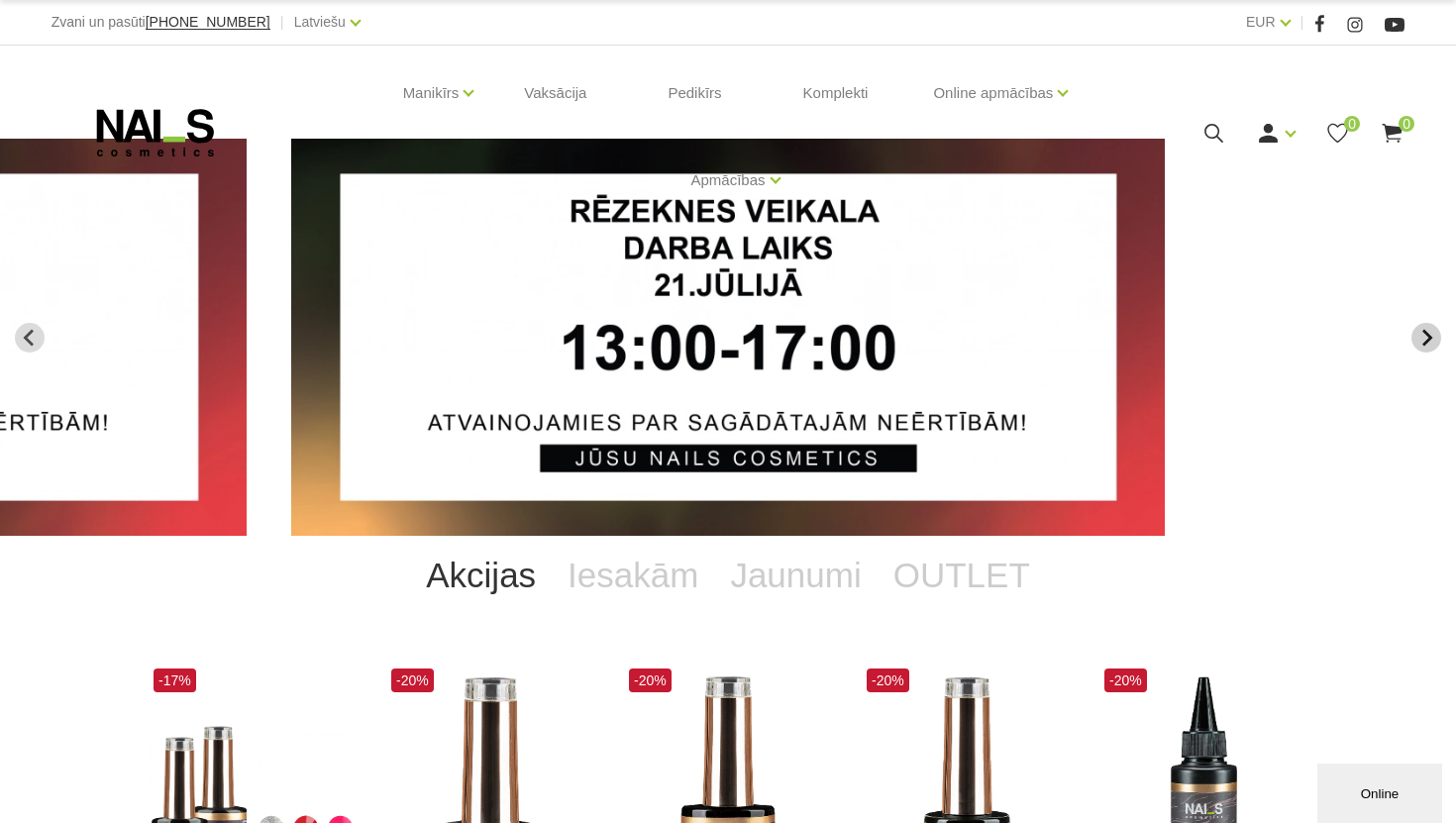 click 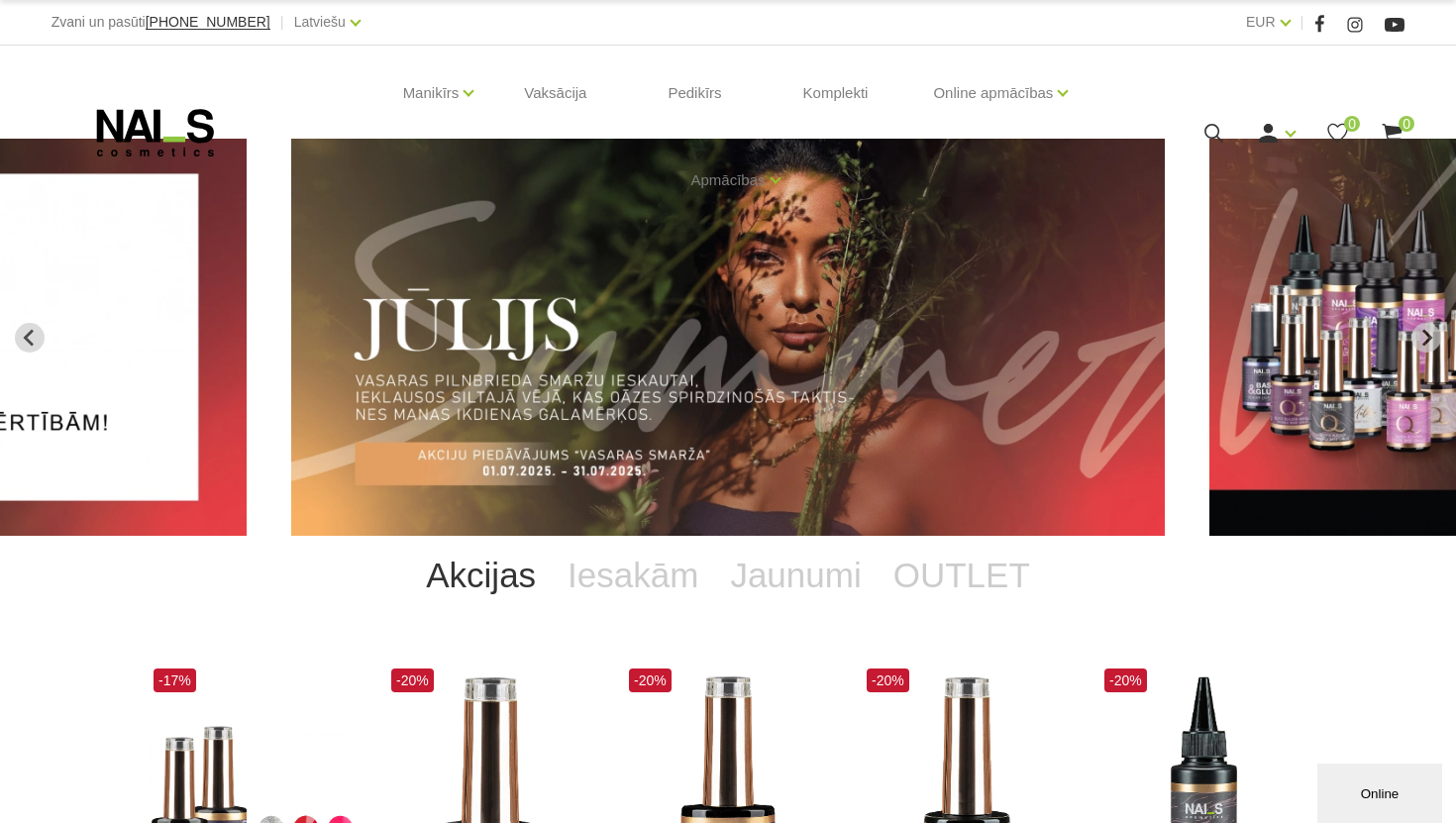 click at bounding box center (1646, 337) 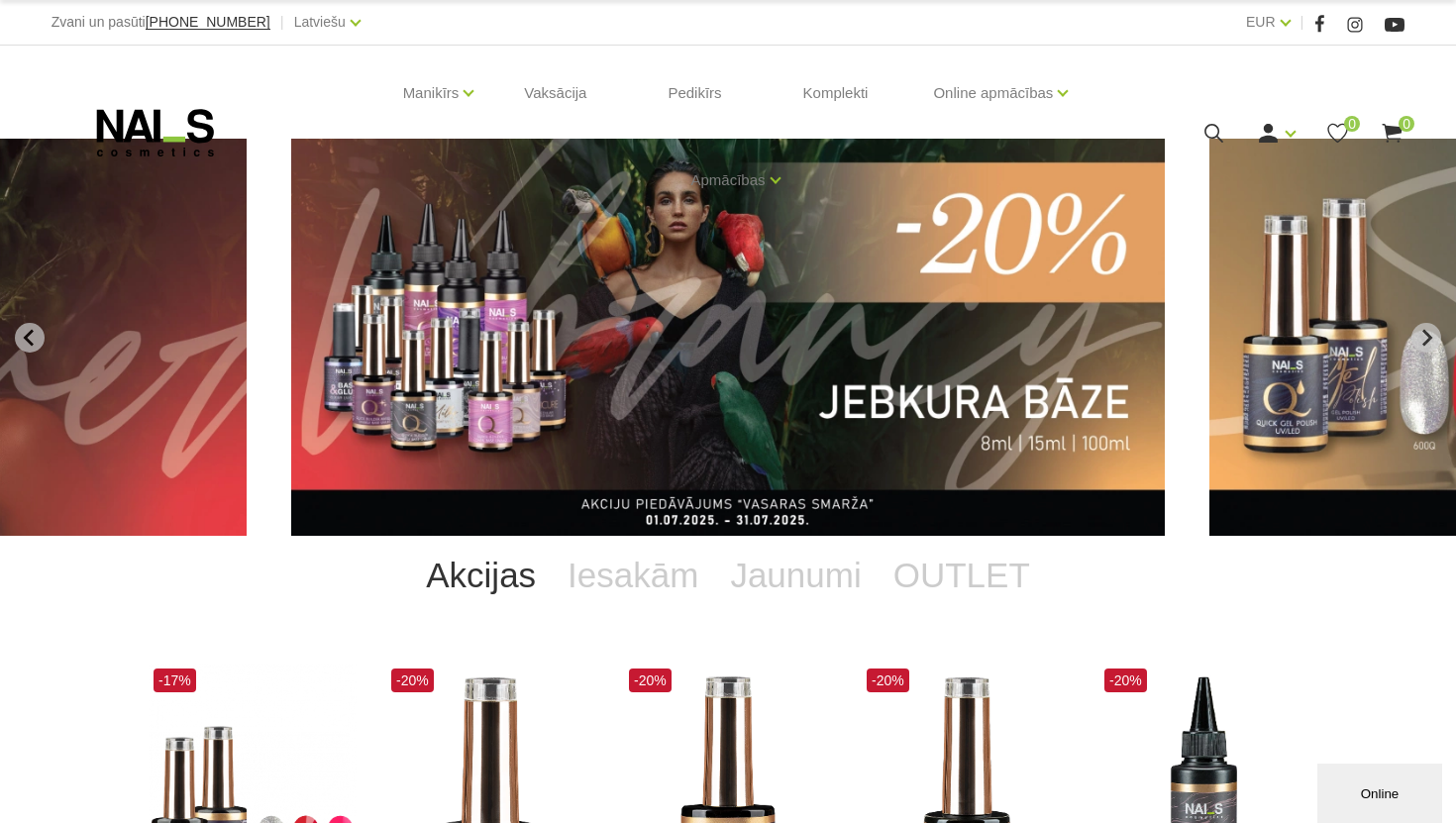 click at bounding box center (728, 337) 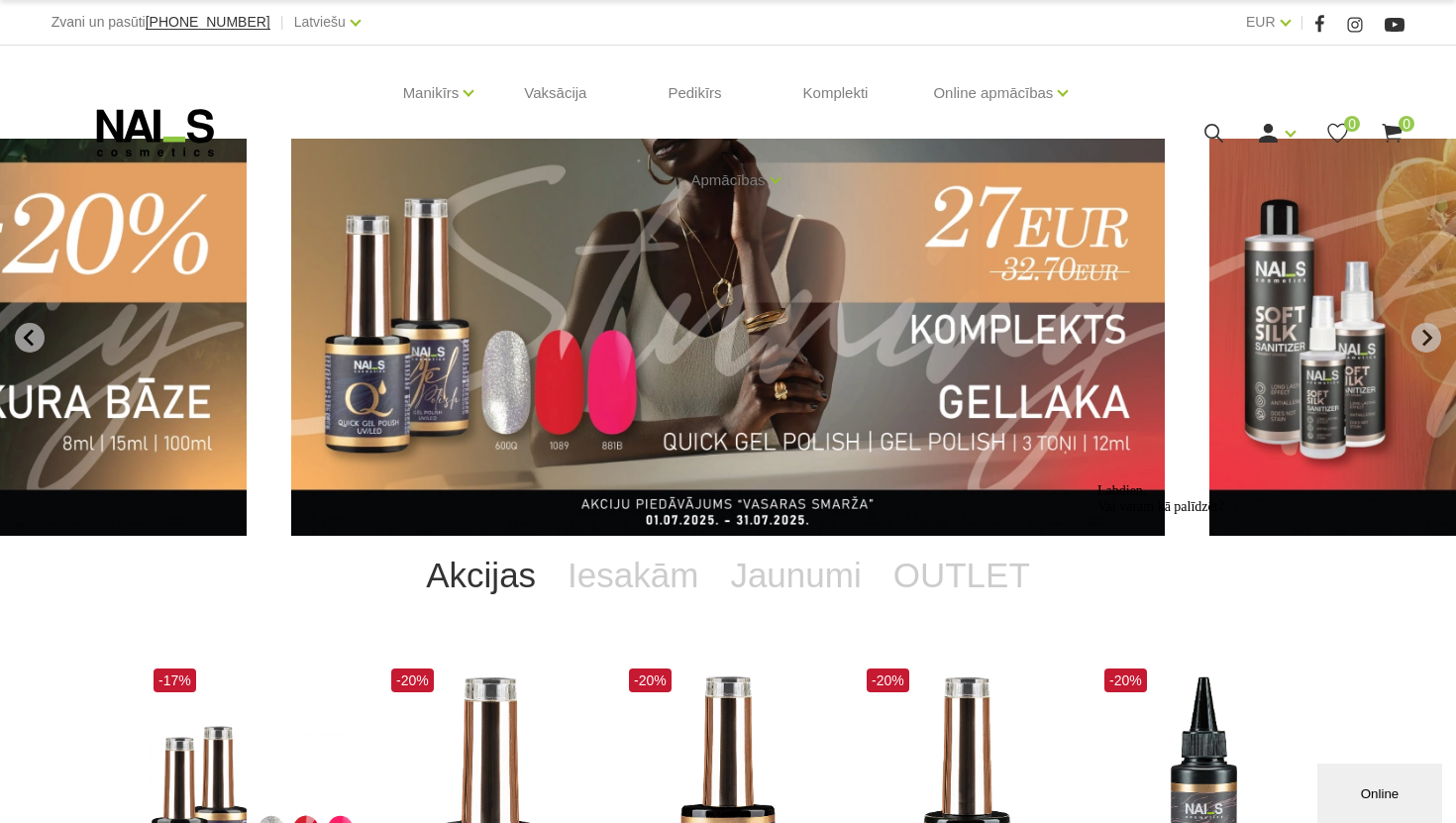 click on "Online" at bounding box center (1380, 793) 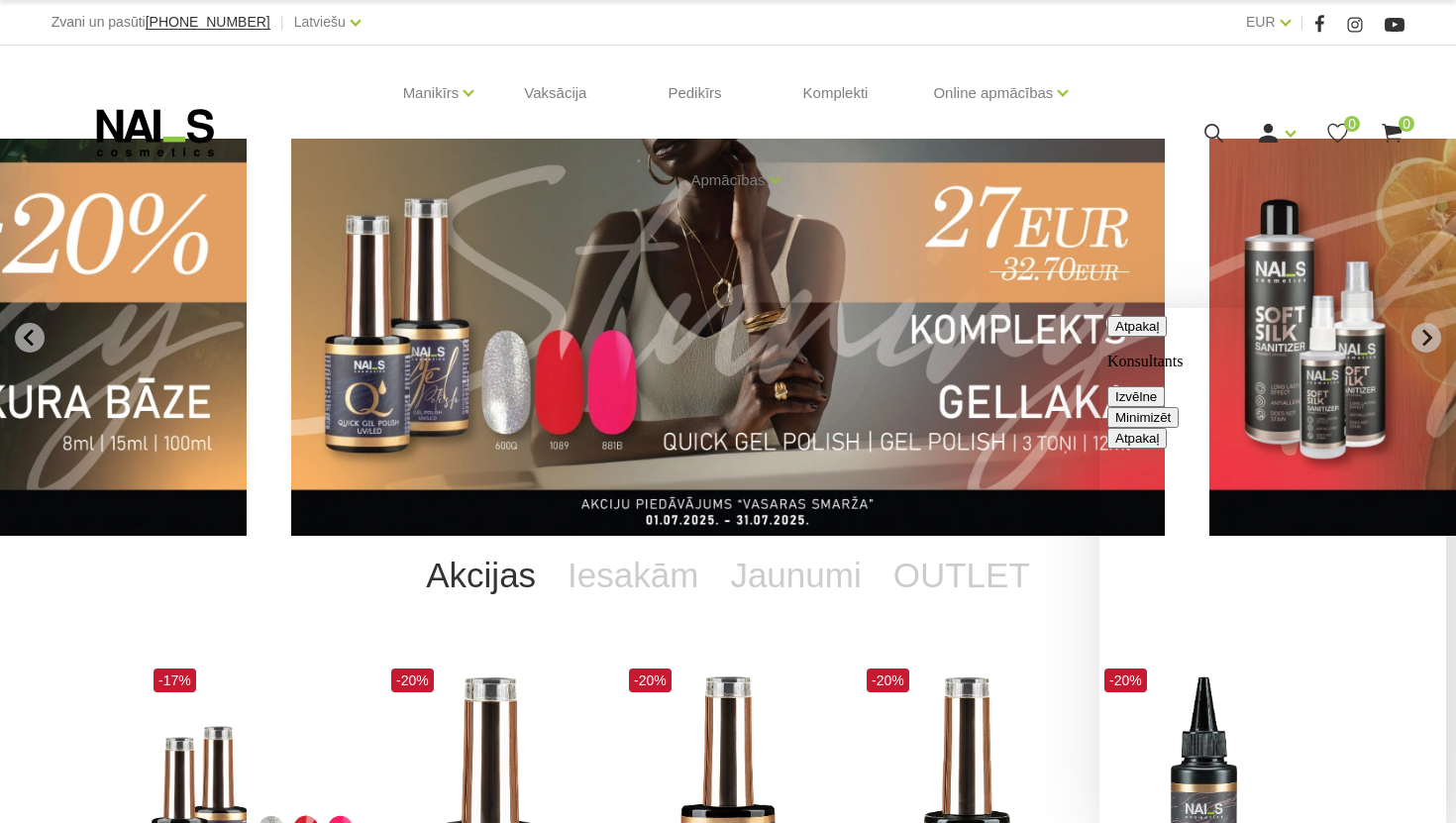 click on "Minimizēt" at bounding box center (1143, 417) 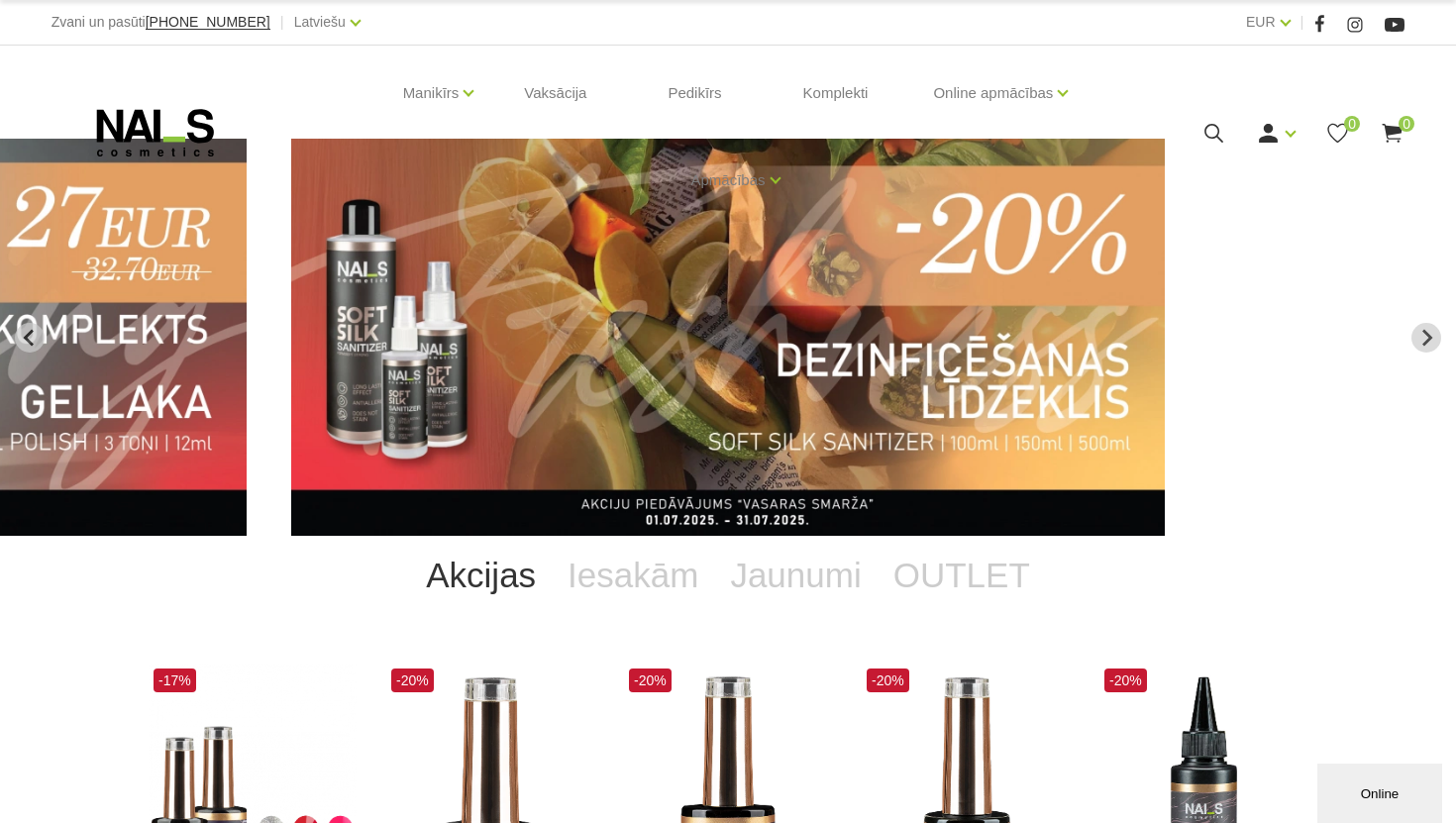 click on "Online" at bounding box center (1380, 793) 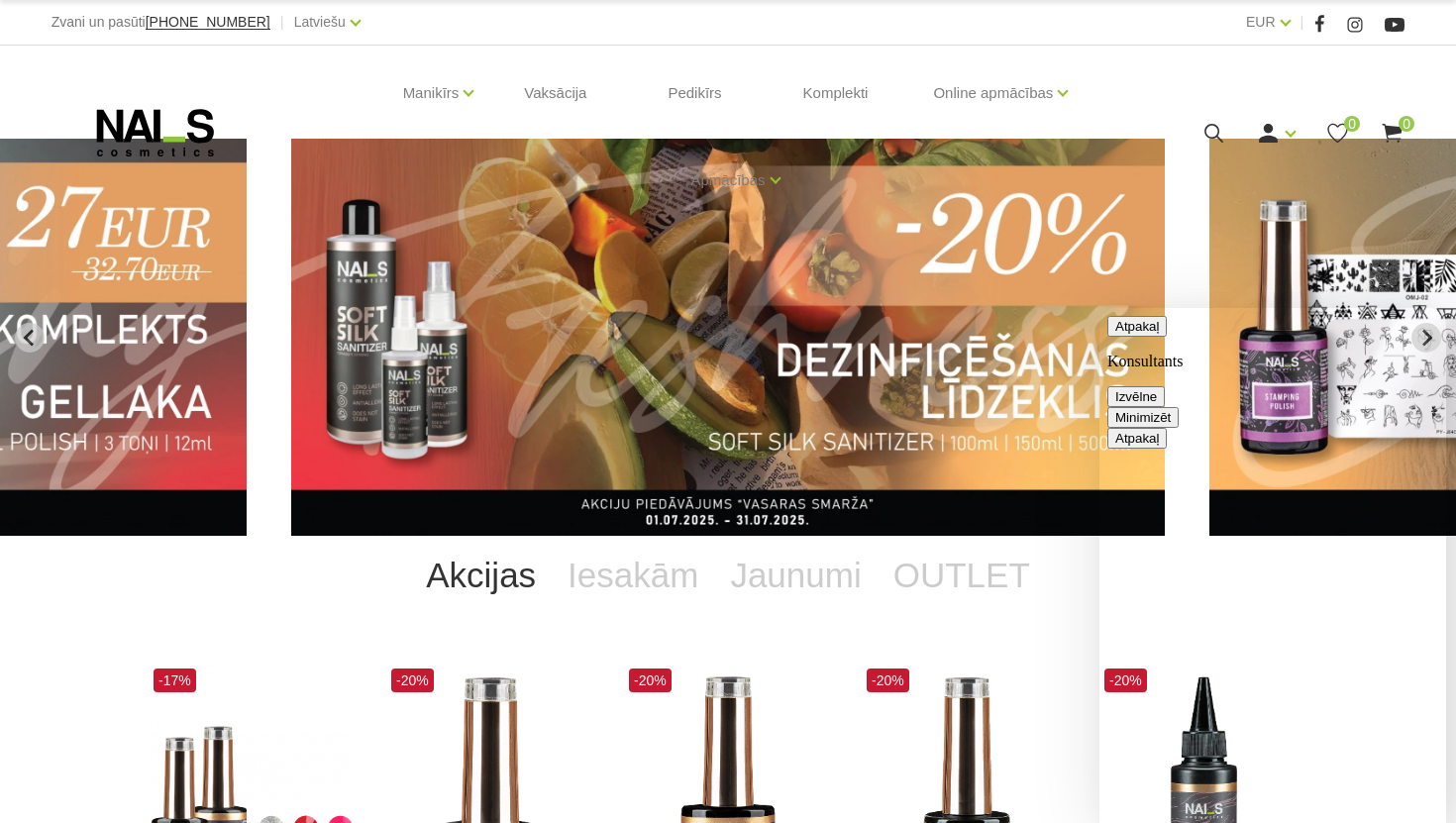click on "Novērtē šo sarunu Augšupielādēt failu Ievietojiet emocijas" at bounding box center (1099, 308) 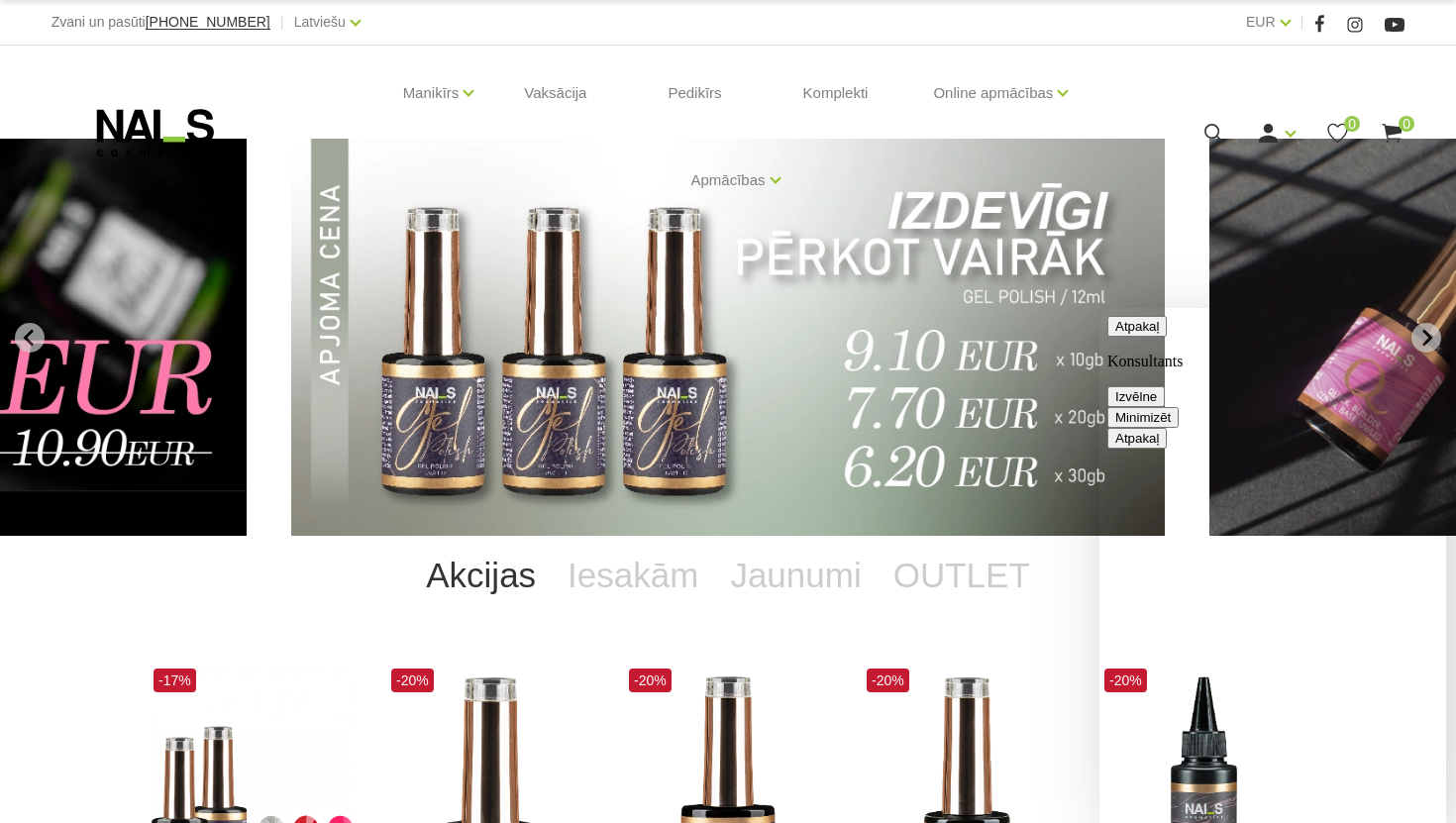 scroll, scrollTop: 0, scrollLeft: 0, axis: both 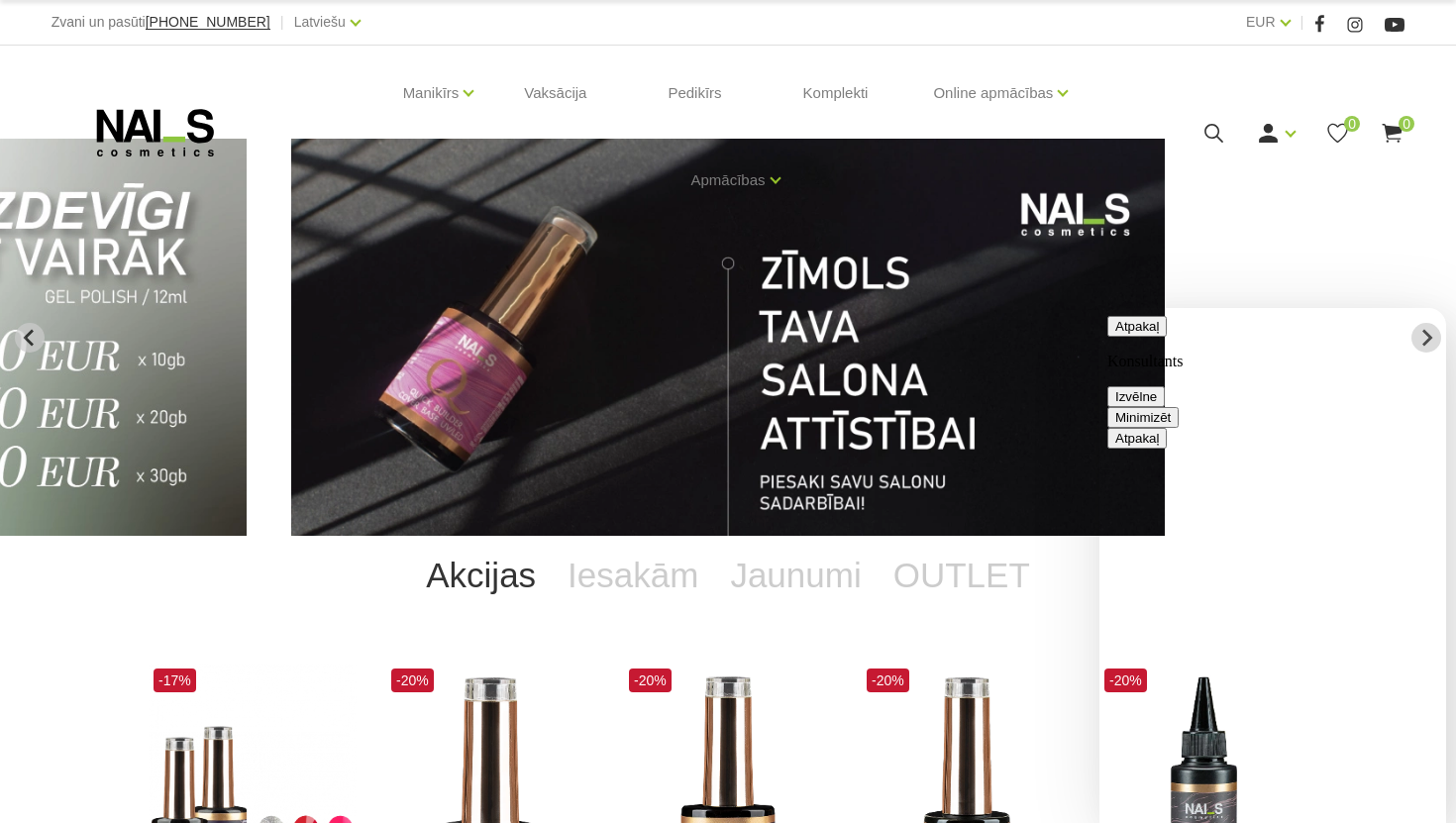 type on "Vai wanted q5 gēls dream rose ir labs franču manikīram" 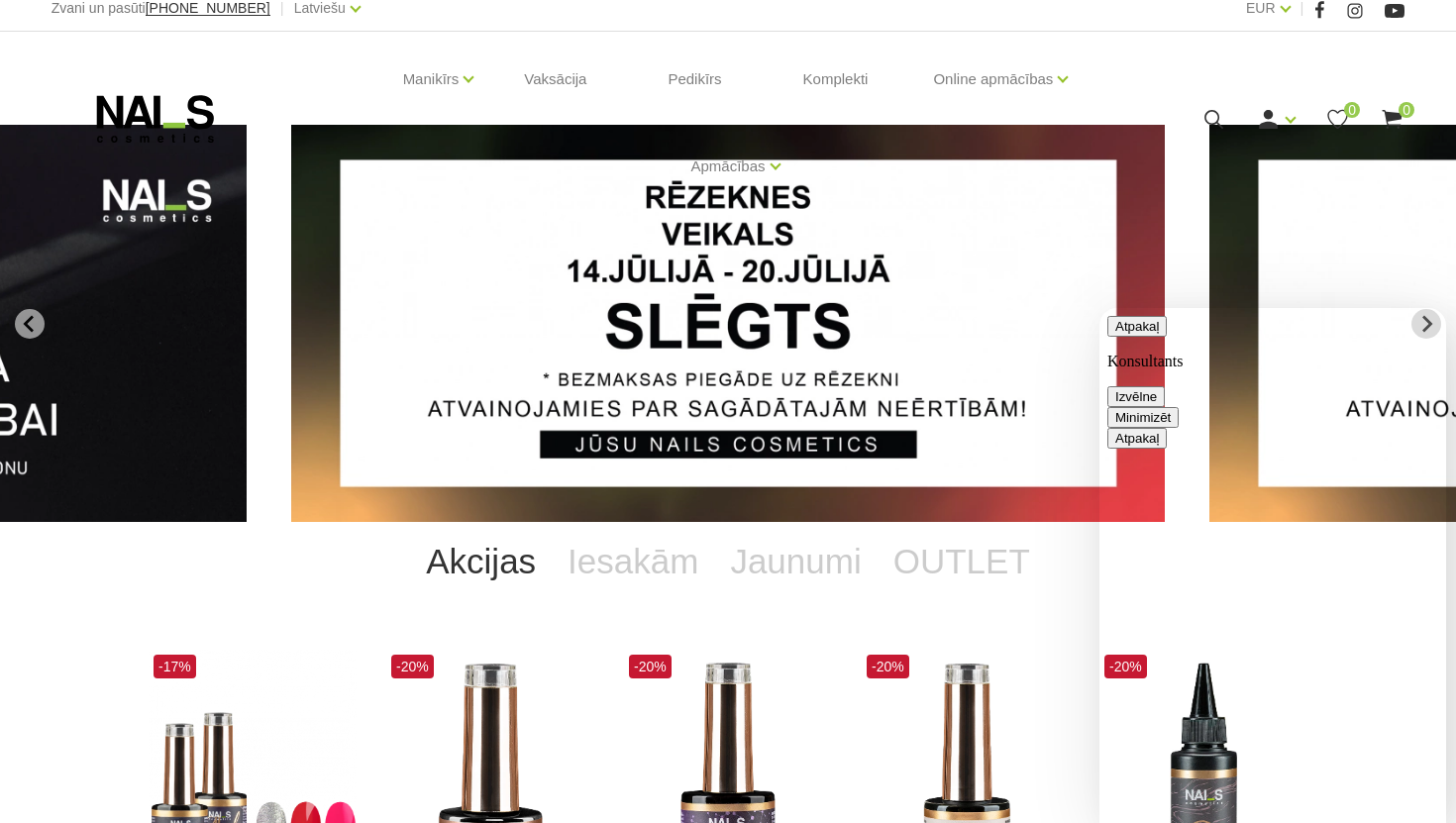 scroll, scrollTop: 0, scrollLeft: 0, axis: both 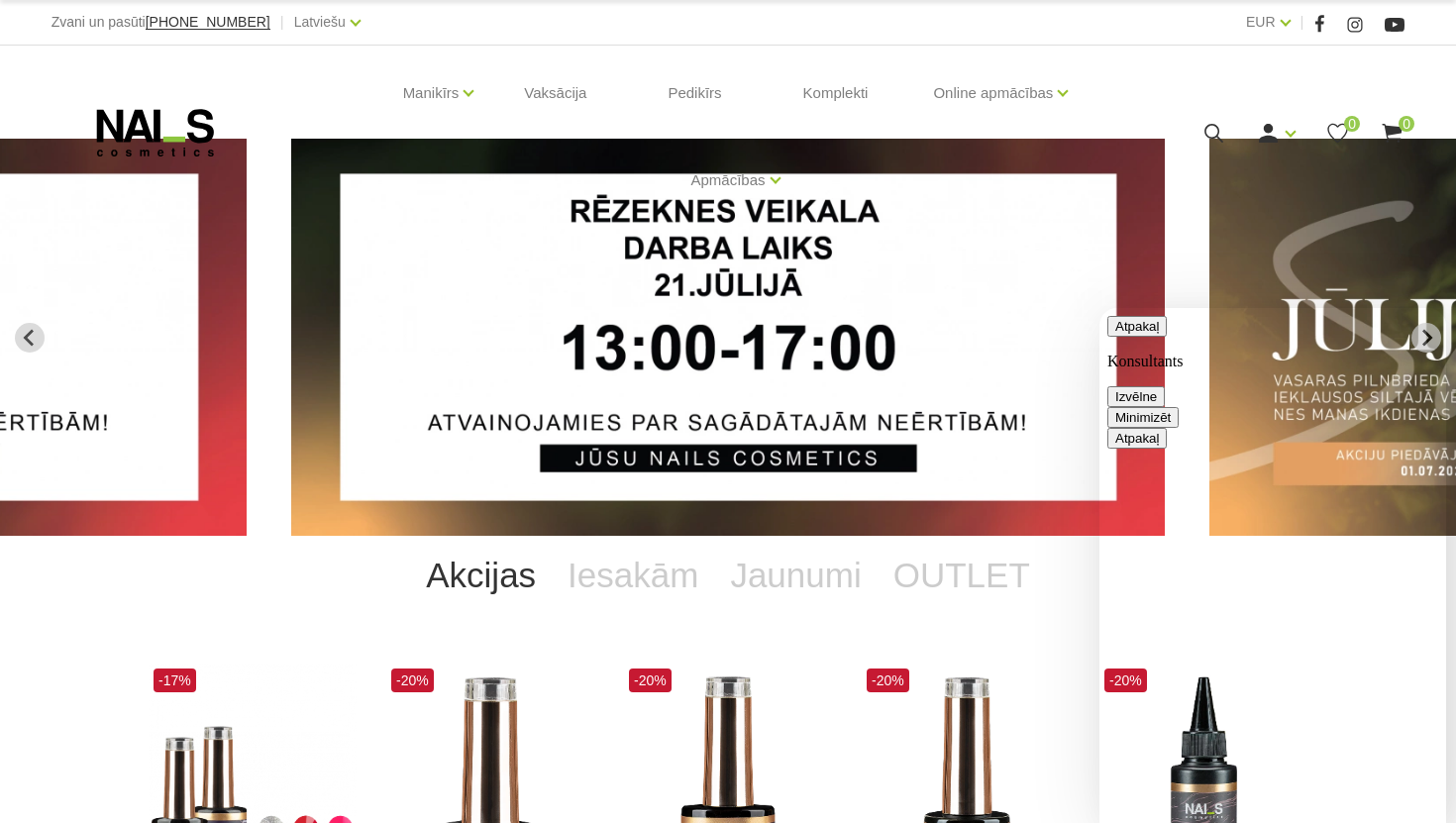 click on "Minimizēt" at bounding box center (1143, 417) 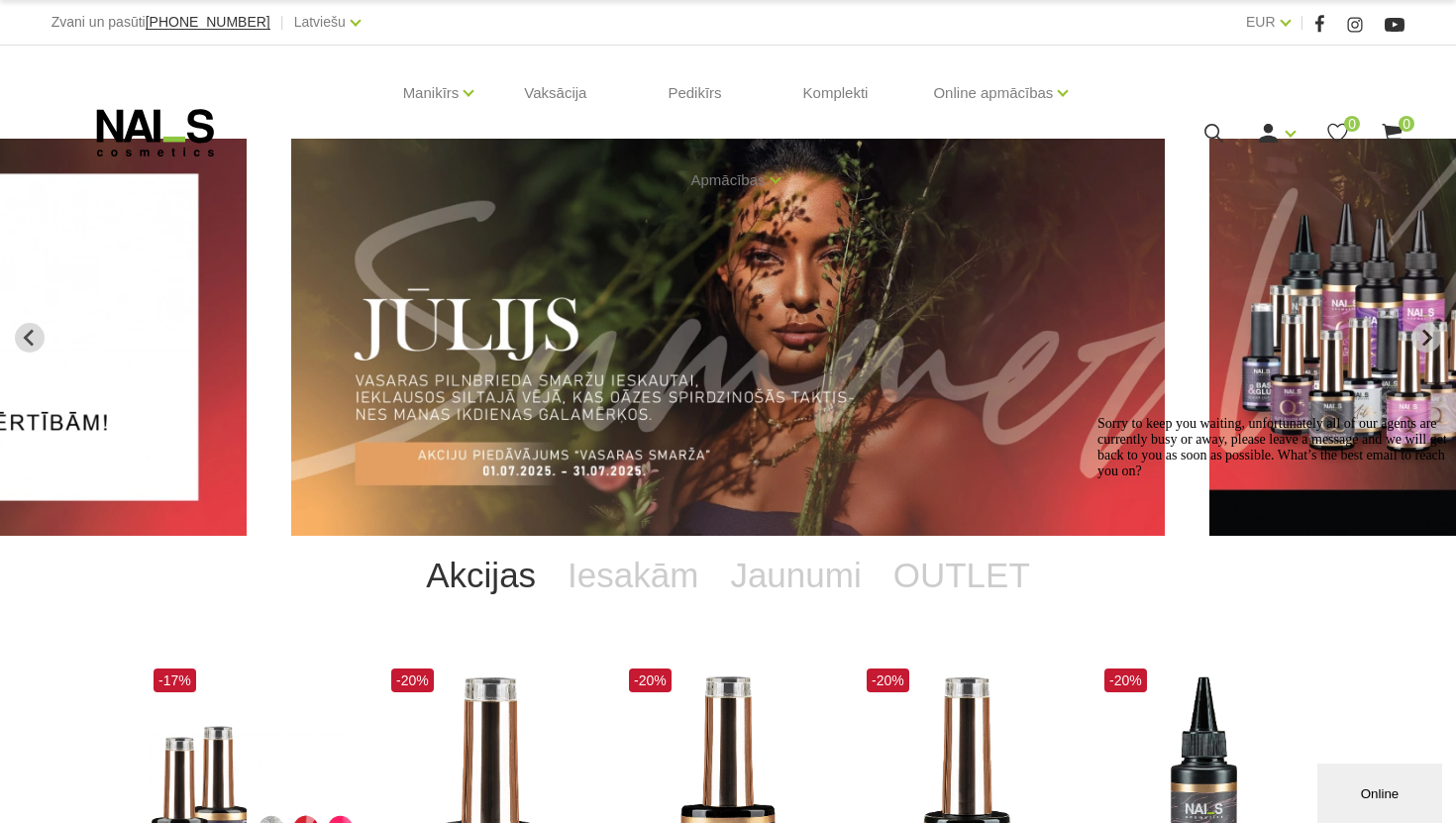 click on "Online" at bounding box center (1380, 793) 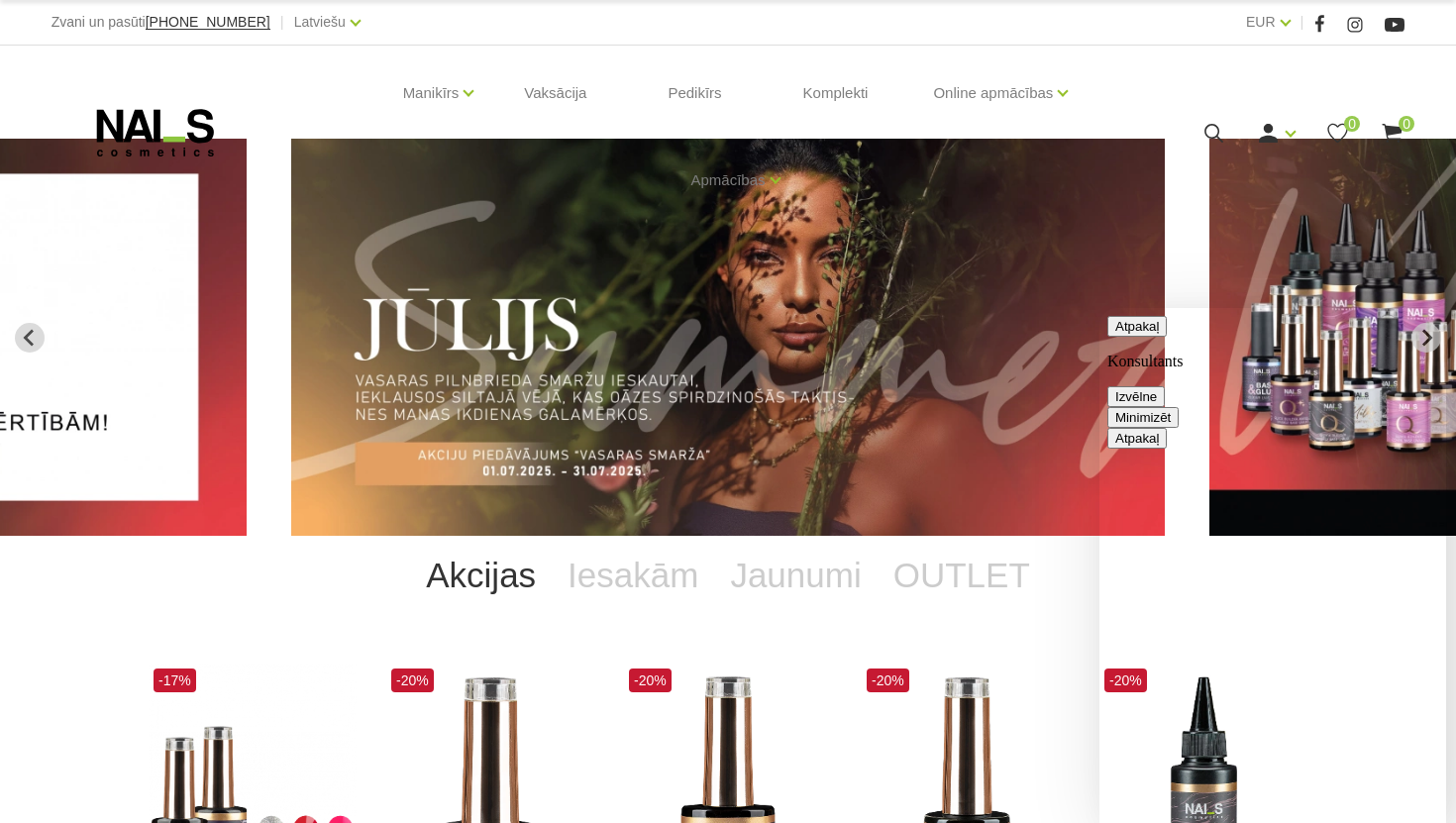scroll, scrollTop: 416, scrollLeft: 0, axis: vertical 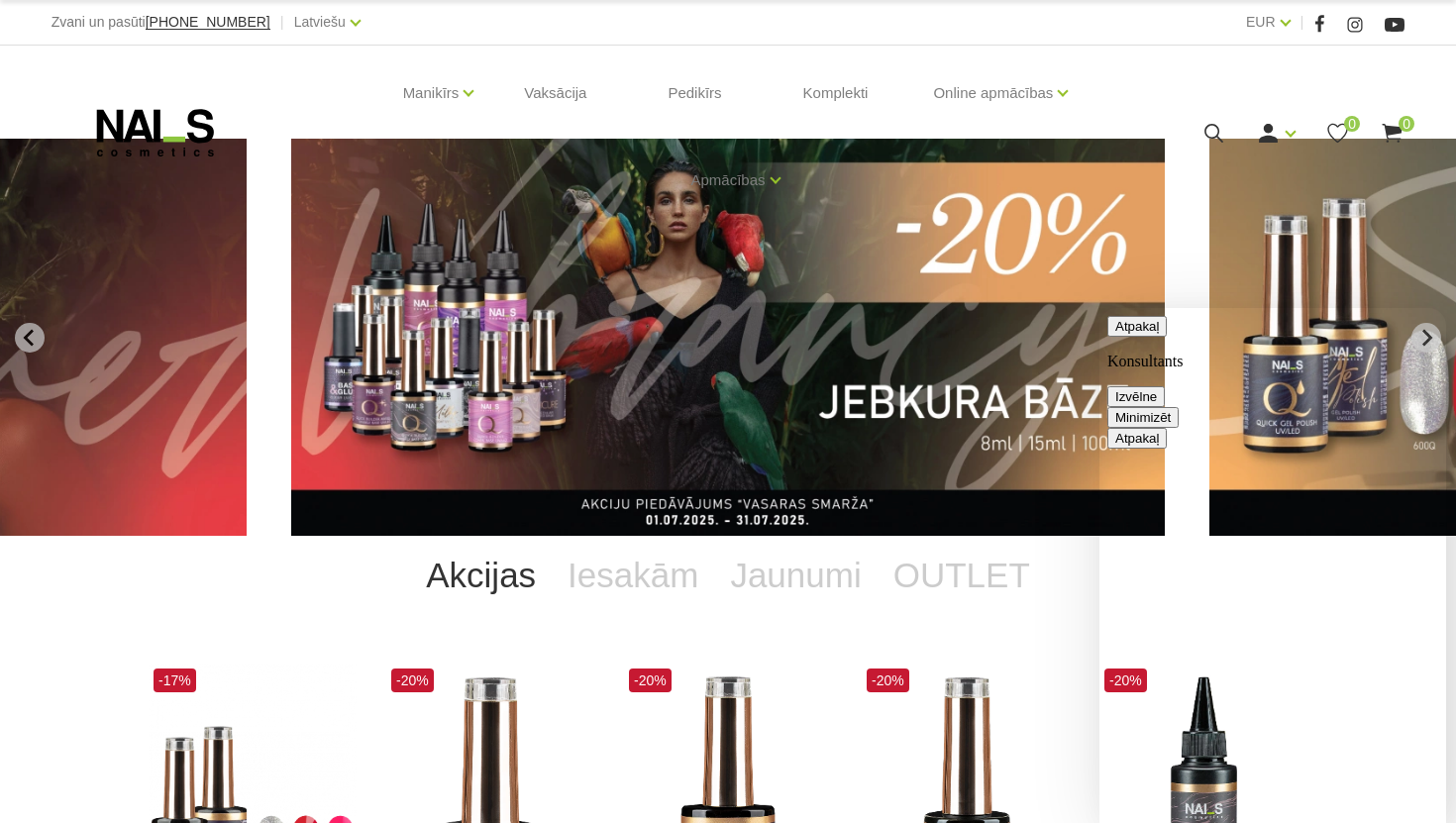click on "Minimizēt" at bounding box center (1143, 417) 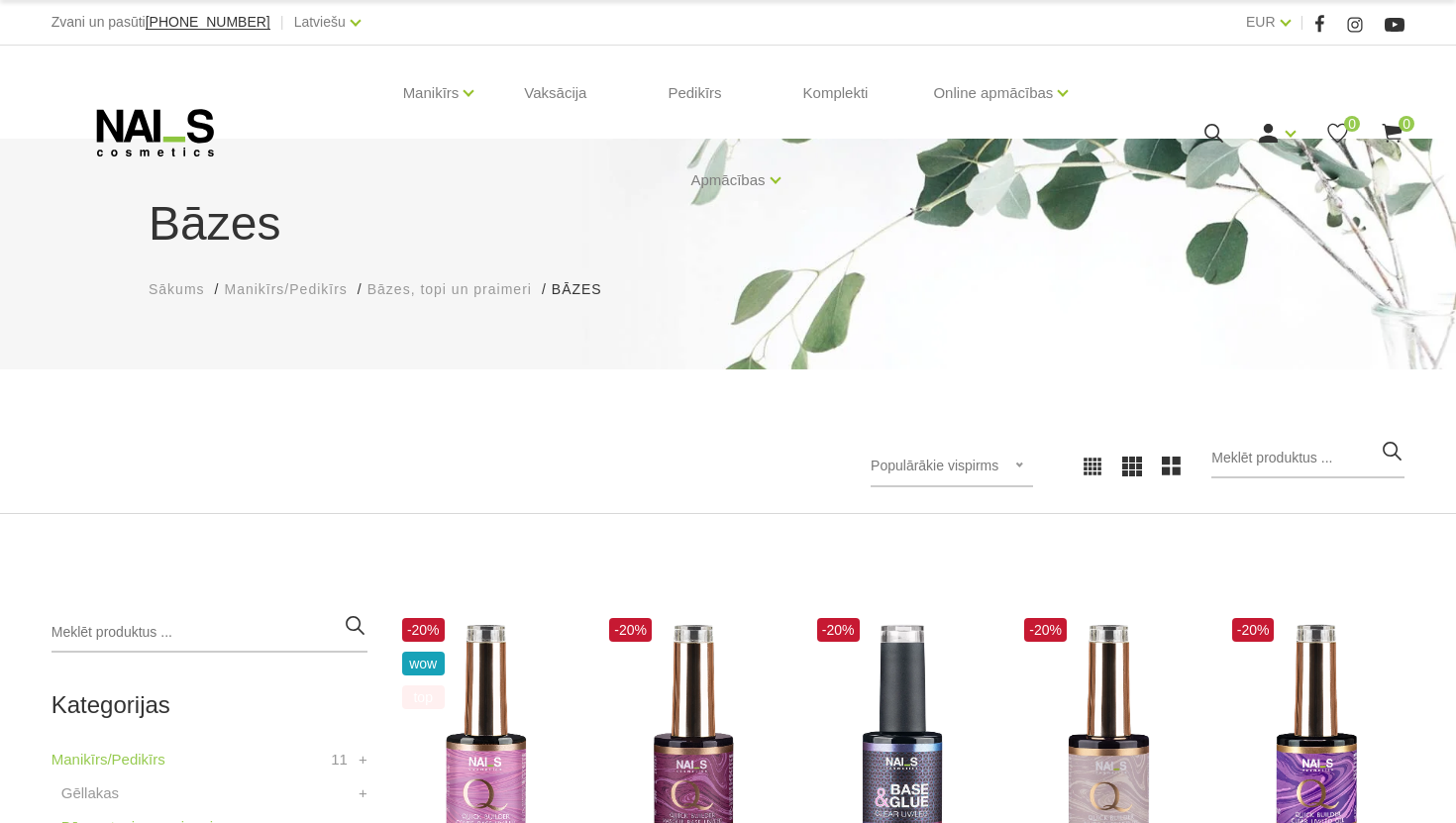 scroll, scrollTop: 0, scrollLeft: 0, axis: both 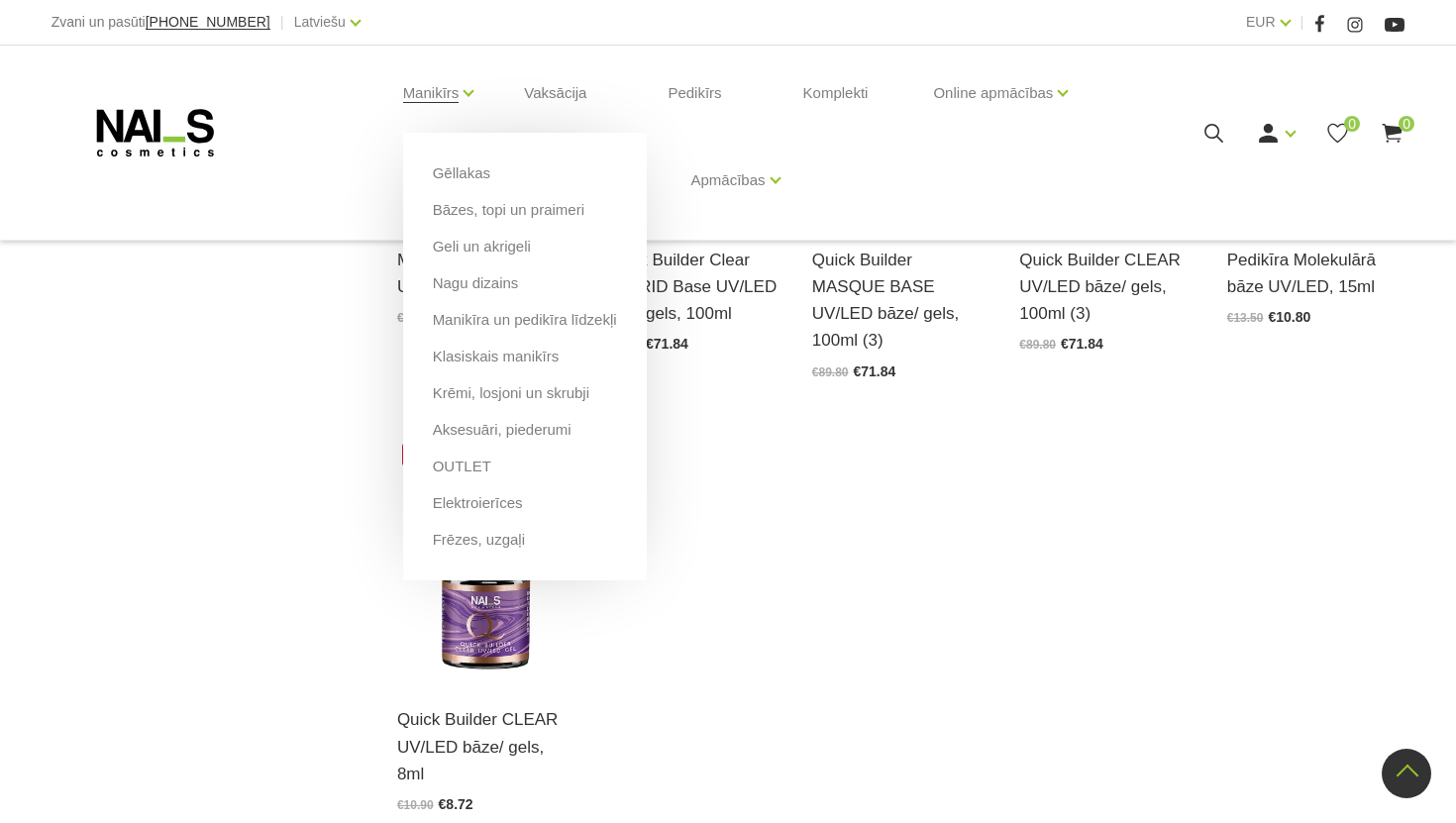 click on "Aksesuāri, piederumi" at bounding box center (525, 437) 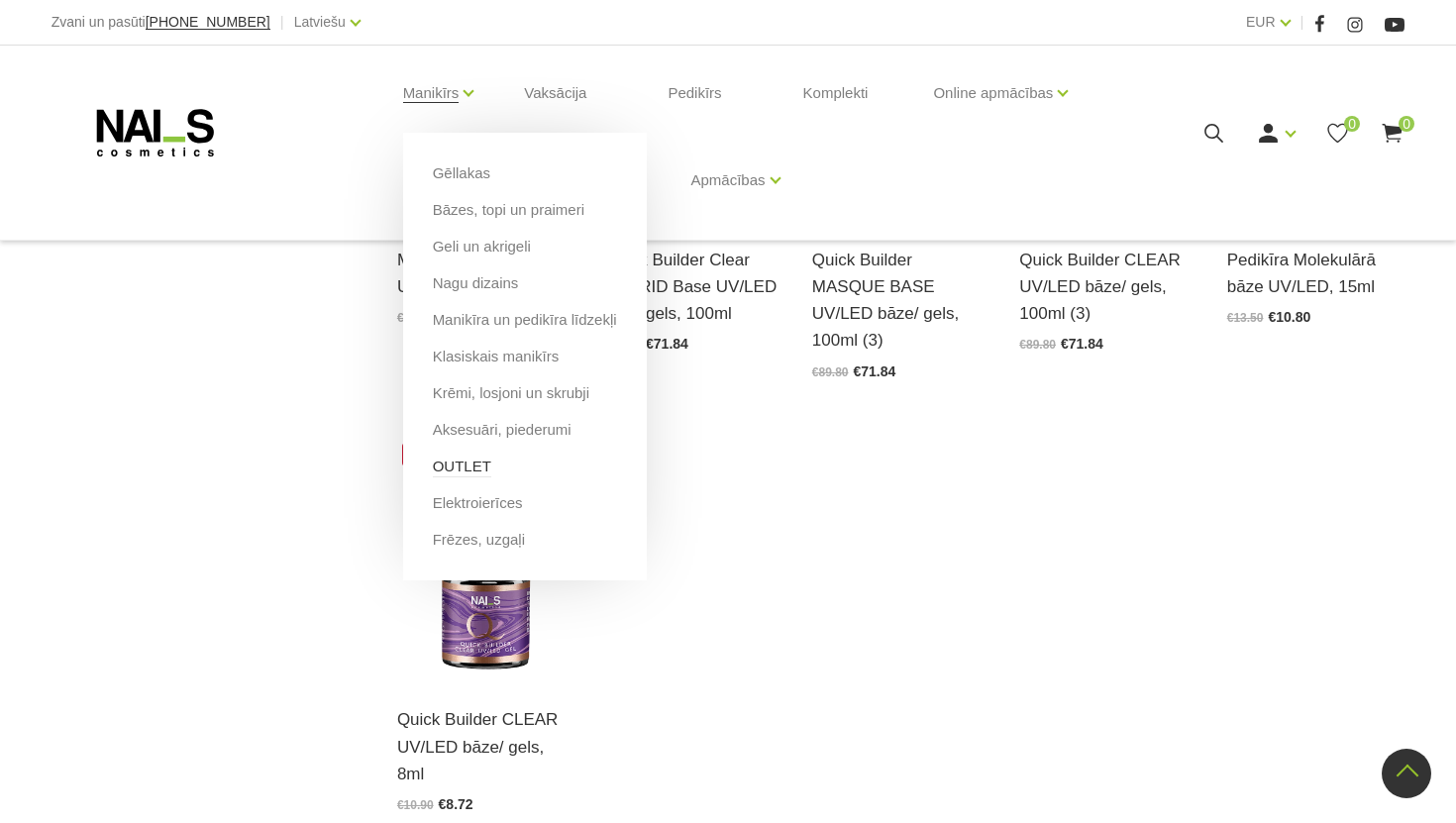 click on "OUTLET" at bounding box center [462, 466] 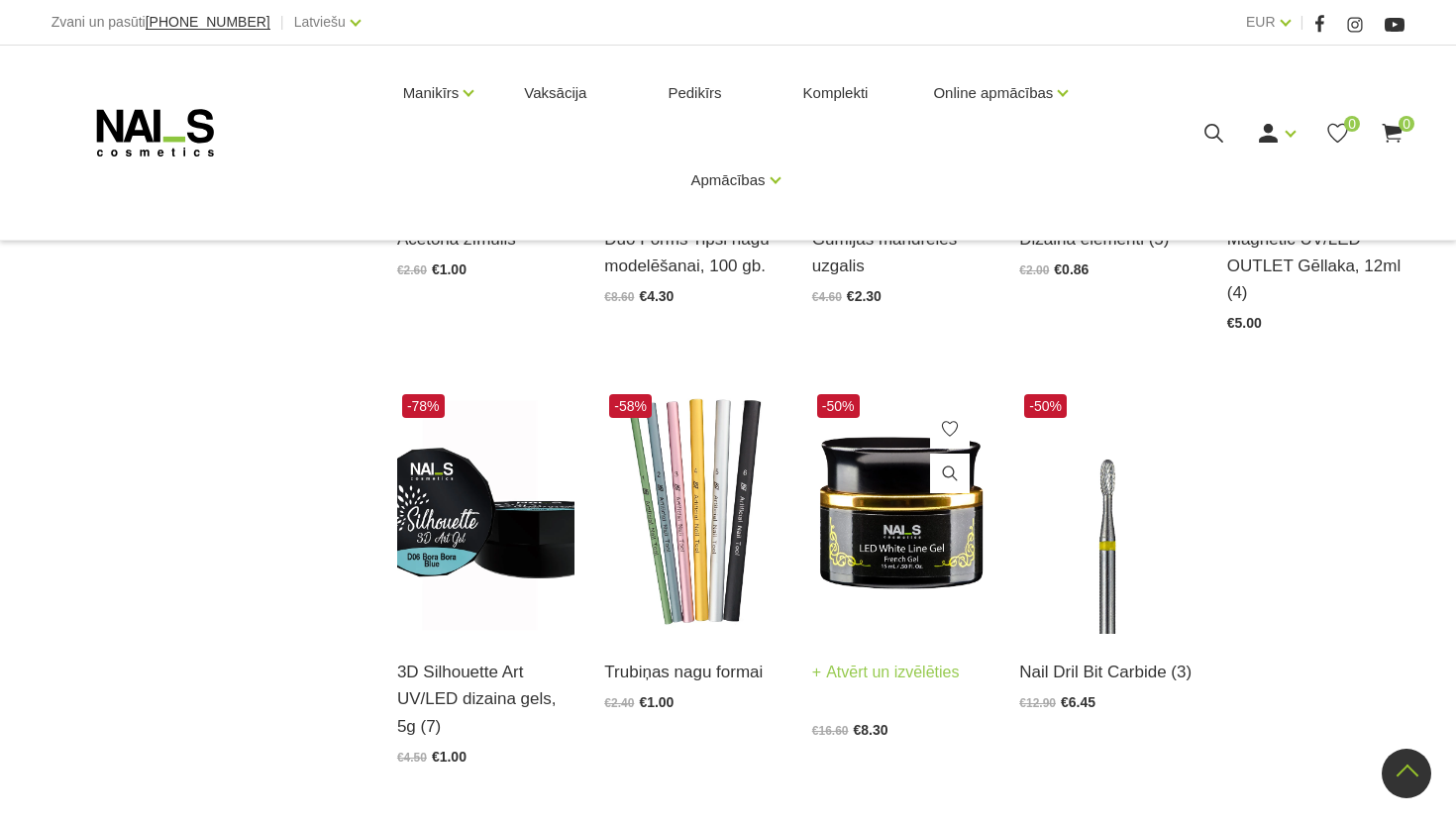 scroll, scrollTop: 1958, scrollLeft: 0, axis: vertical 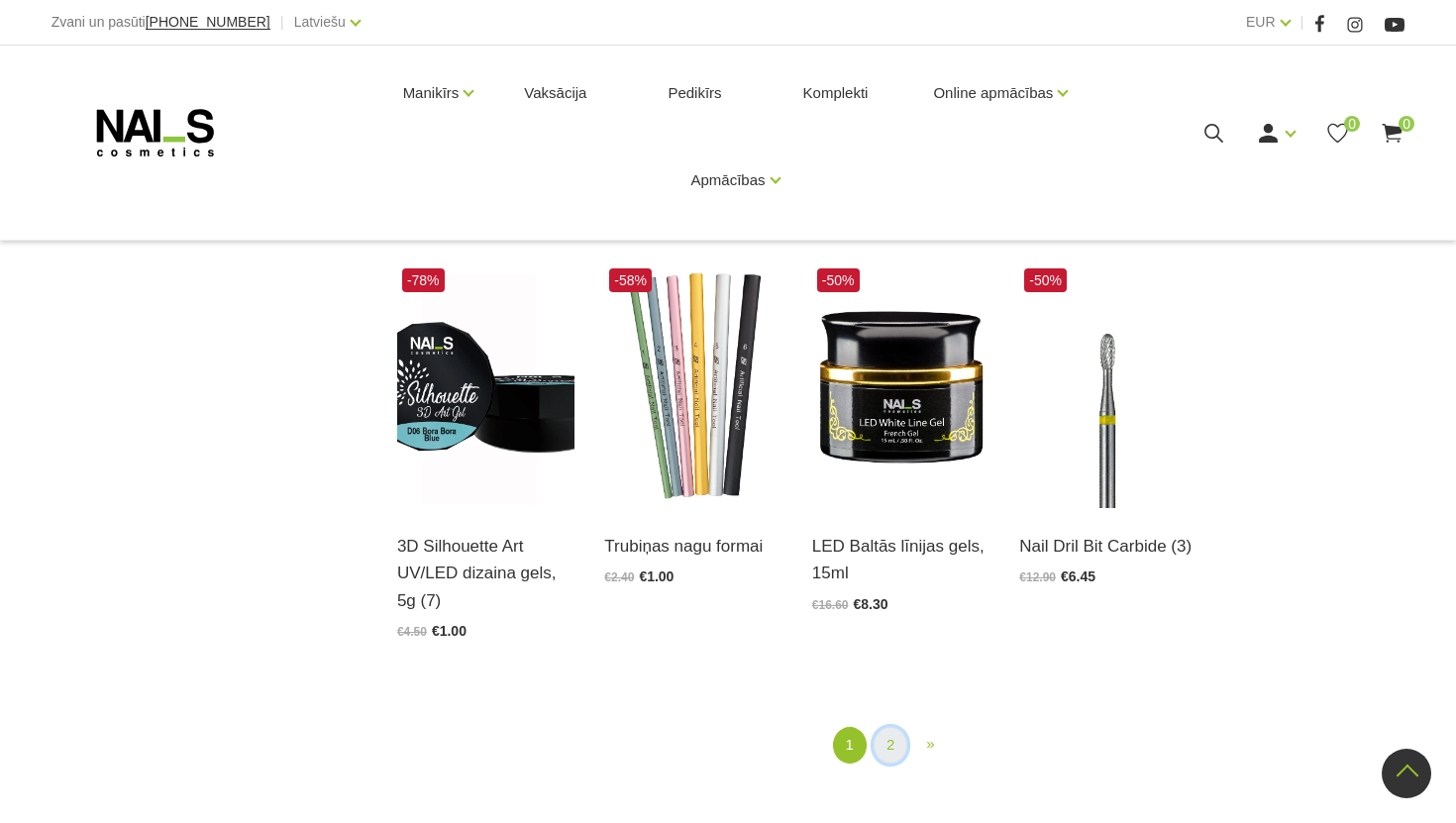 click on "2" at bounding box center [890, 745] 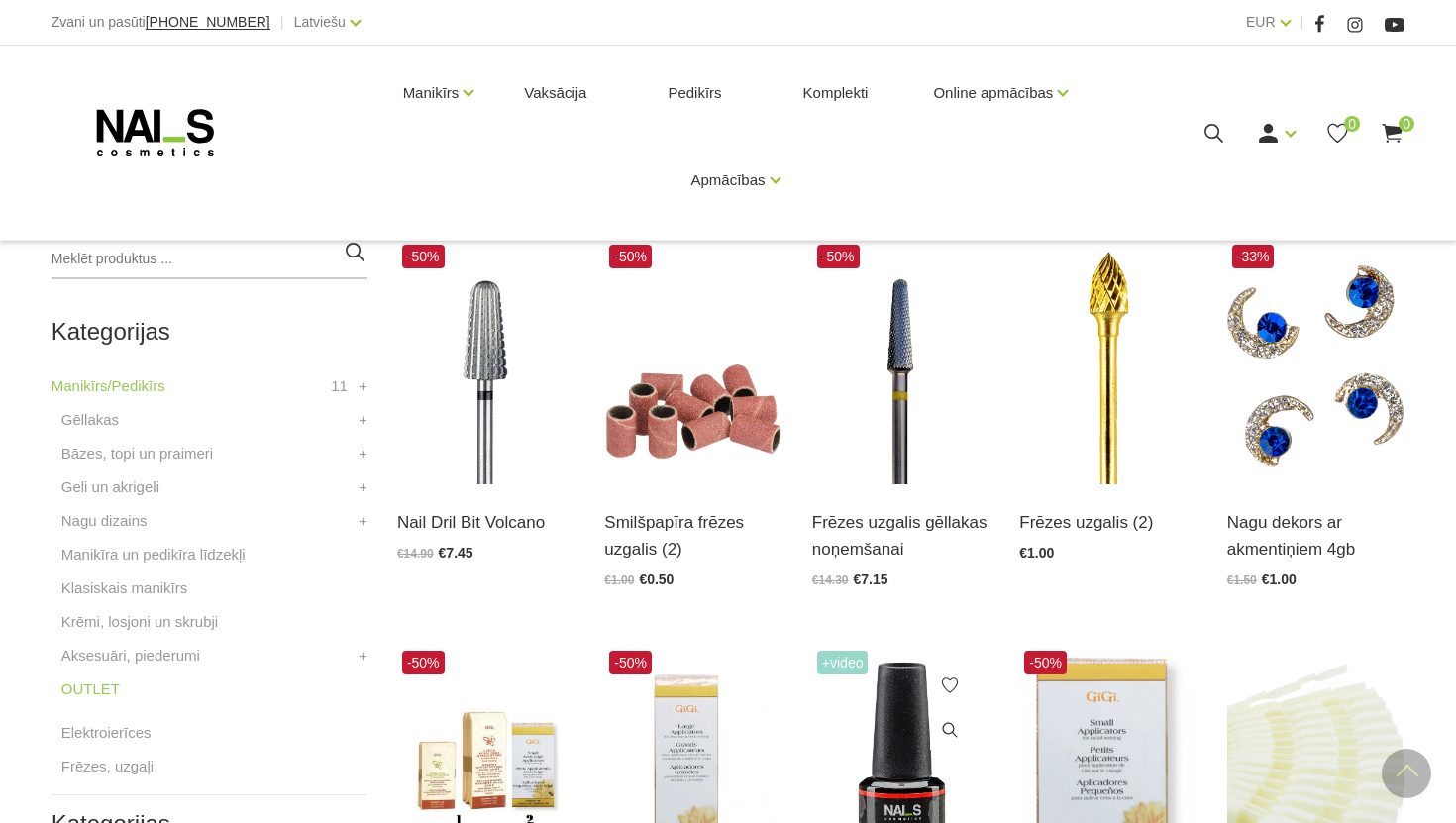 scroll, scrollTop: 371, scrollLeft: 0, axis: vertical 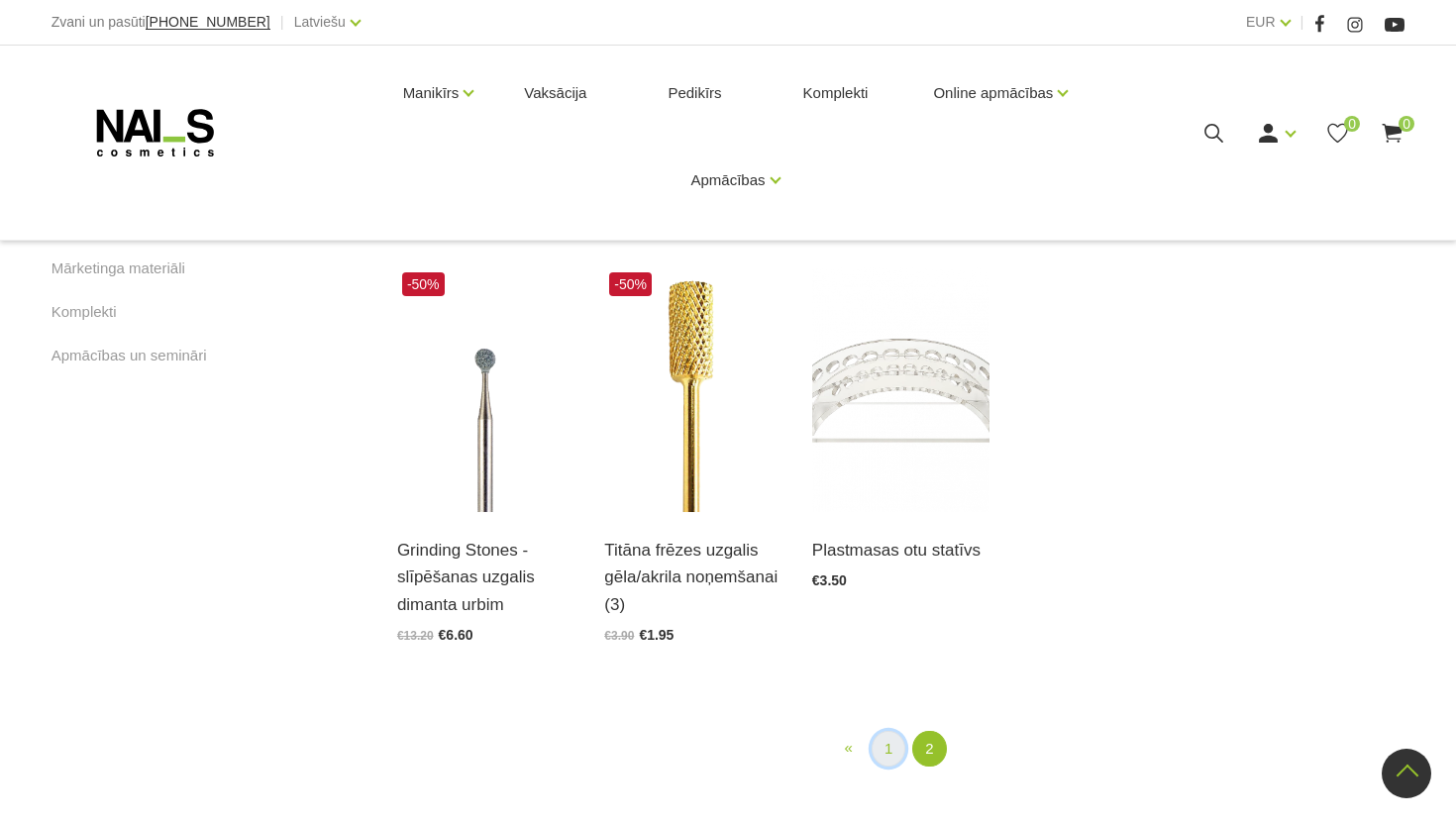 click on "1" at bounding box center [888, 749] 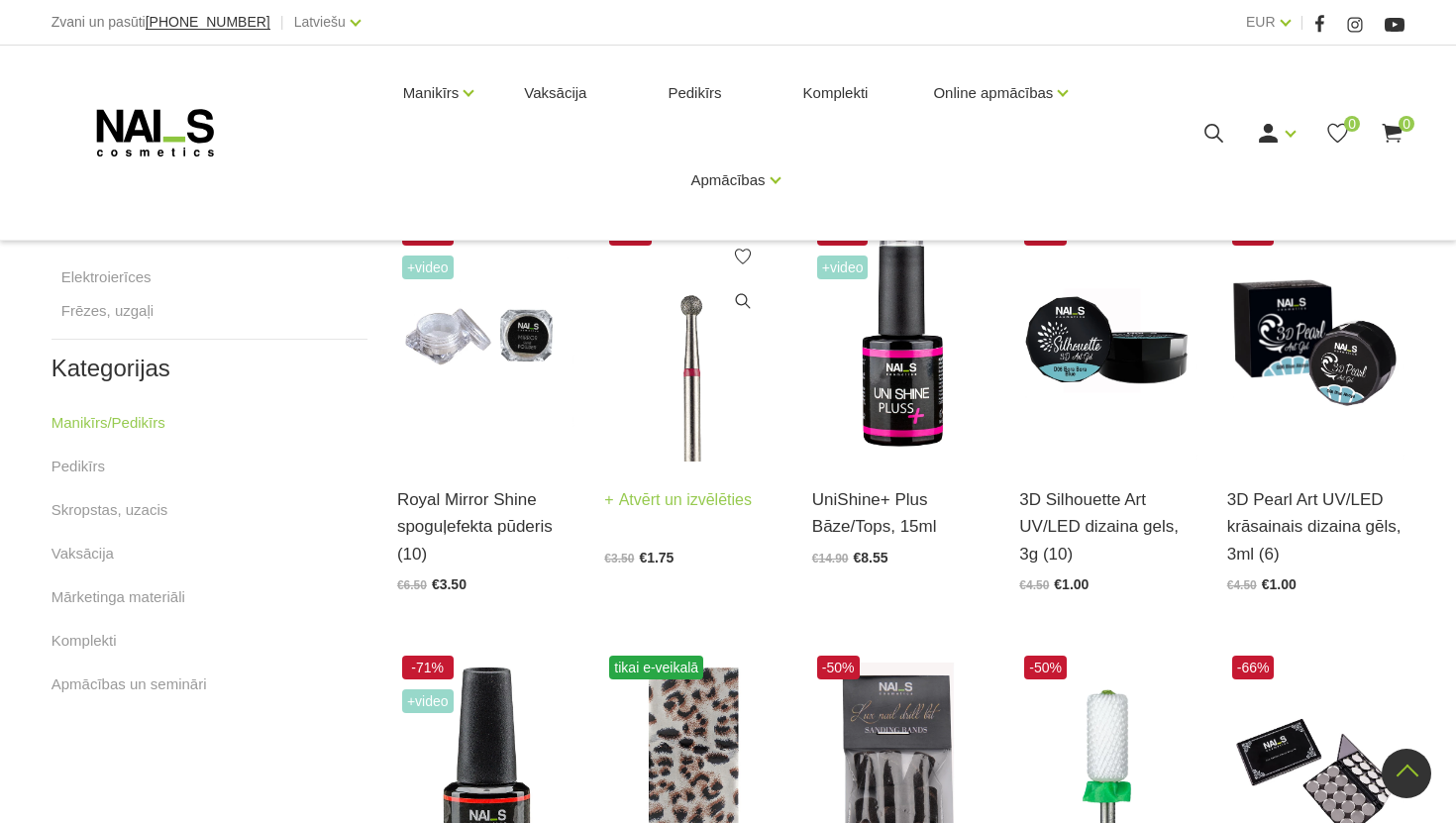 scroll, scrollTop: 833, scrollLeft: 0, axis: vertical 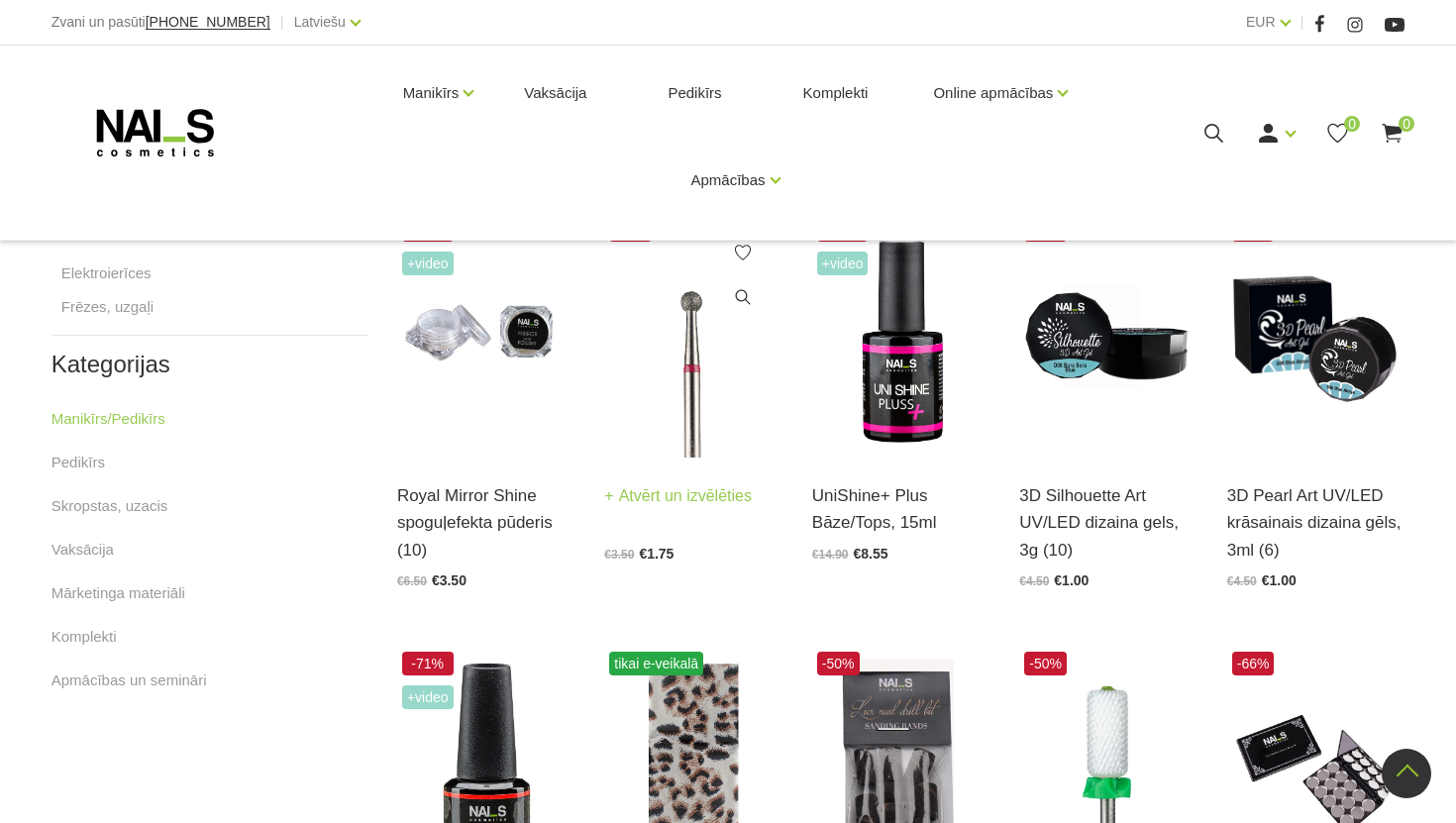 click at bounding box center (692, 335) 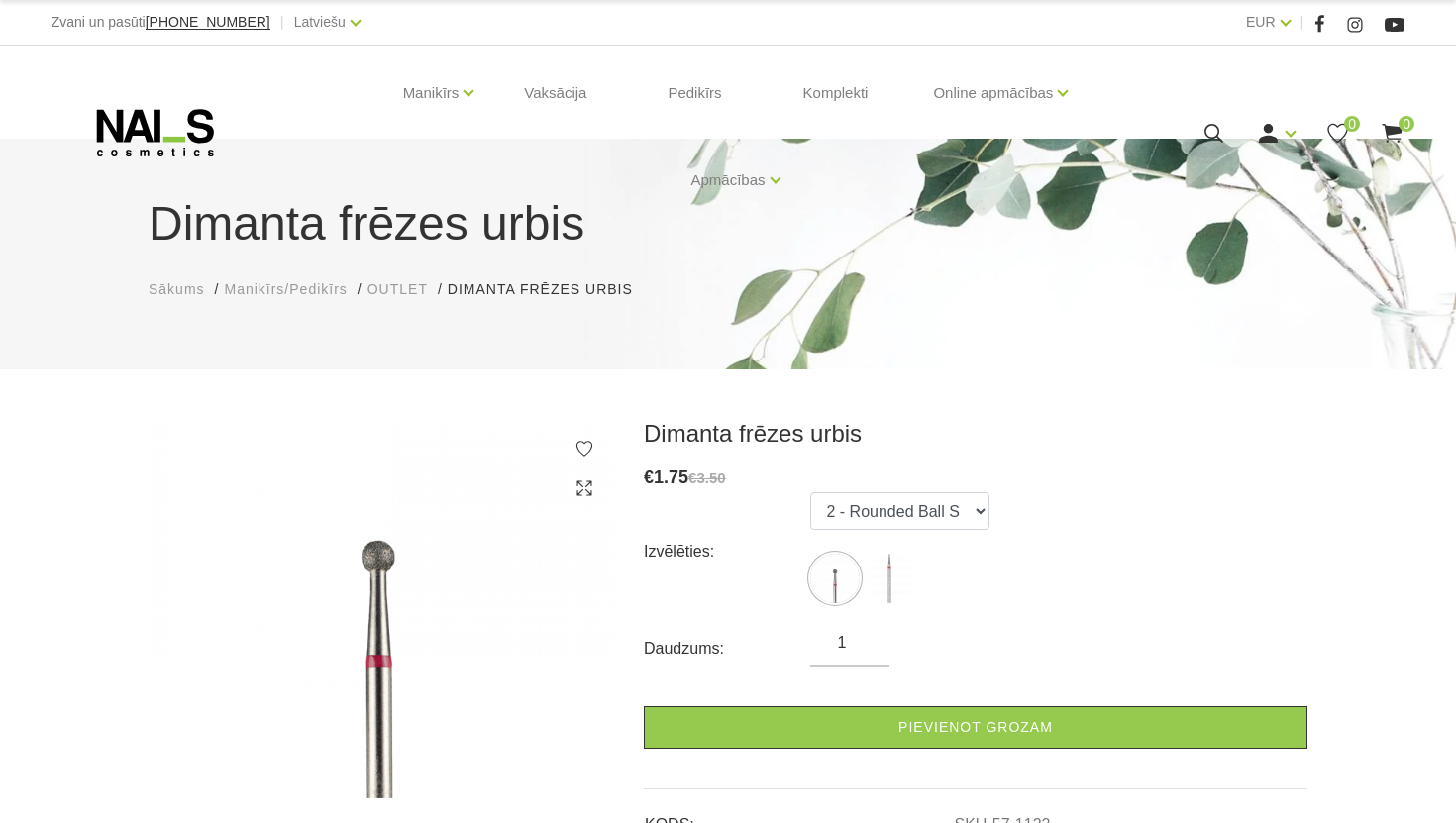 scroll, scrollTop: 0, scrollLeft: 0, axis: both 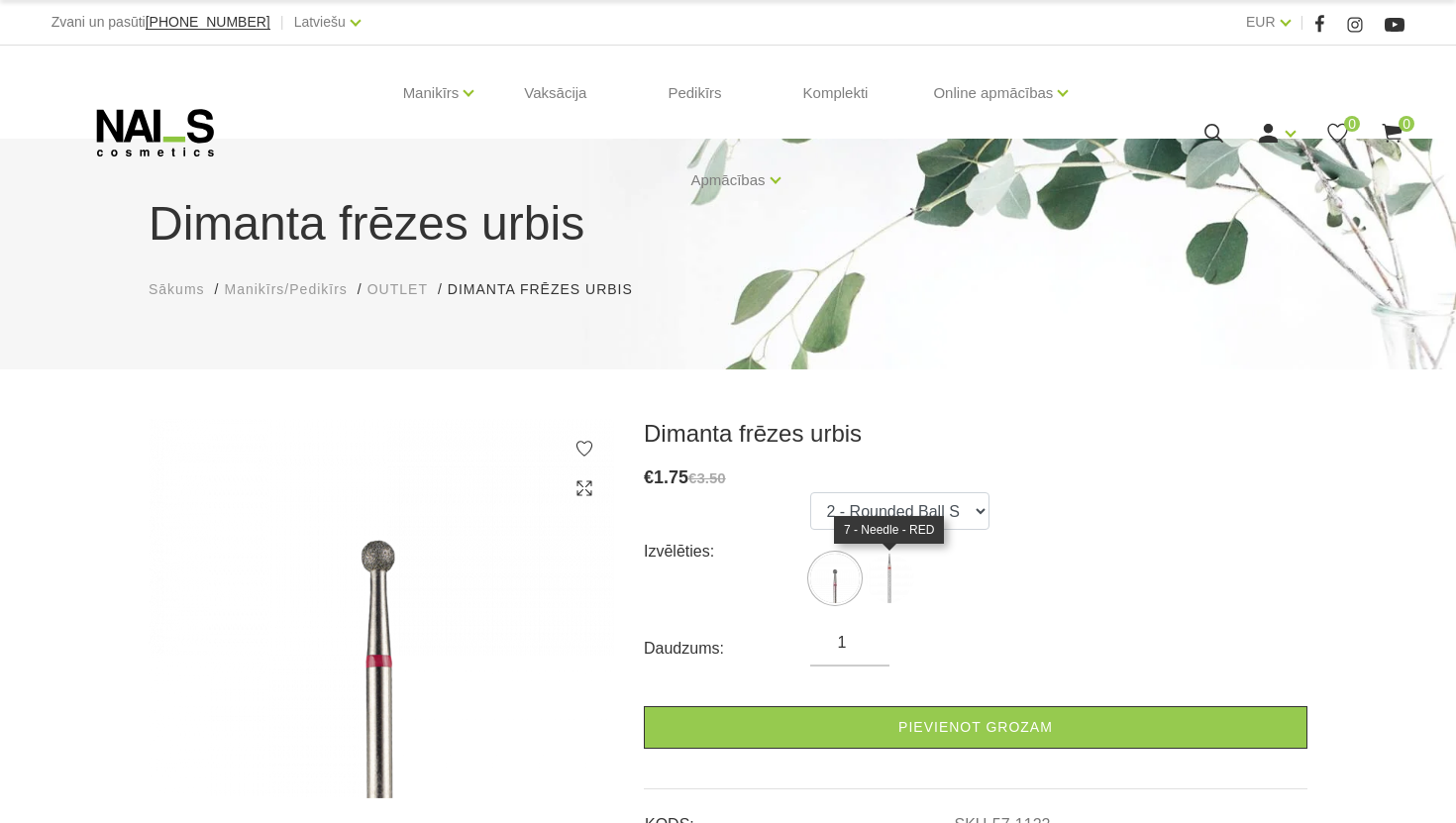 click at bounding box center [889, 578] 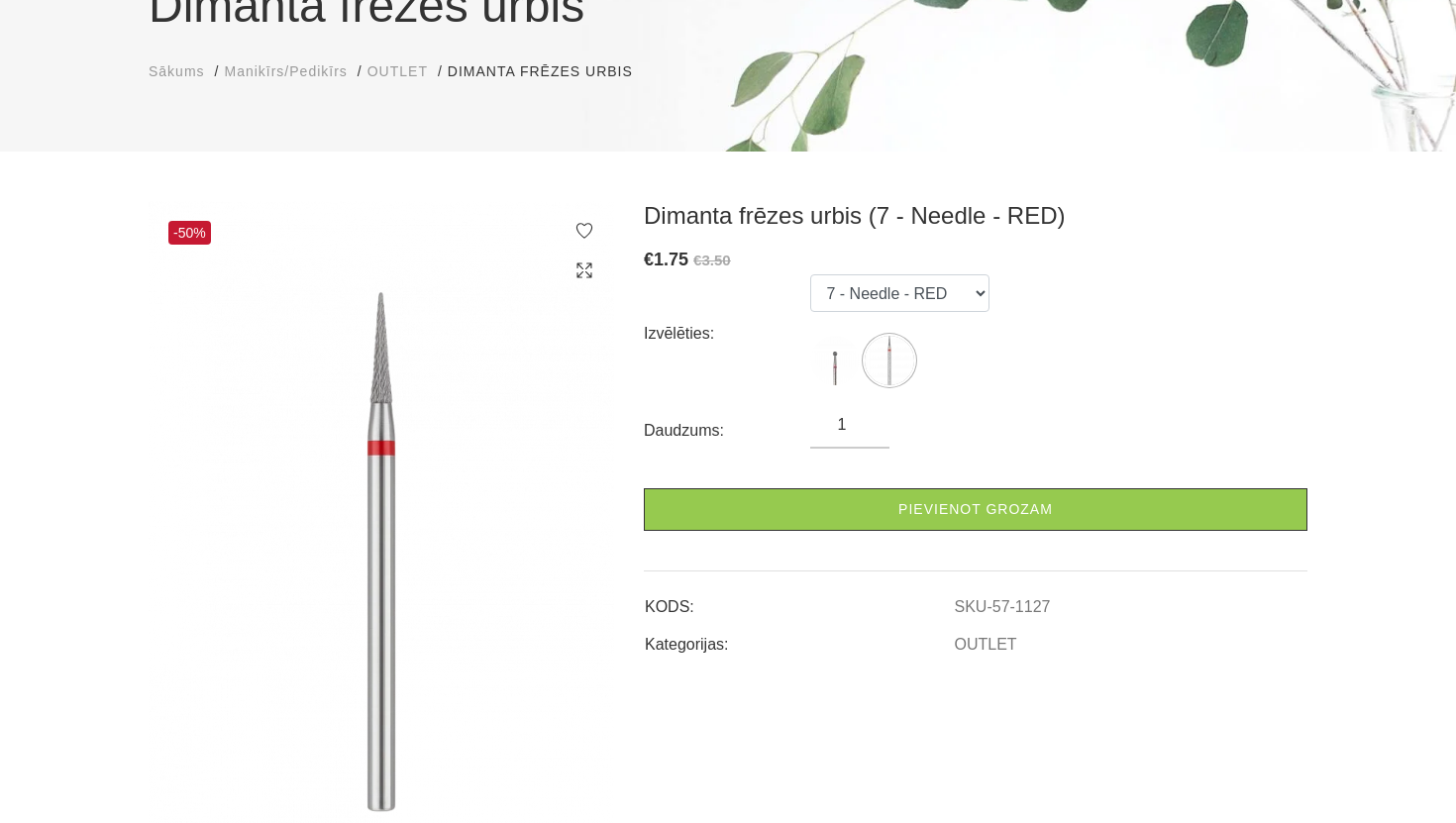 scroll, scrollTop: 221, scrollLeft: 0, axis: vertical 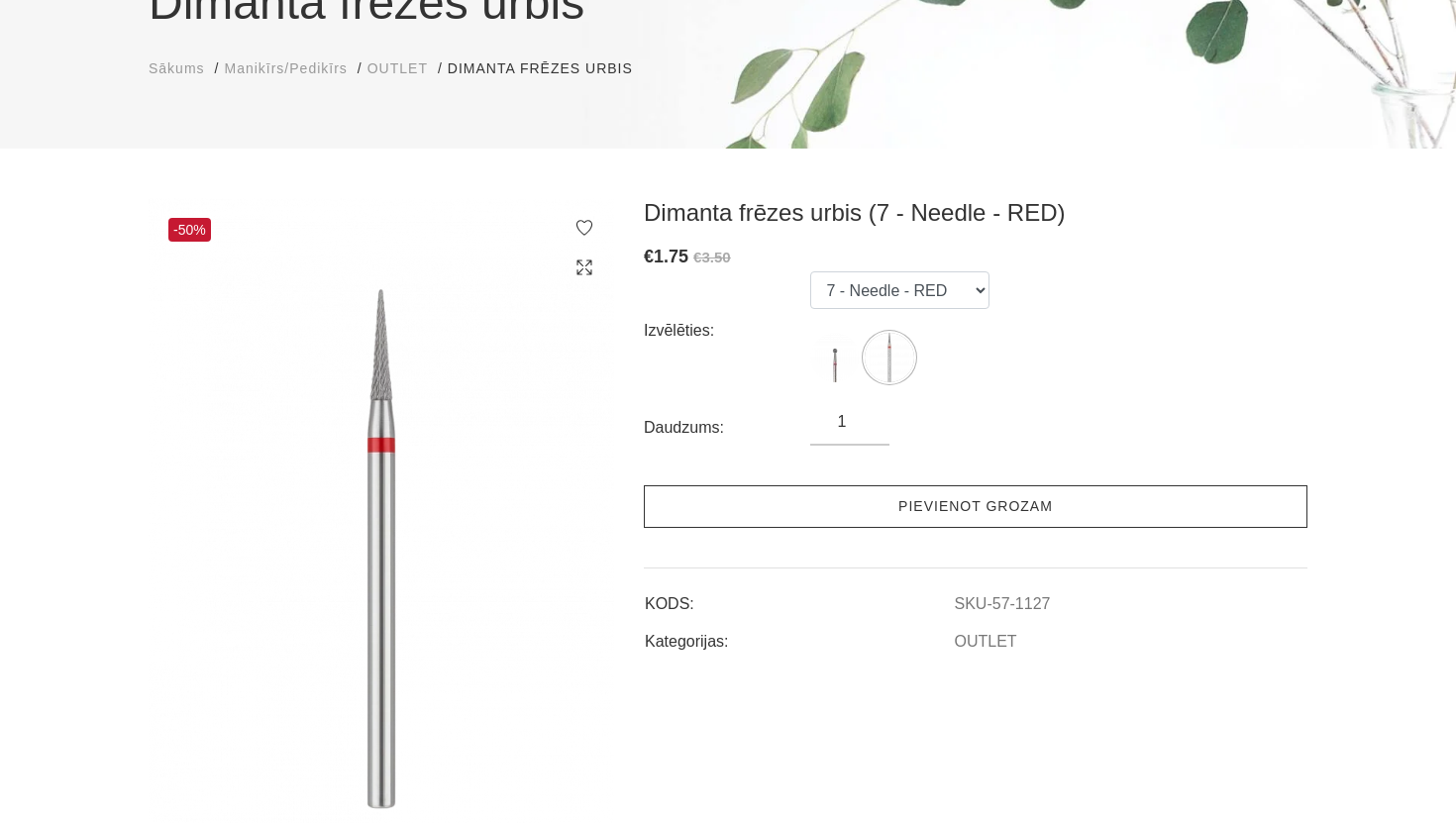 click on "Pievienot grozam" at bounding box center (976, 506) 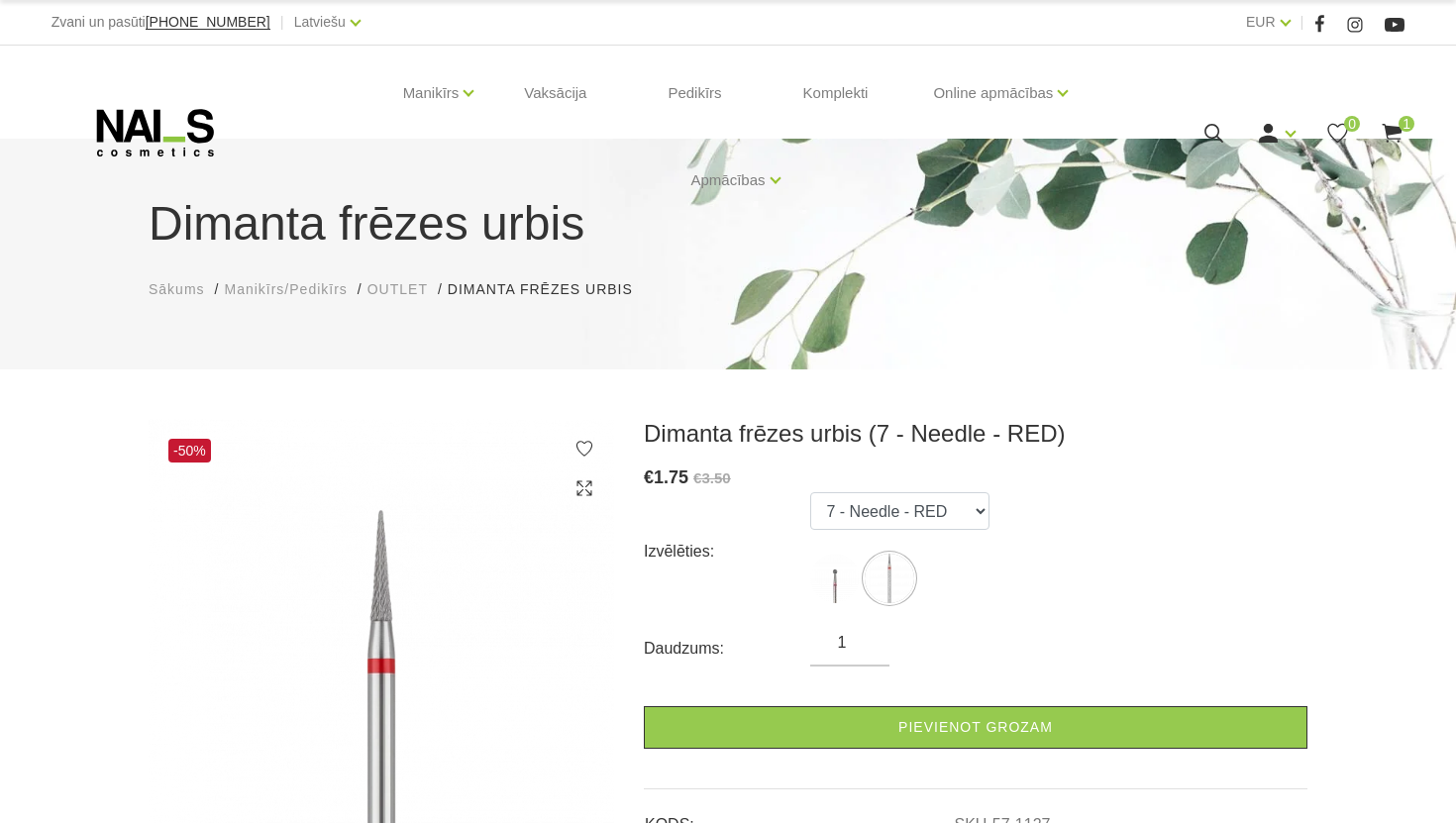 scroll, scrollTop: 37, scrollLeft: 0, axis: vertical 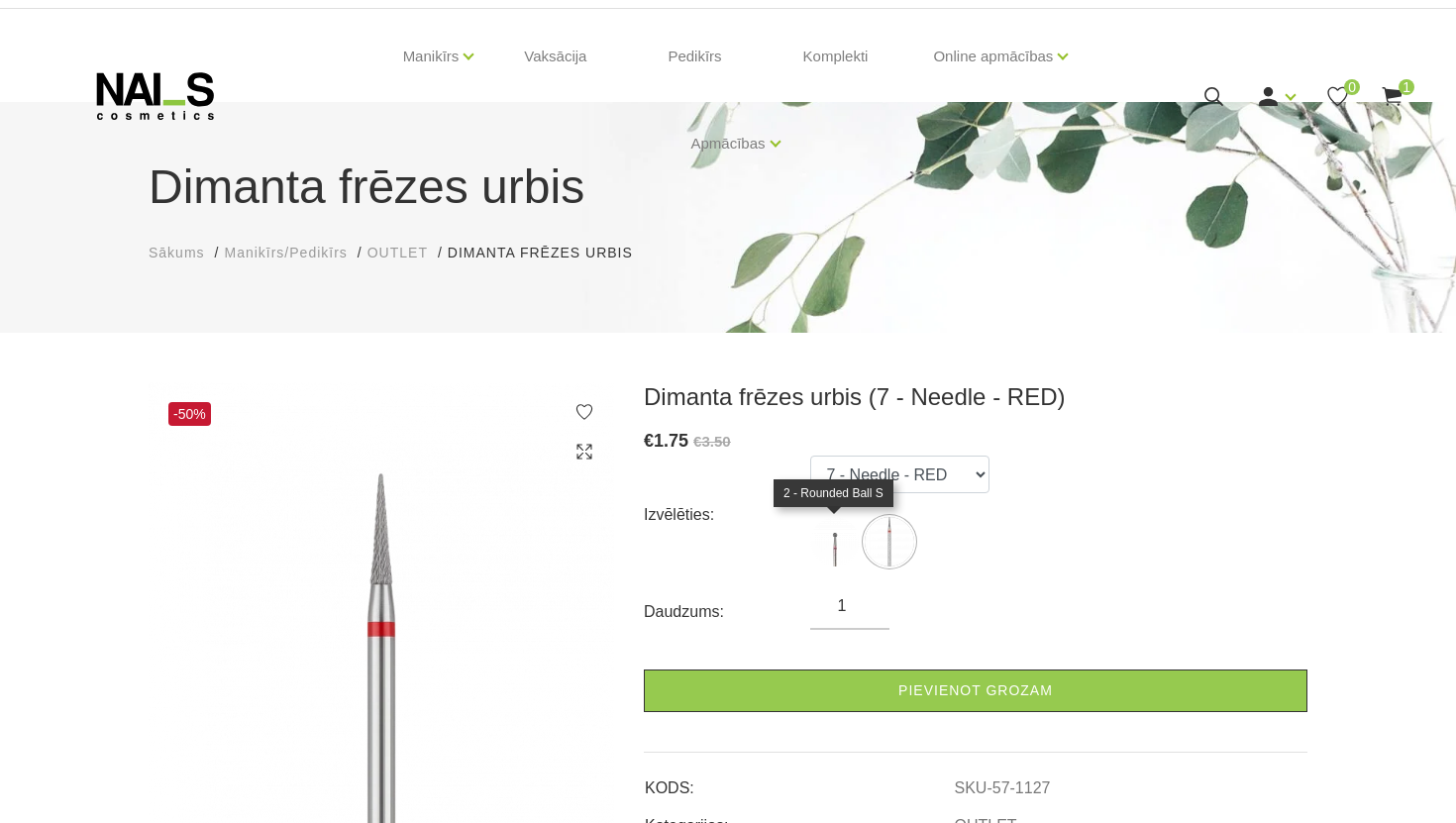 click at bounding box center (835, 542) 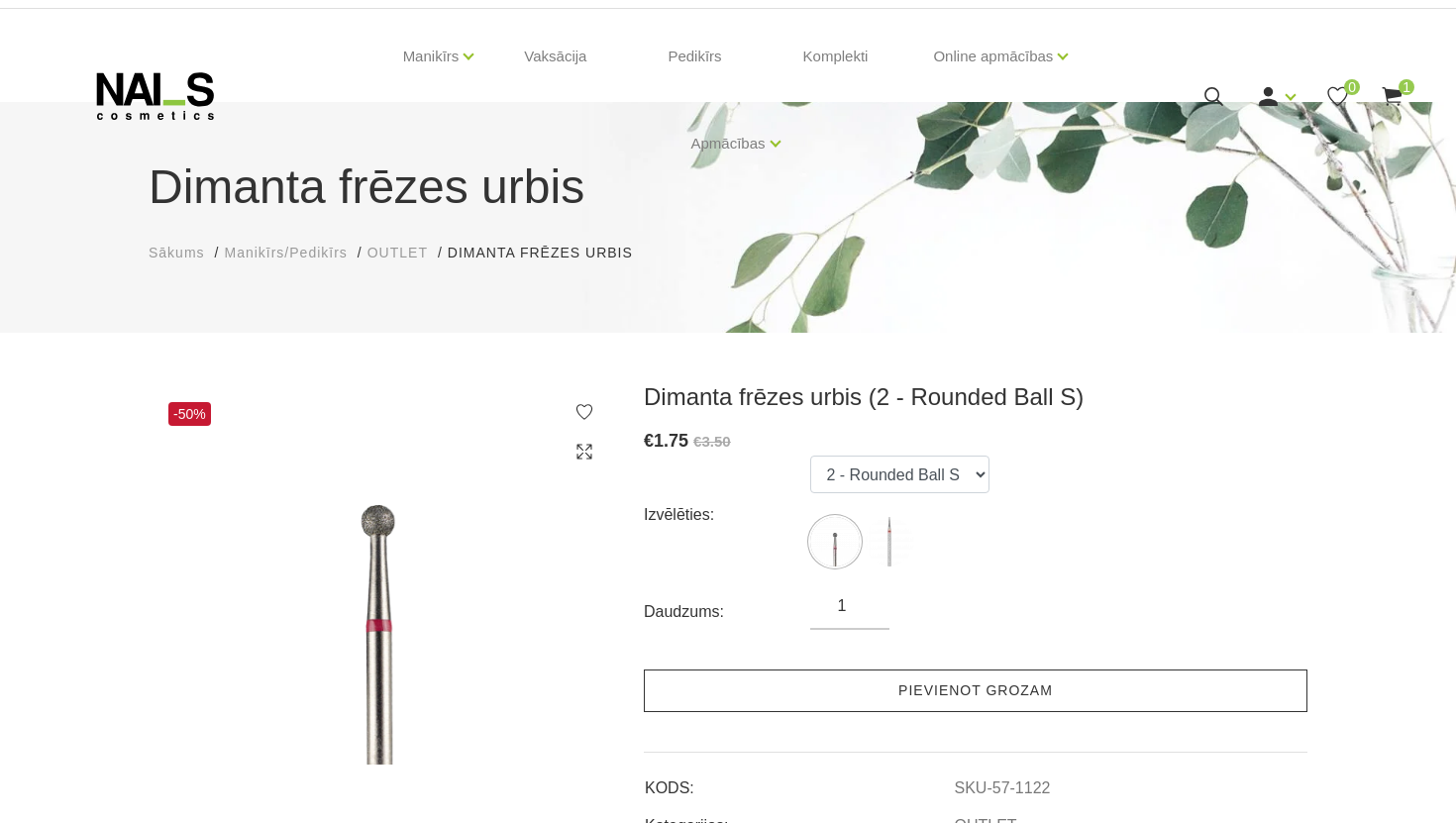click on "Pievienot grozam" at bounding box center (976, 690) 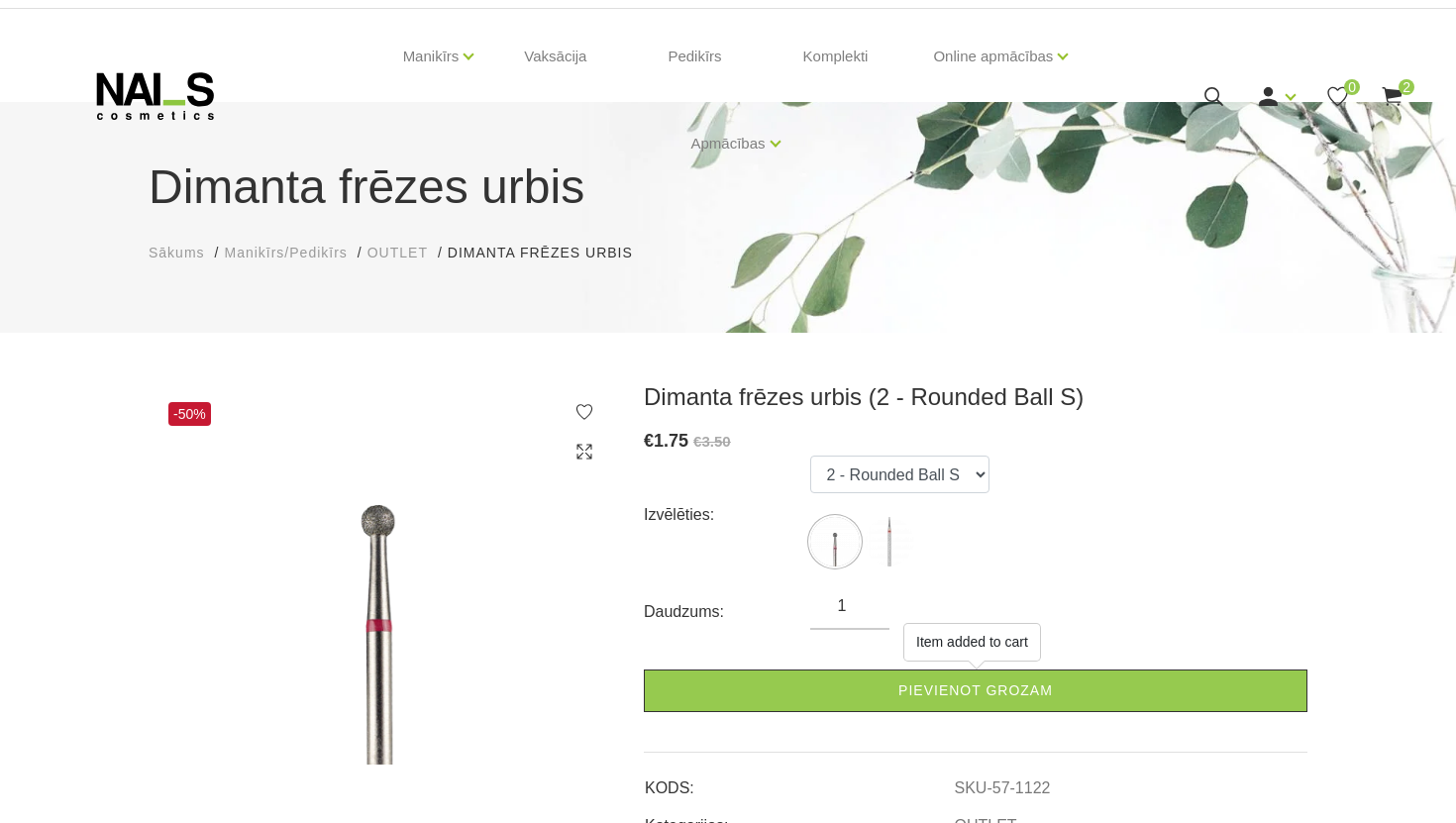 scroll, scrollTop: 0, scrollLeft: 0, axis: both 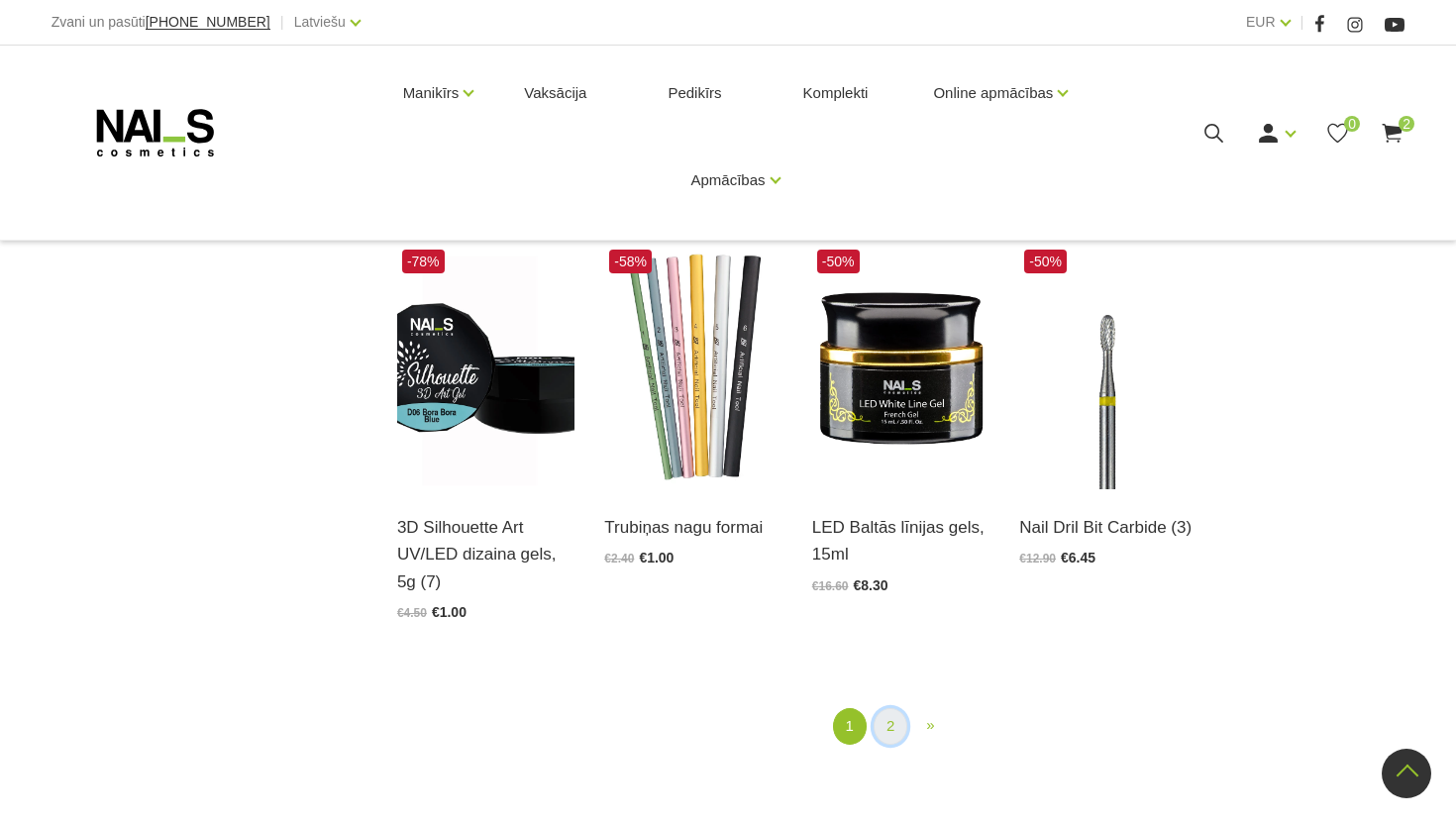 click on "2" at bounding box center [890, 726] 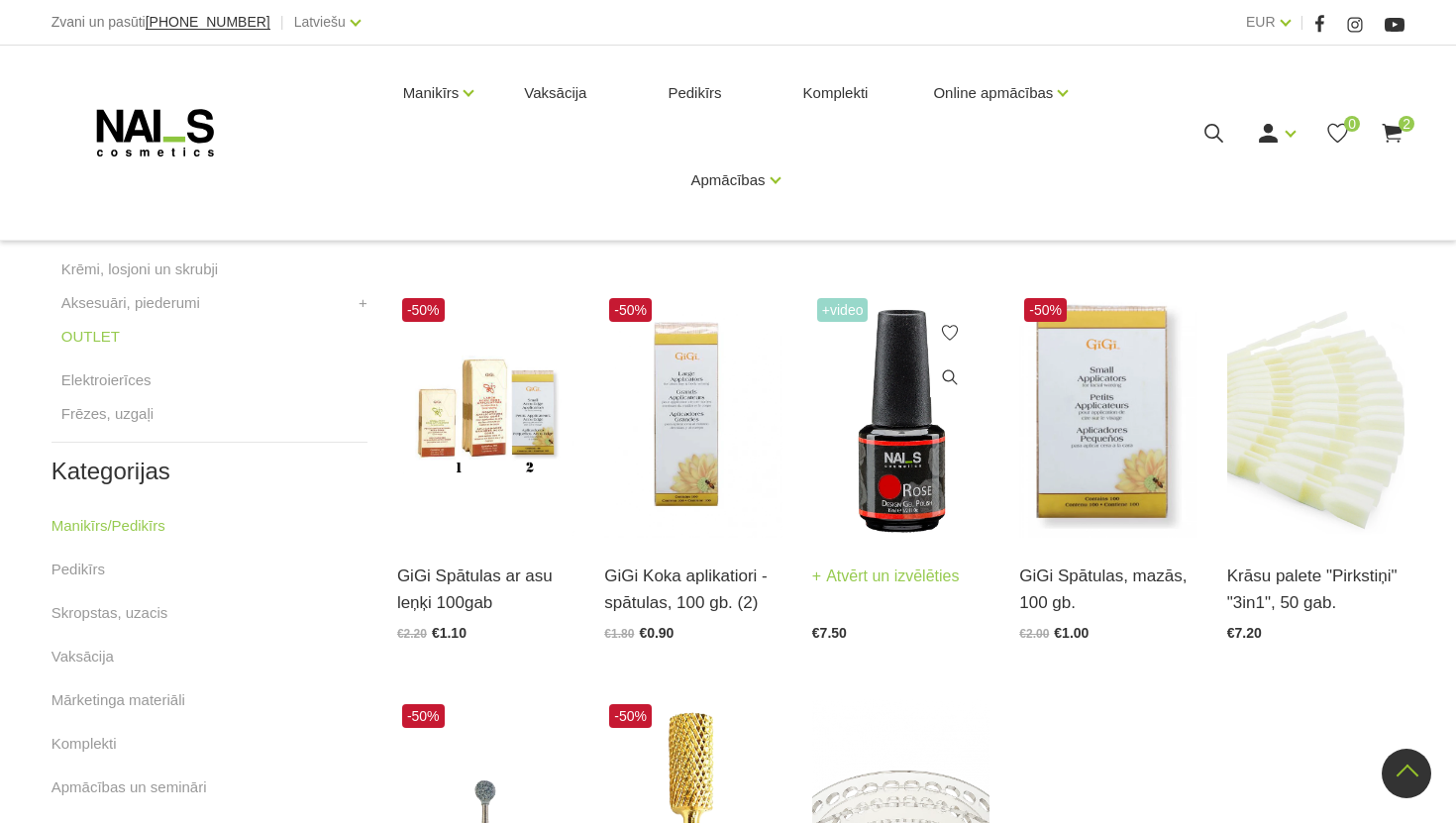 scroll, scrollTop: 727, scrollLeft: 0, axis: vertical 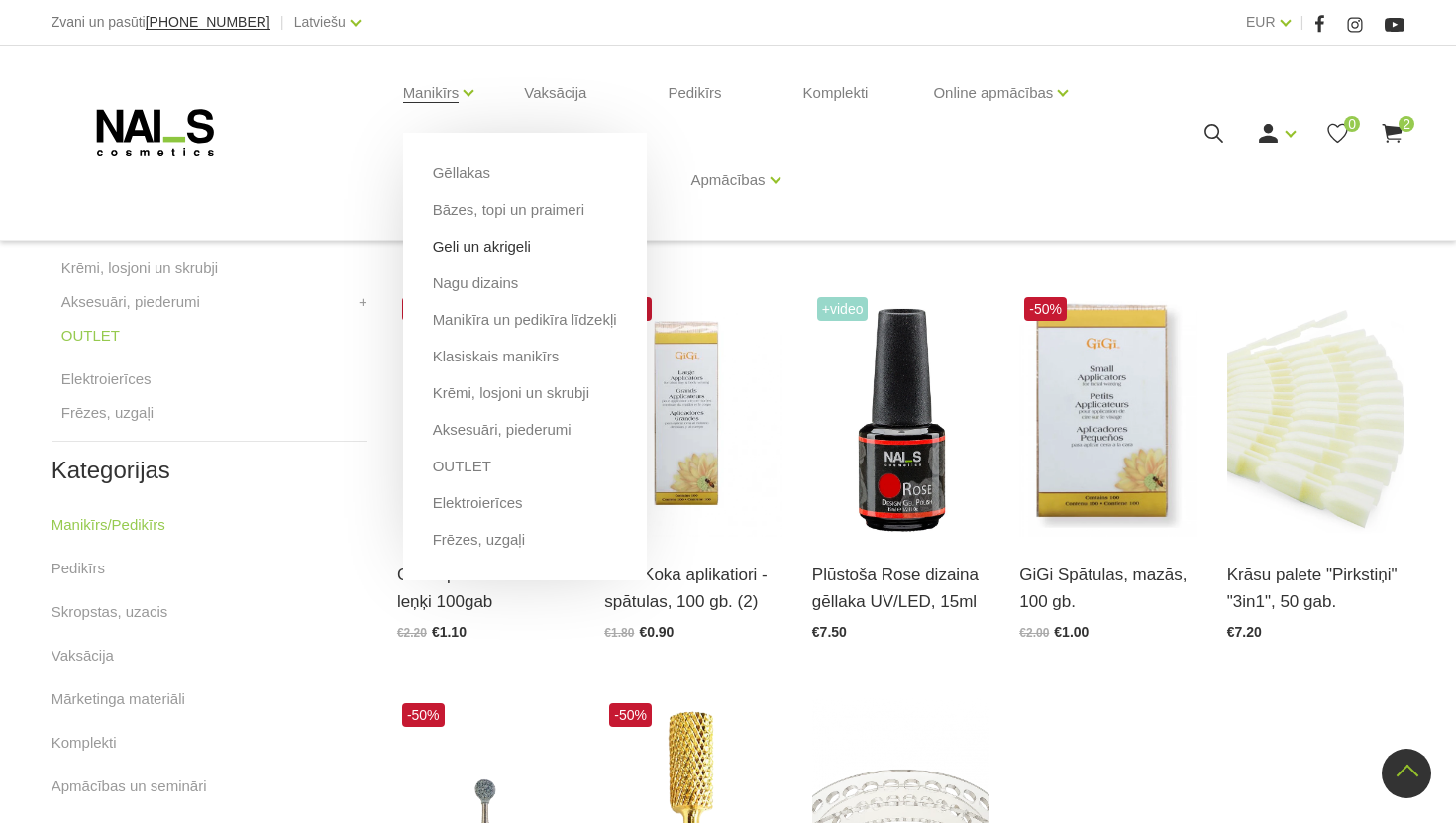 click on "Geli un akrigeli" at bounding box center (481, 247) 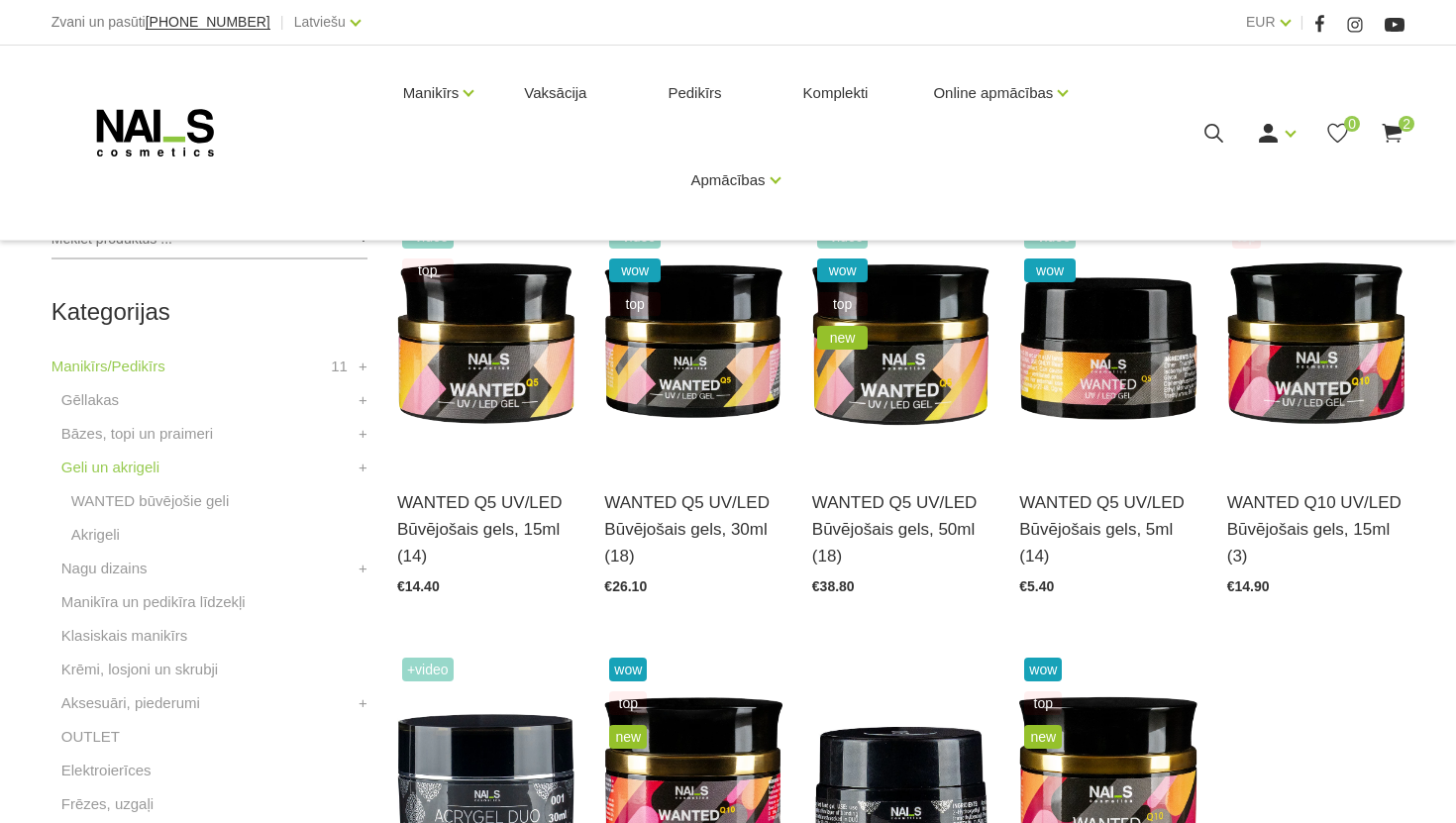 scroll, scrollTop: 394, scrollLeft: 0, axis: vertical 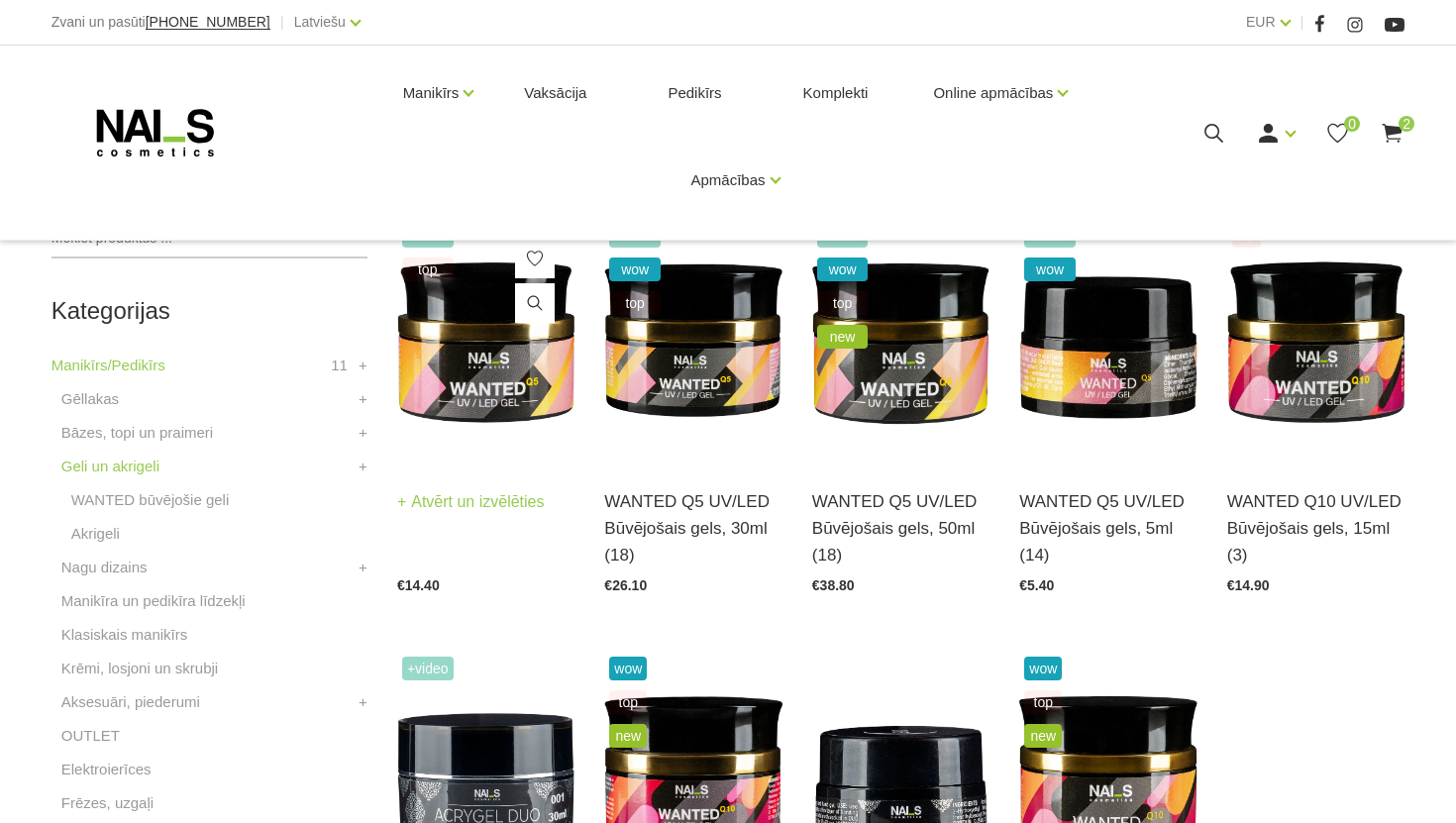 click at bounding box center (485, 341) 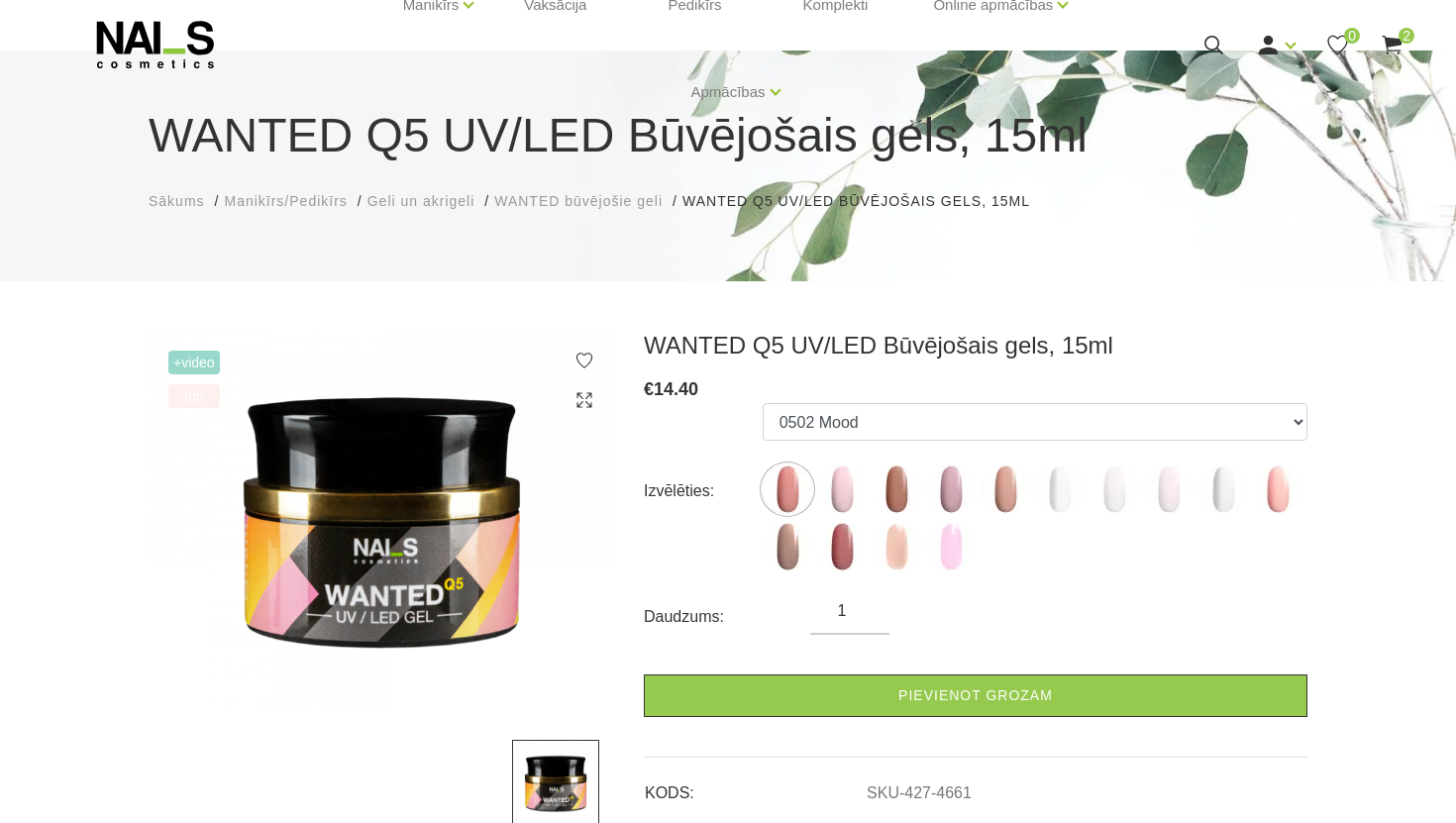 scroll, scrollTop: 119, scrollLeft: 0, axis: vertical 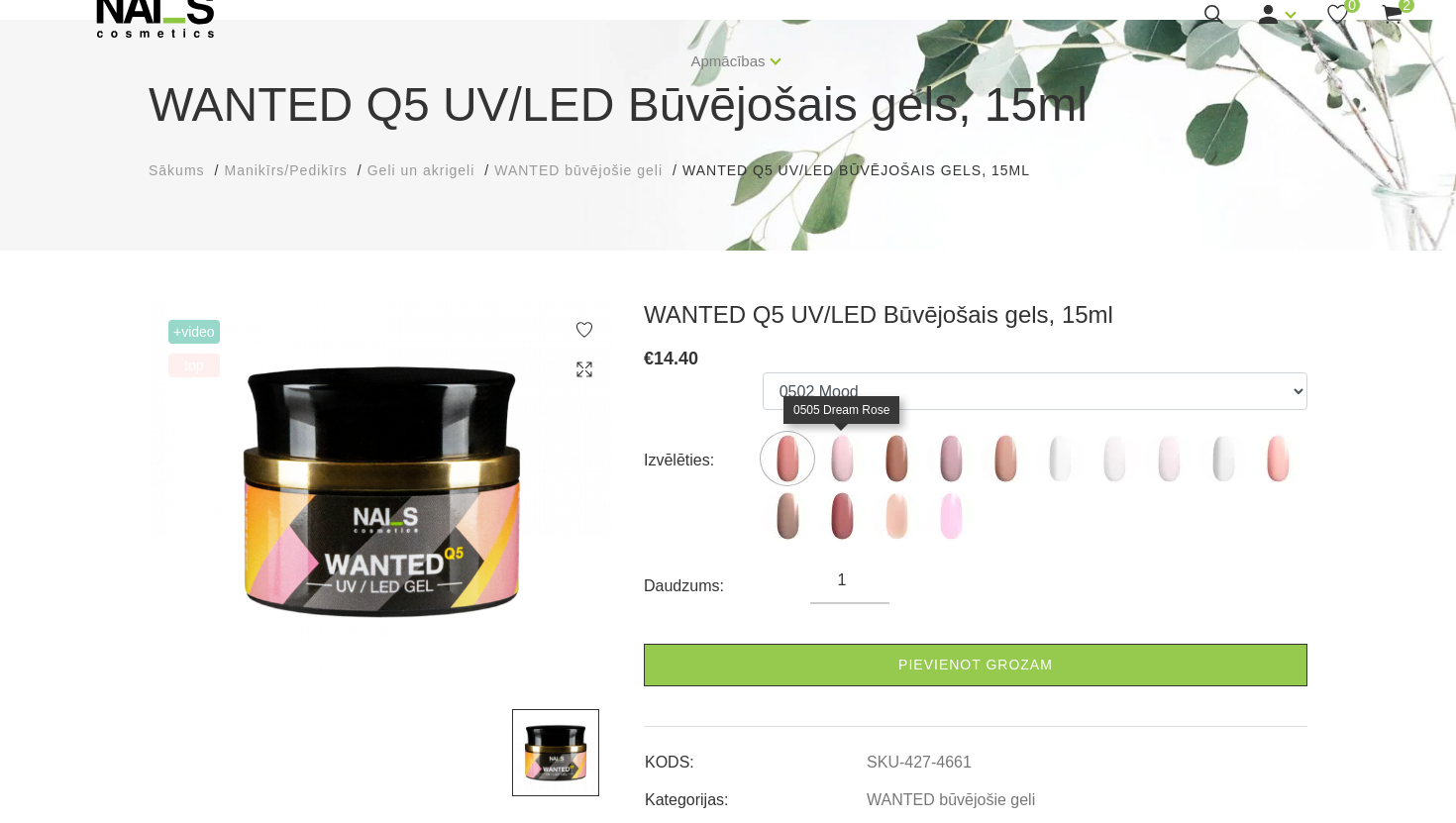 click at bounding box center (842, 459) 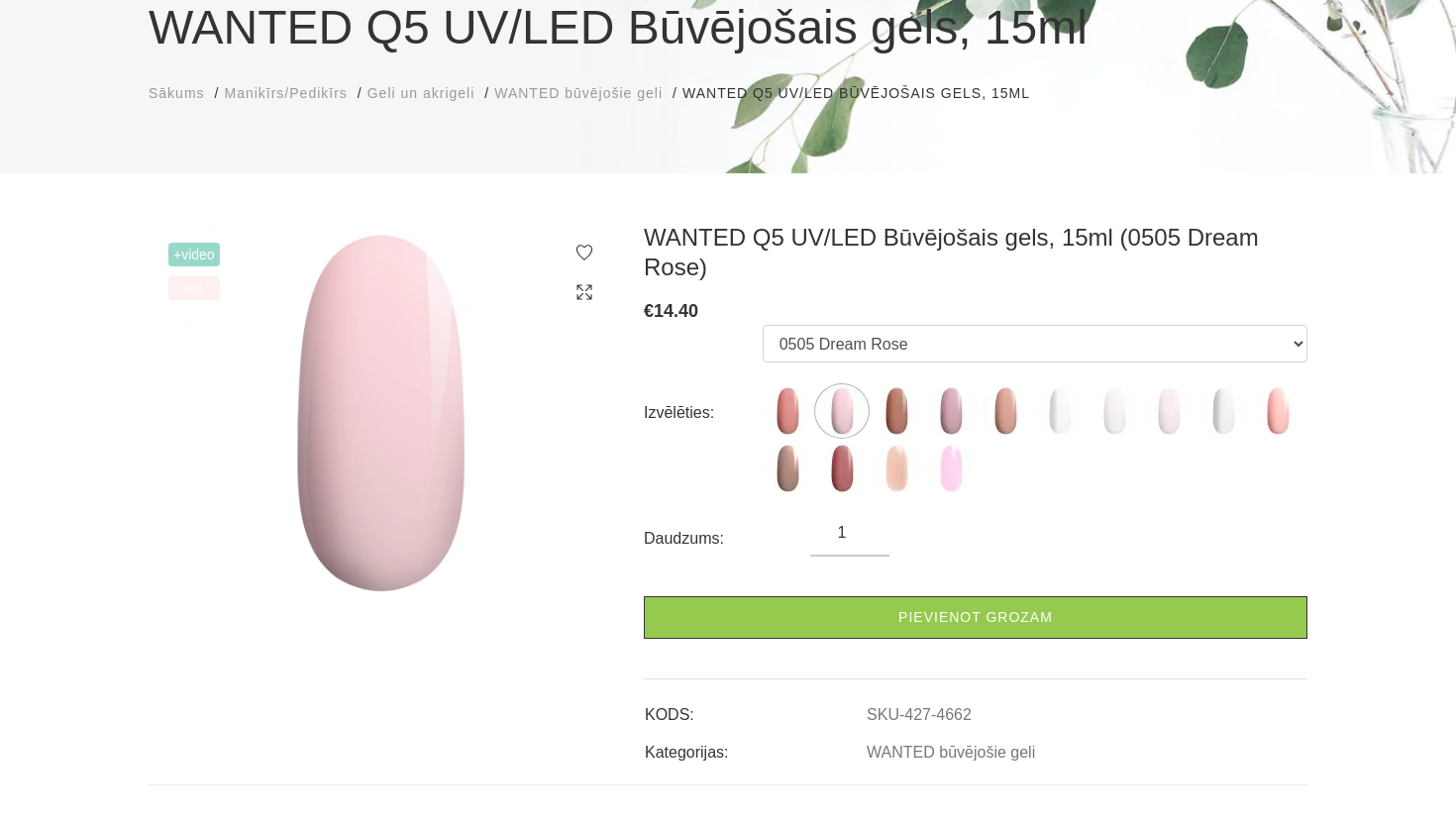scroll, scrollTop: 197, scrollLeft: 0, axis: vertical 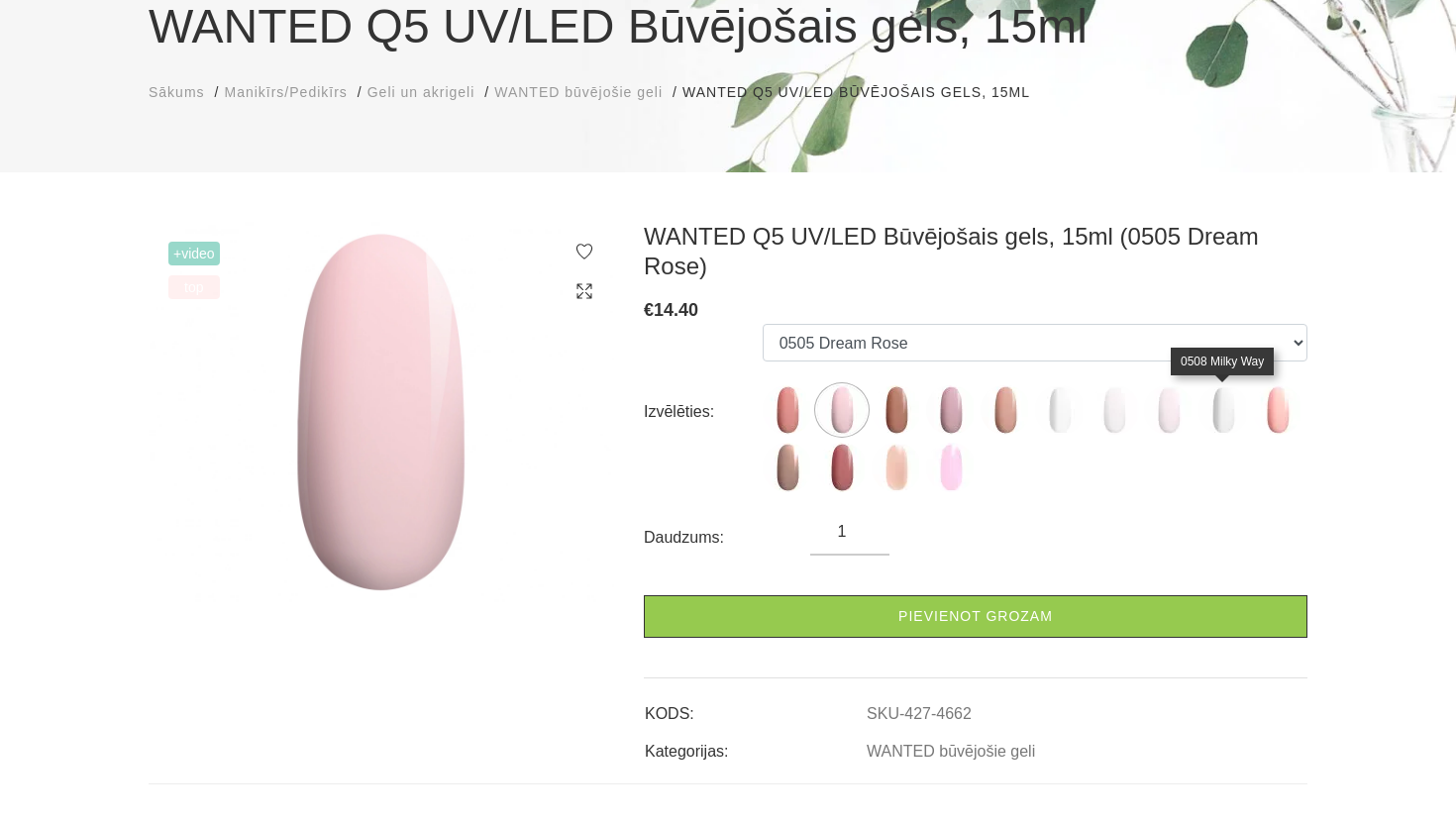 click at bounding box center [1223, 410] 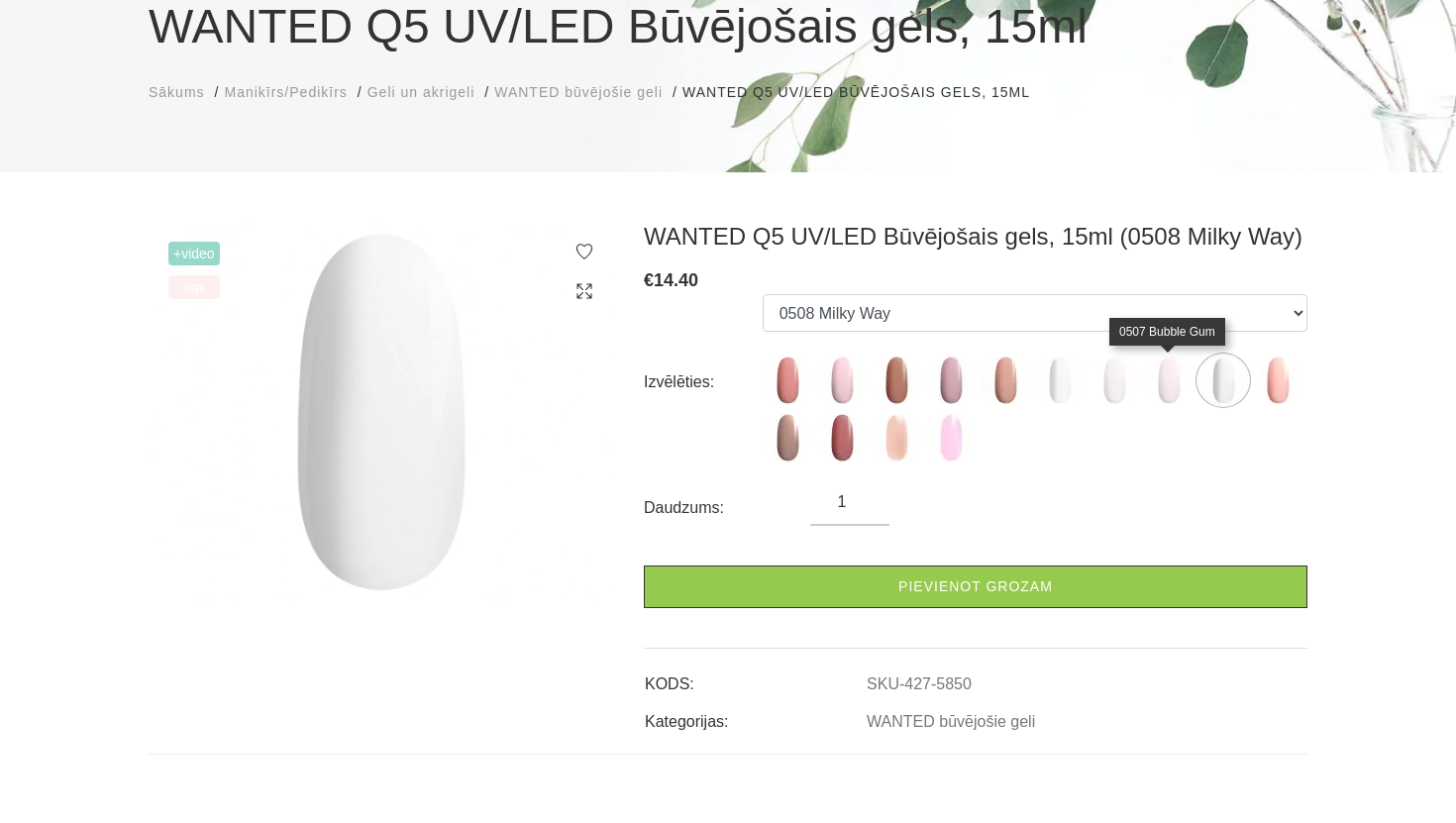 click at bounding box center (1169, 380) 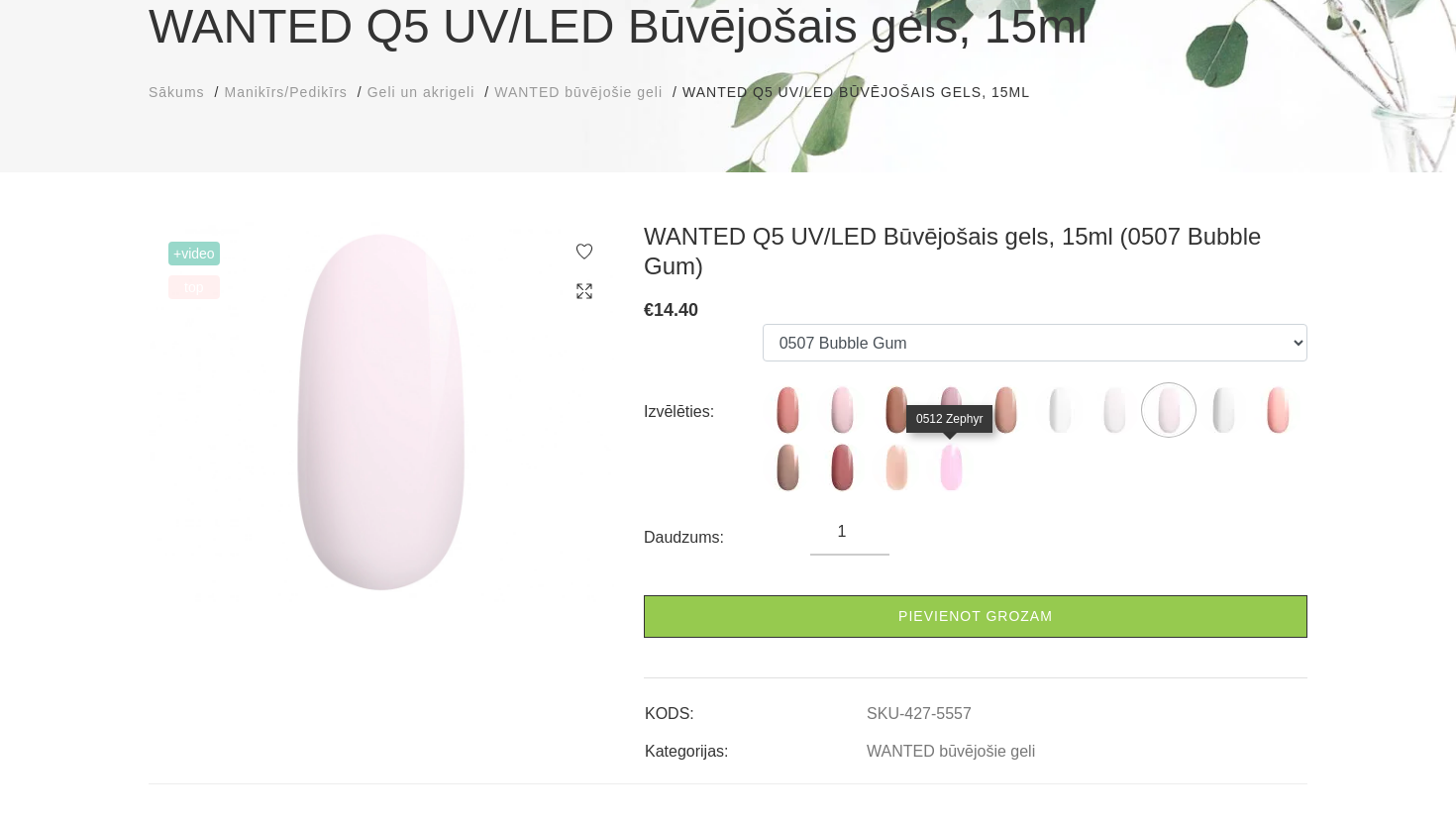 click at bounding box center [951, 467] 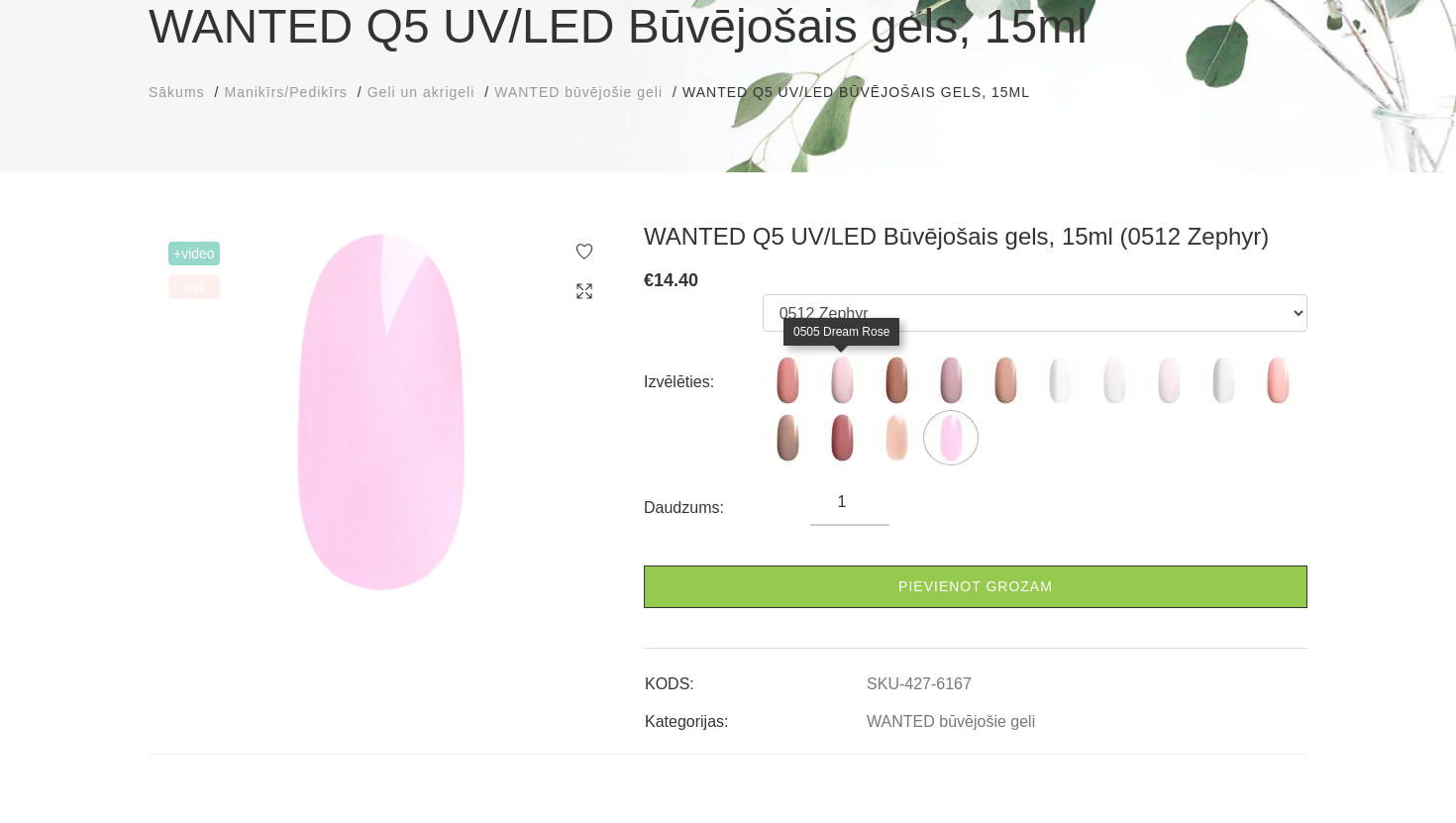 click at bounding box center (842, 380) 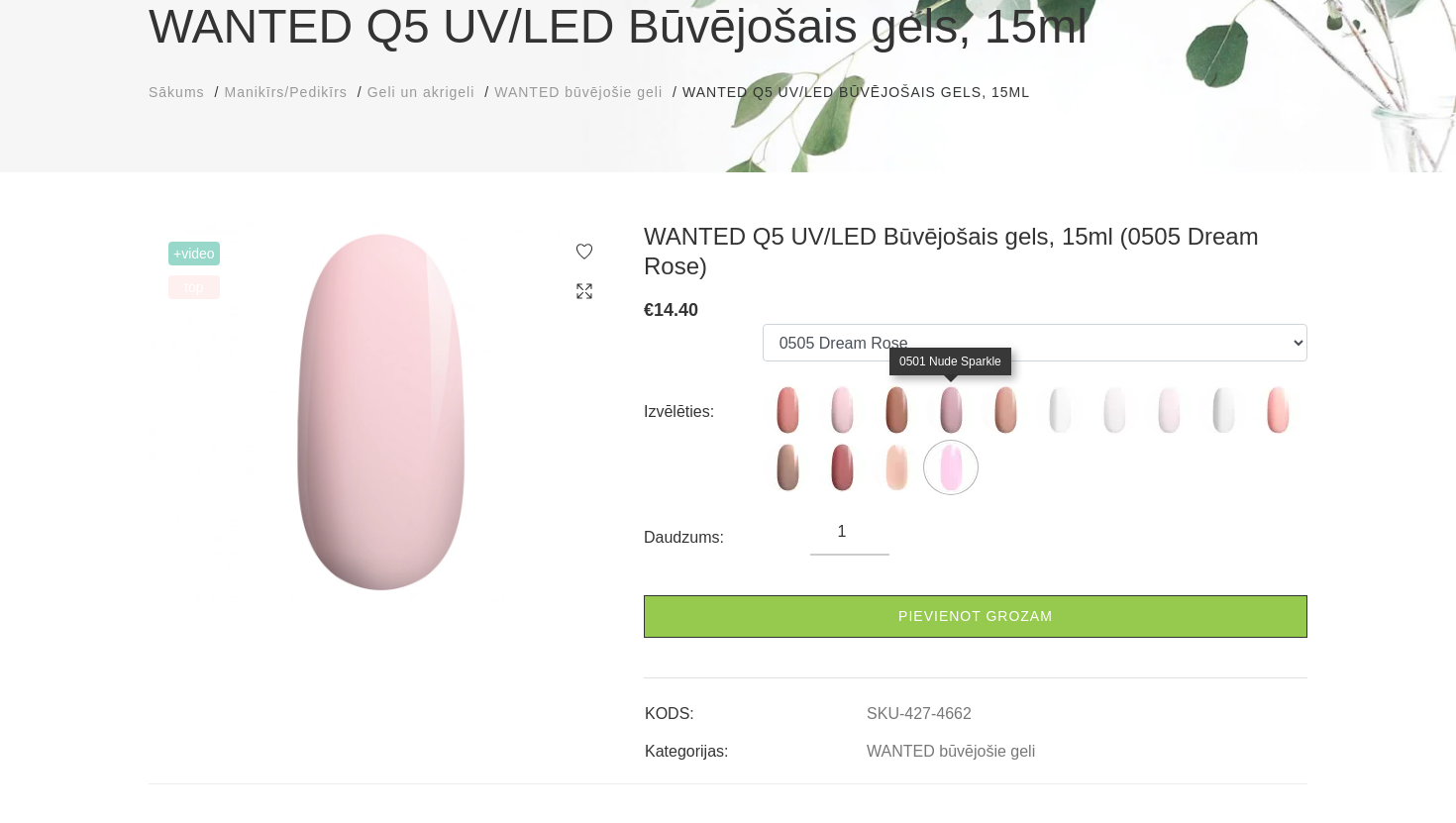 click at bounding box center (951, 410) 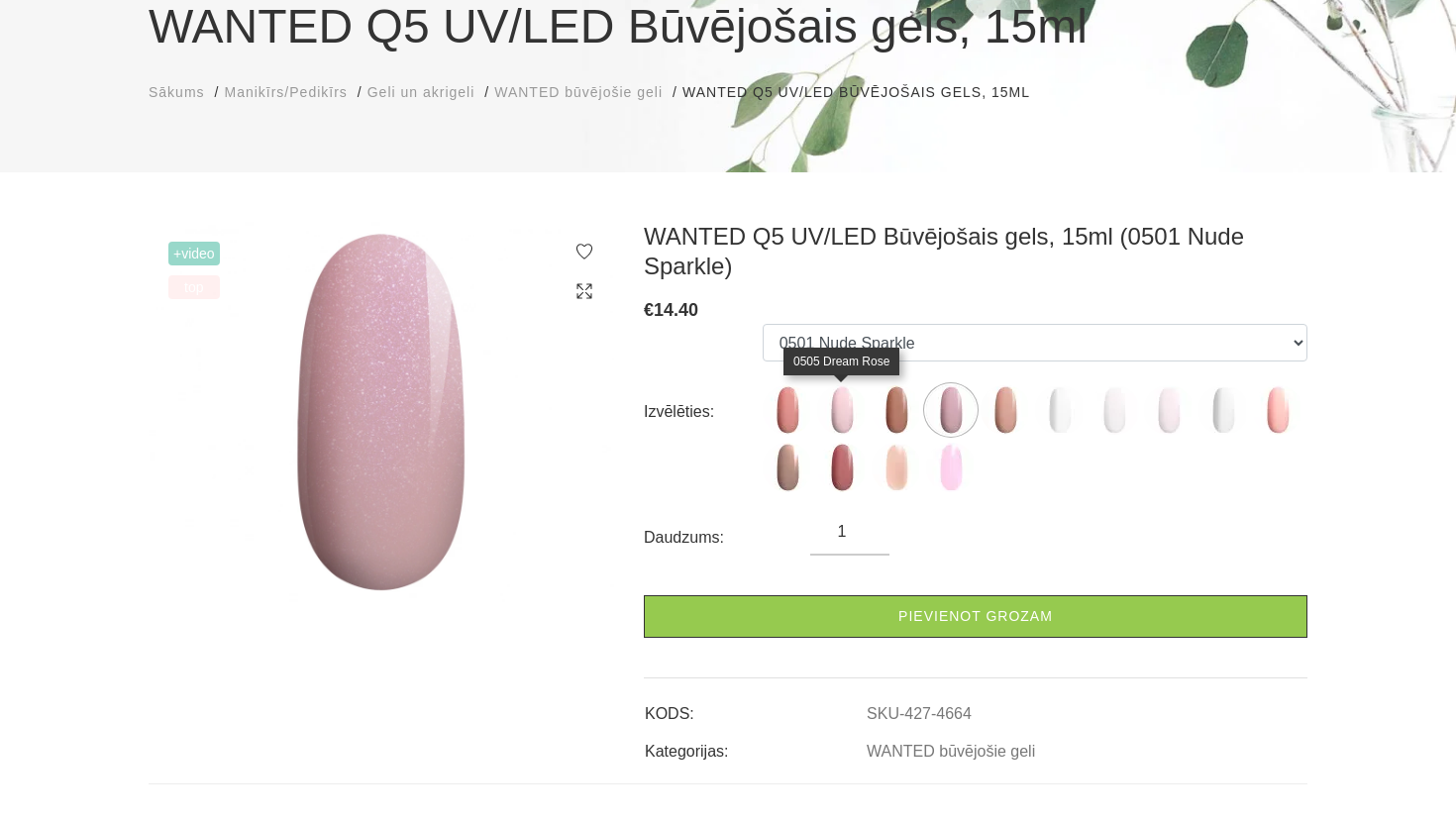 click at bounding box center (842, 410) 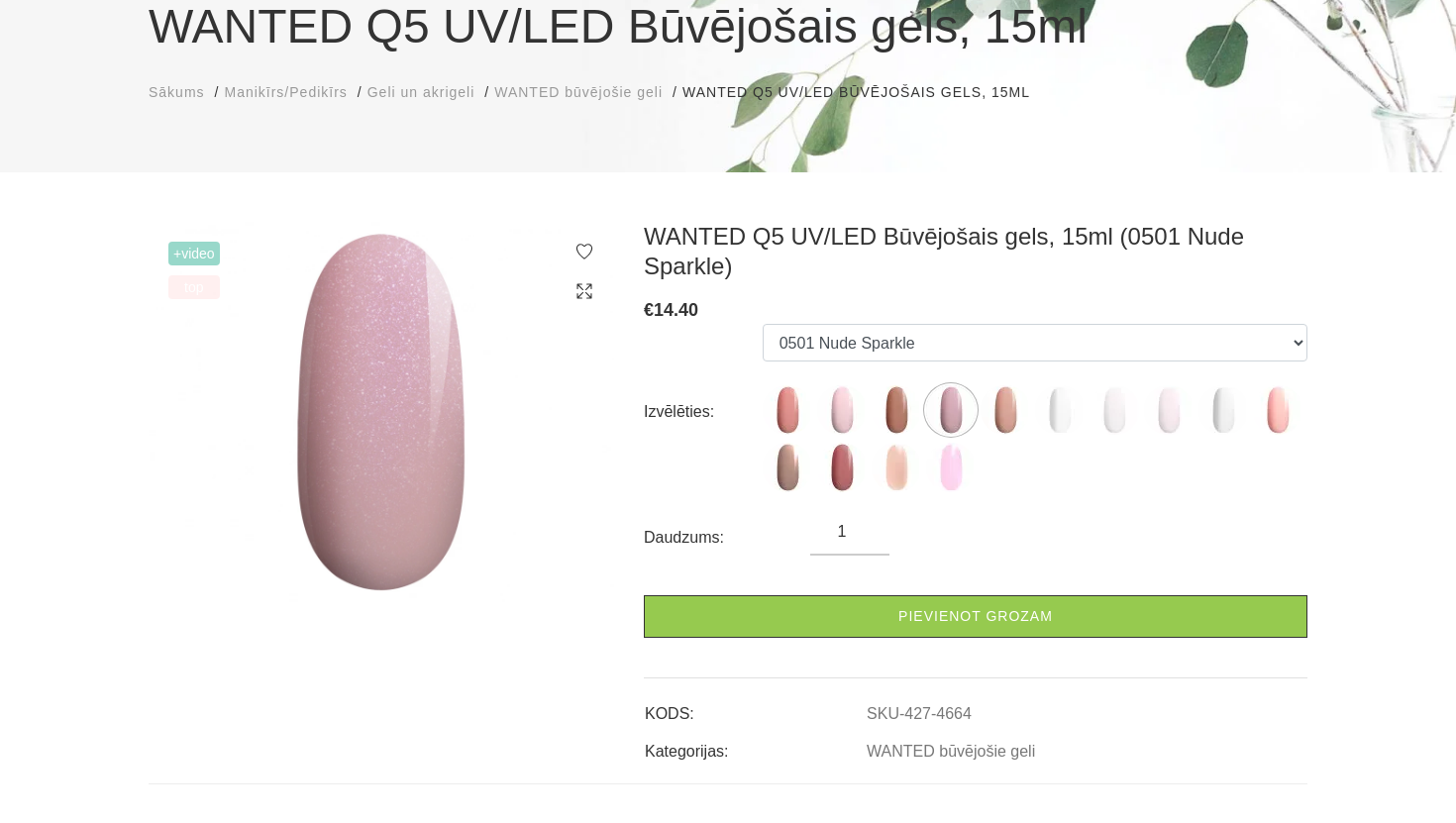 select on "4662" 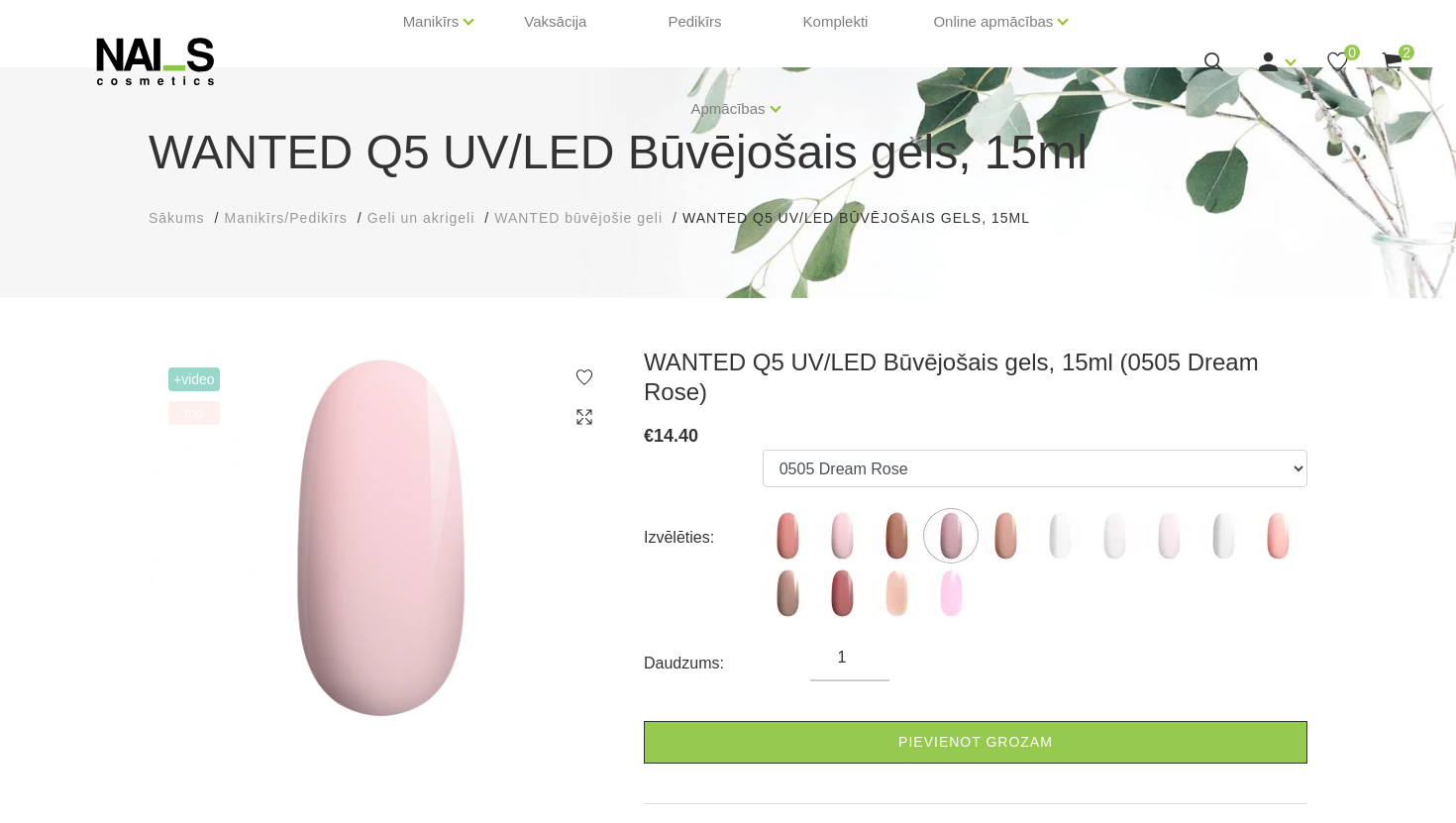 scroll, scrollTop: 68, scrollLeft: 0, axis: vertical 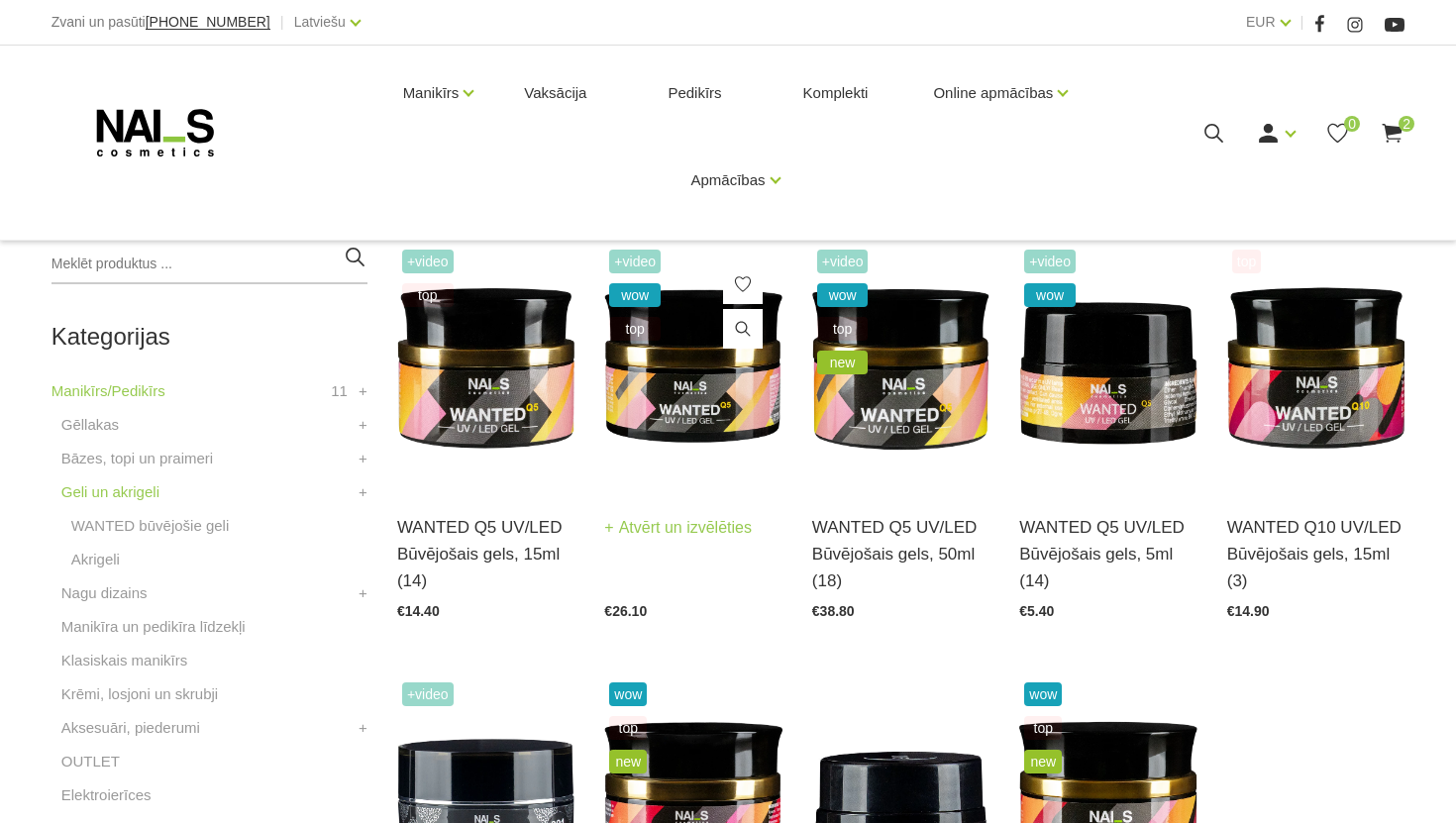 click at bounding box center [692, 366] 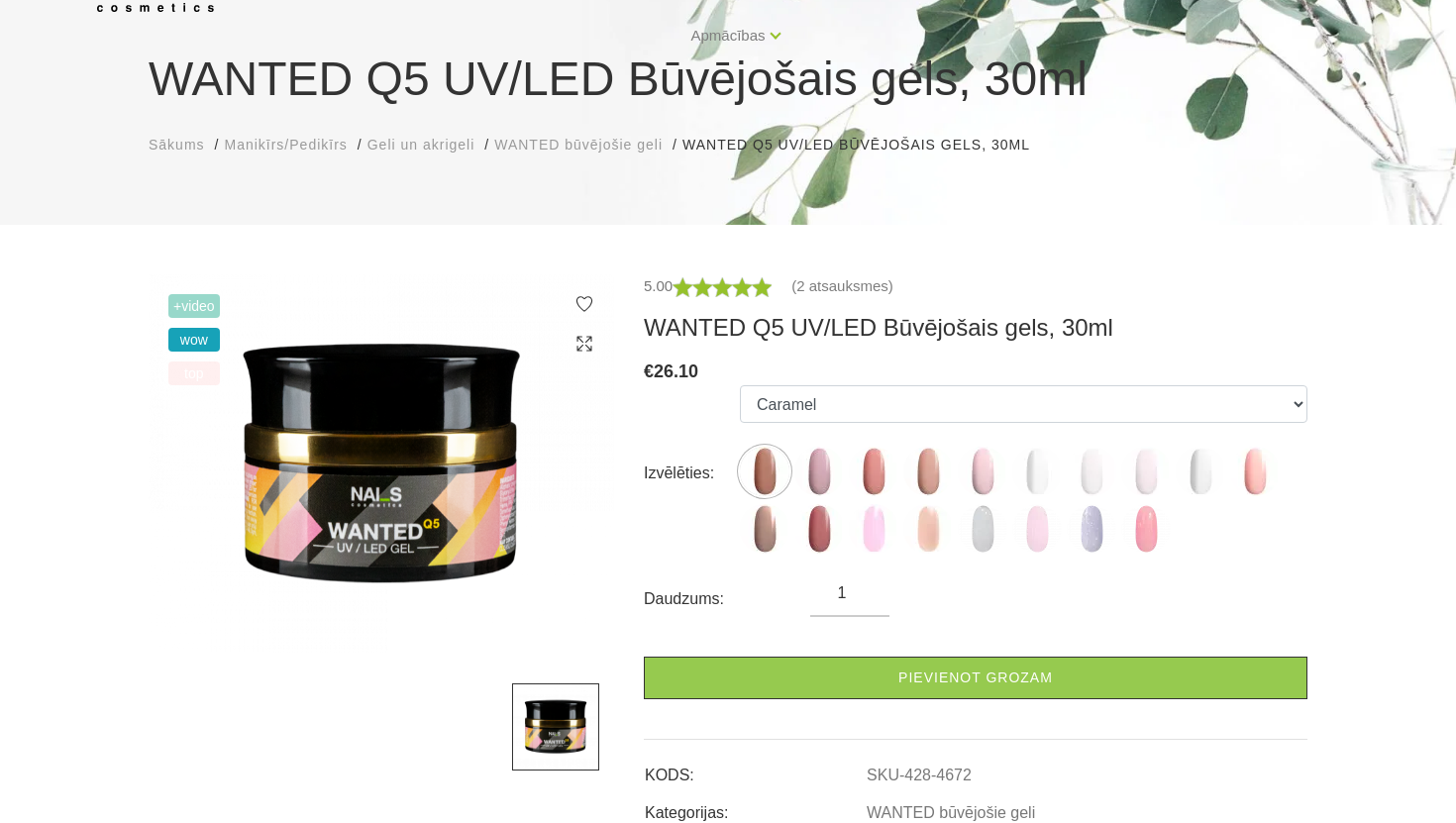 scroll, scrollTop: 175, scrollLeft: 0, axis: vertical 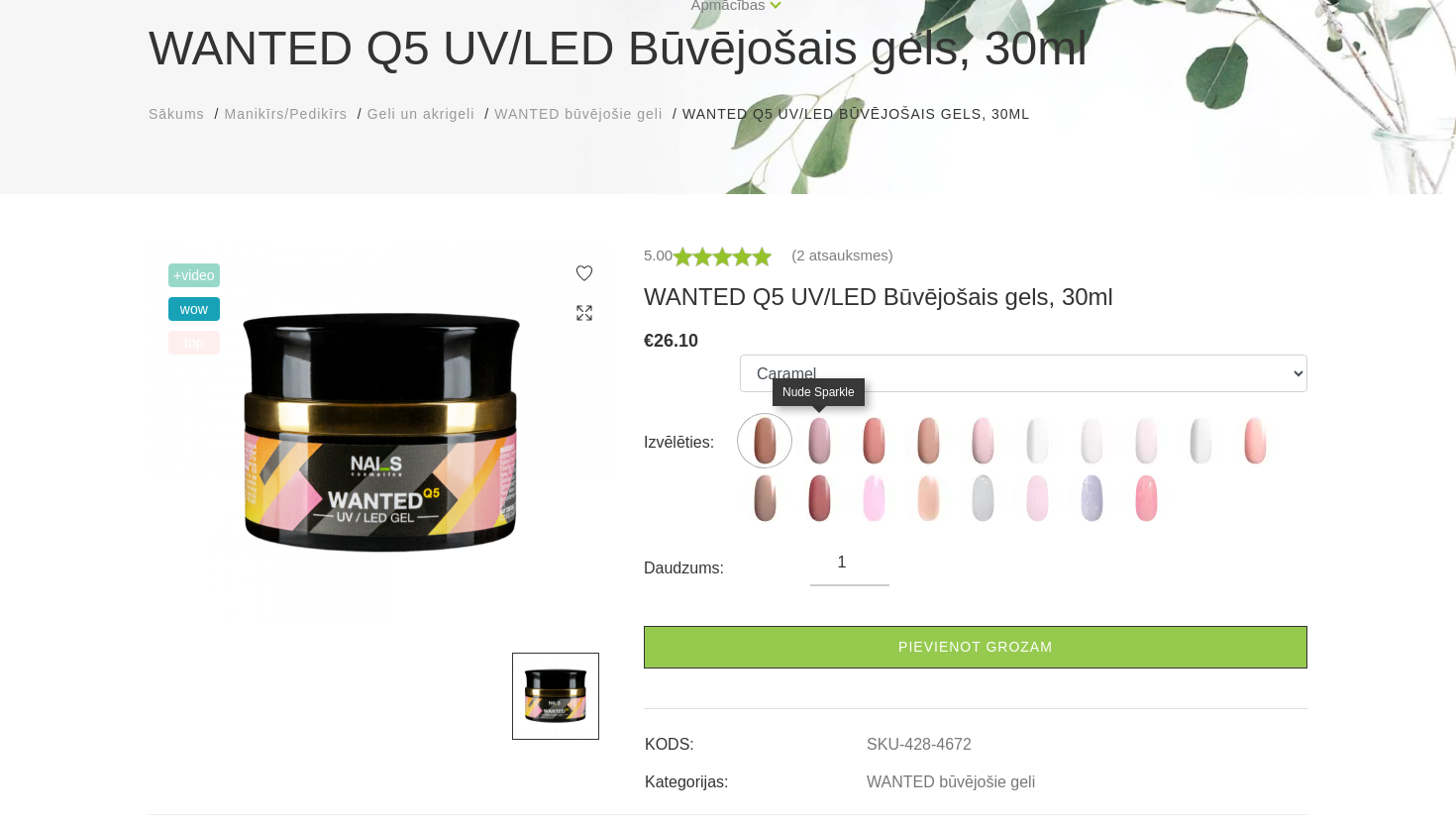 click at bounding box center [819, 441] 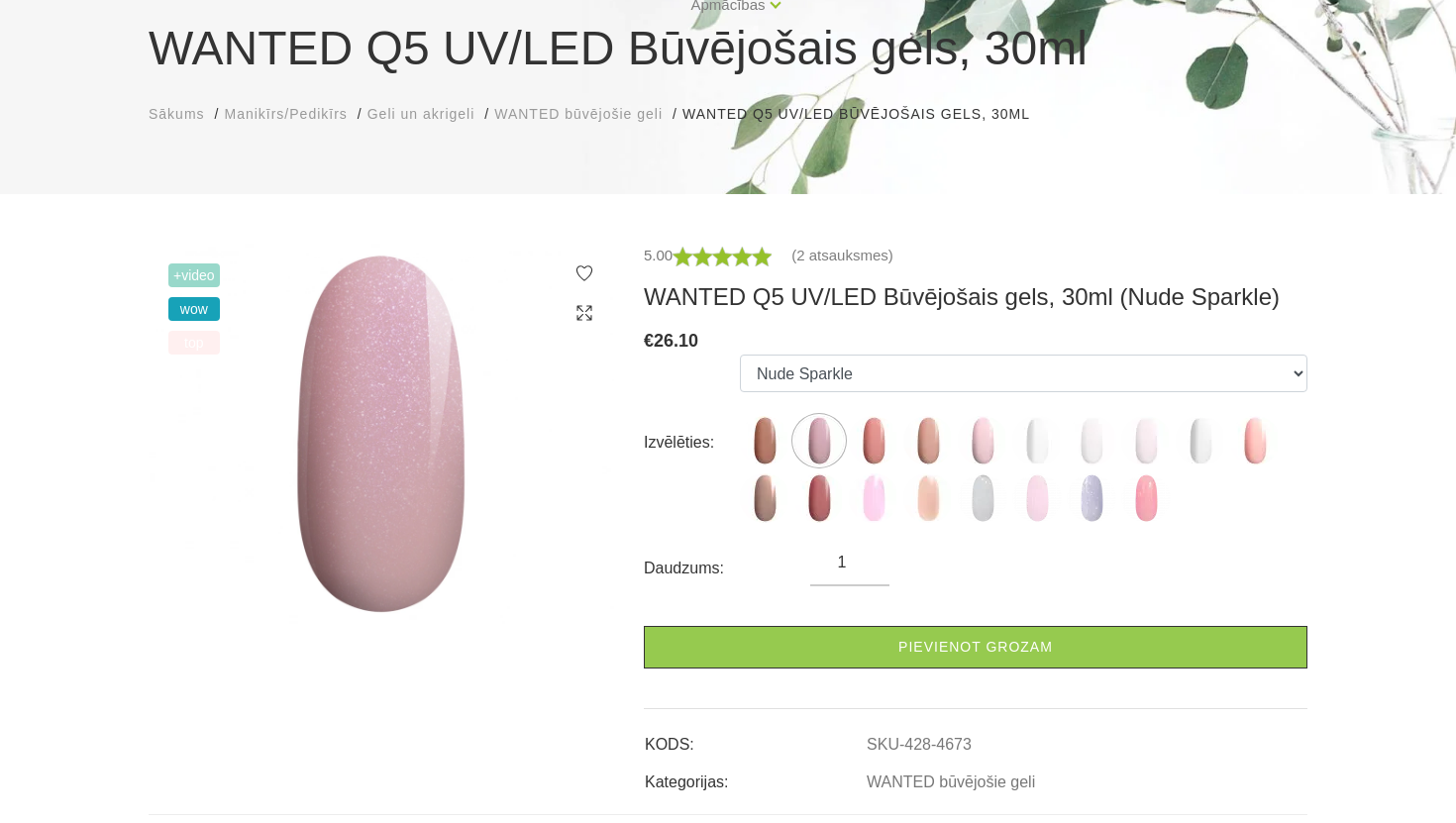 click on "Caramel Nude Sparkle Mood Macchiato Dream Rose Premium Clear Pastel Porcelain Bubble Gum Milky Way Pale Pink Hot Chocolate Dust Rose Zephyr Peach Sparkle Elegant [PERSON_NAME] Water Seashell Cherry Blossom" at bounding box center (1023, 443) 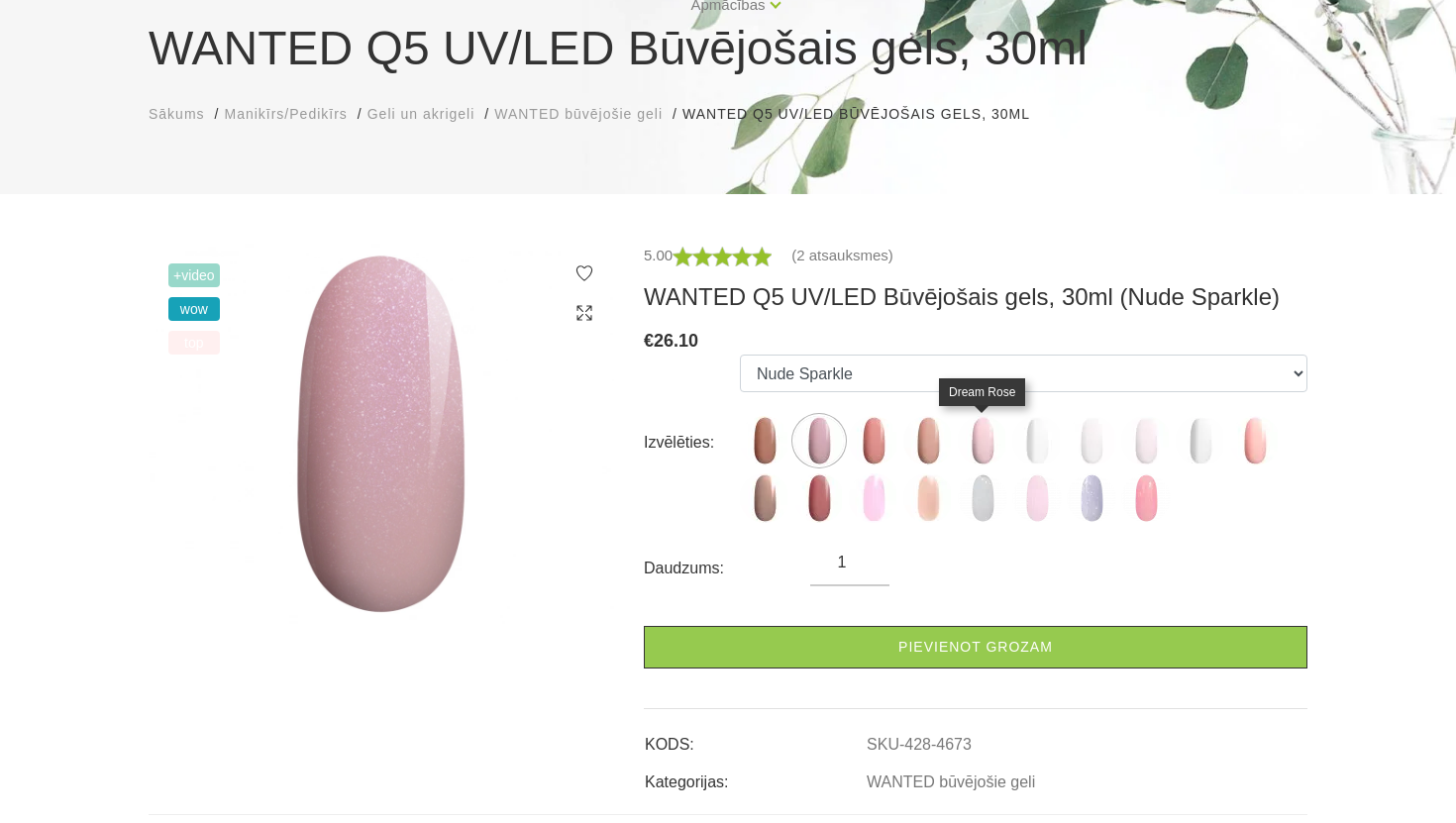 click at bounding box center (983, 441) 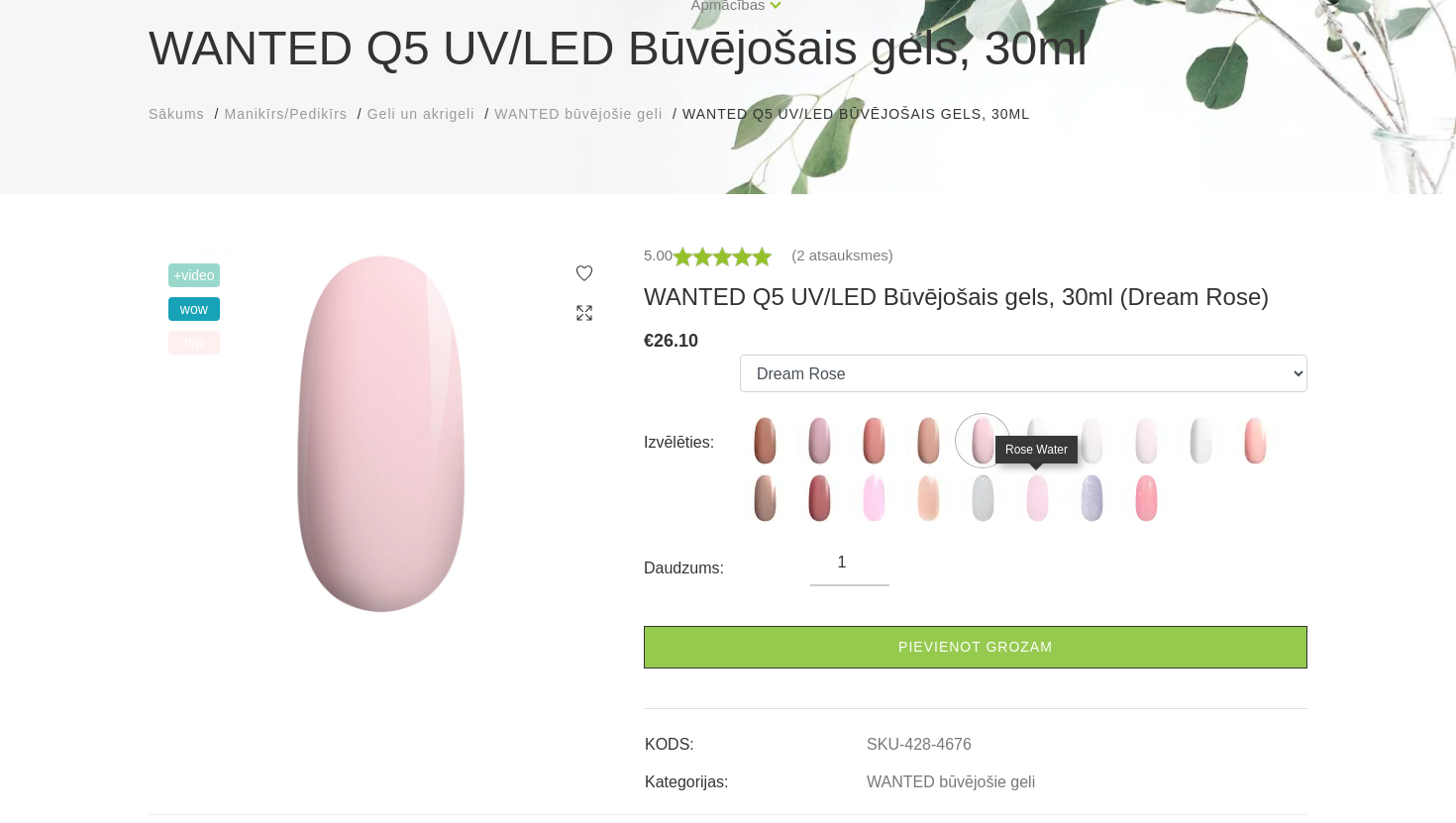 click at bounding box center [1037, 498] 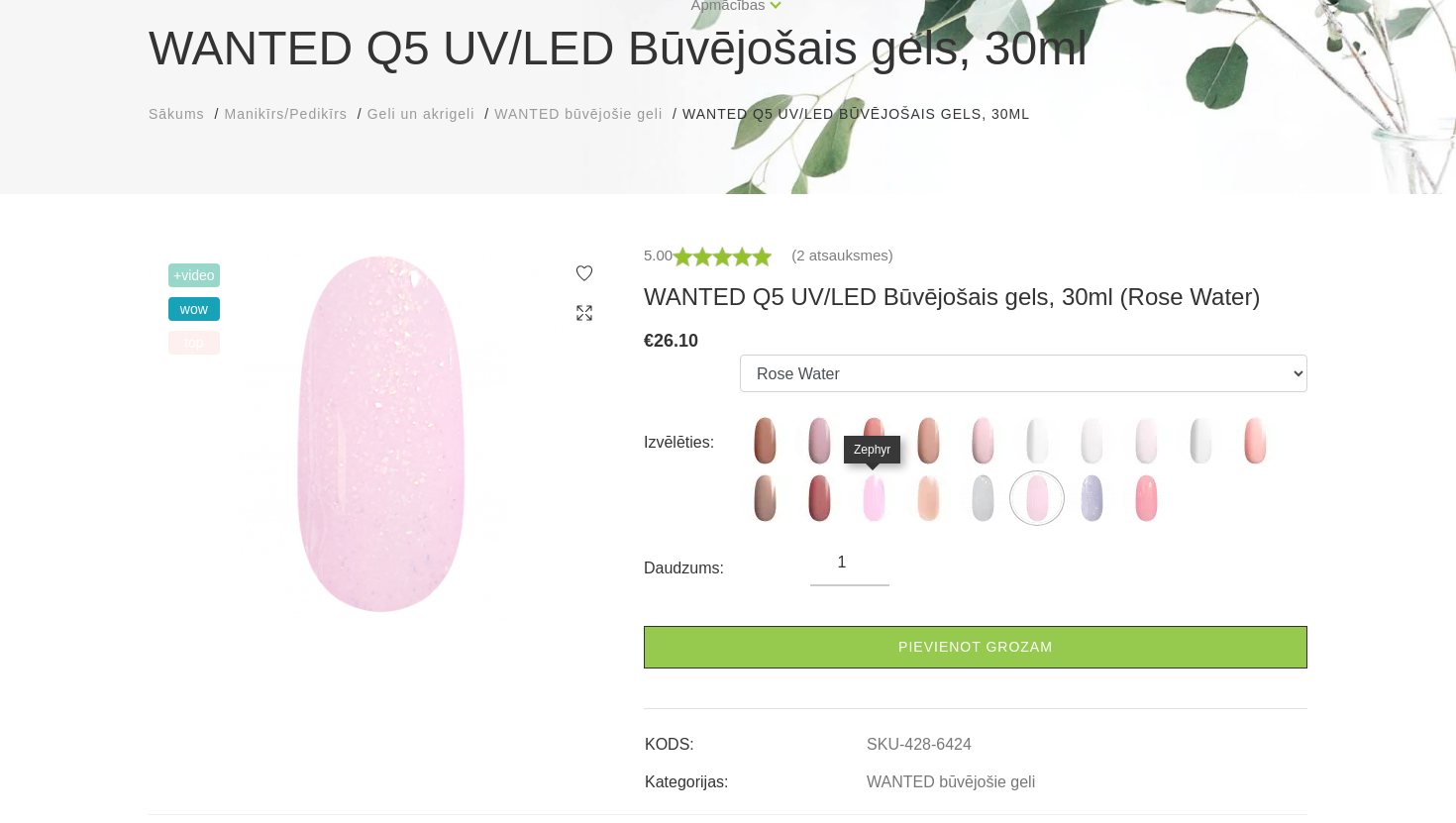 click at bounding box center (874, 498) 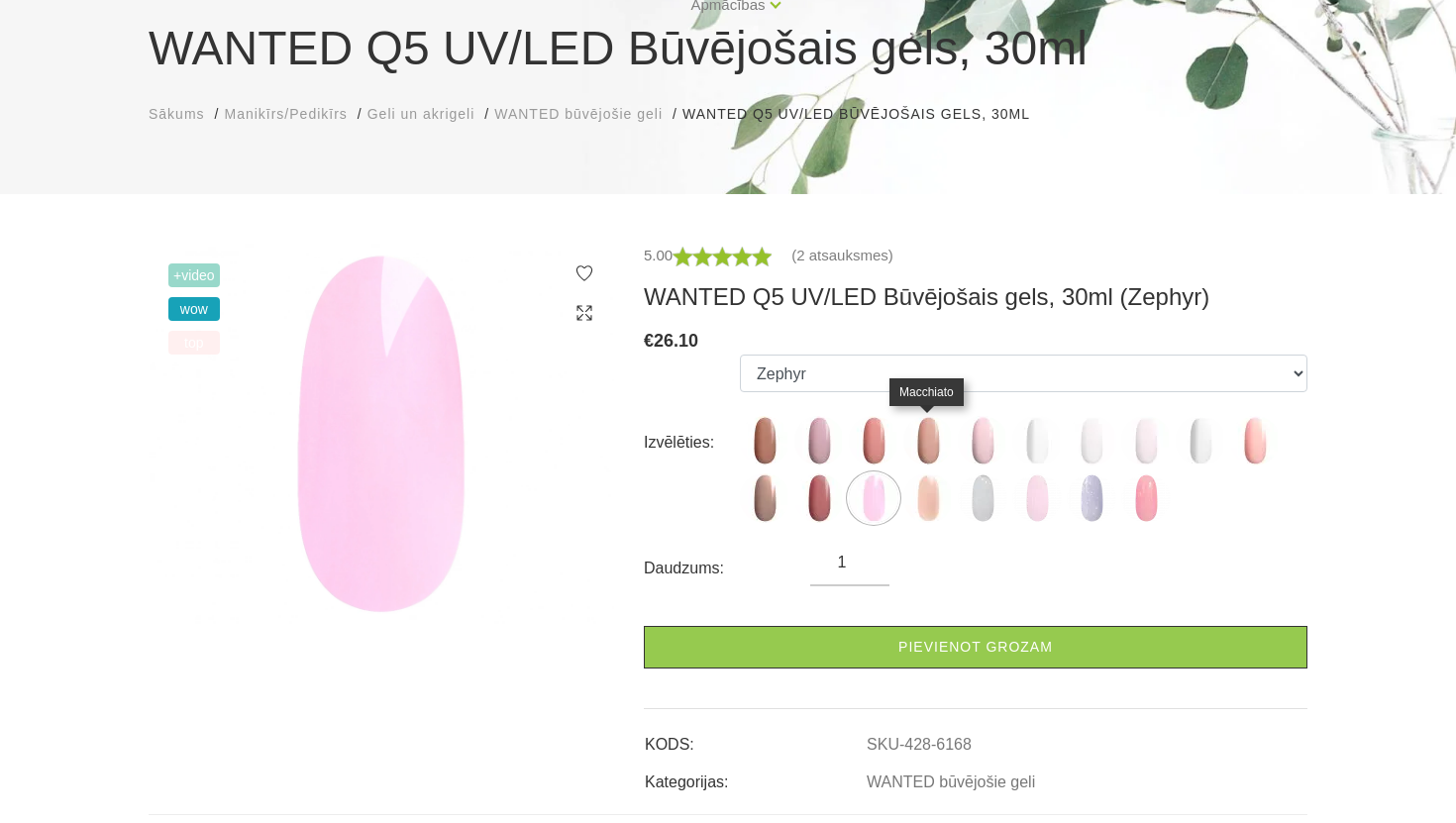 click at bounding box center [928, 441] 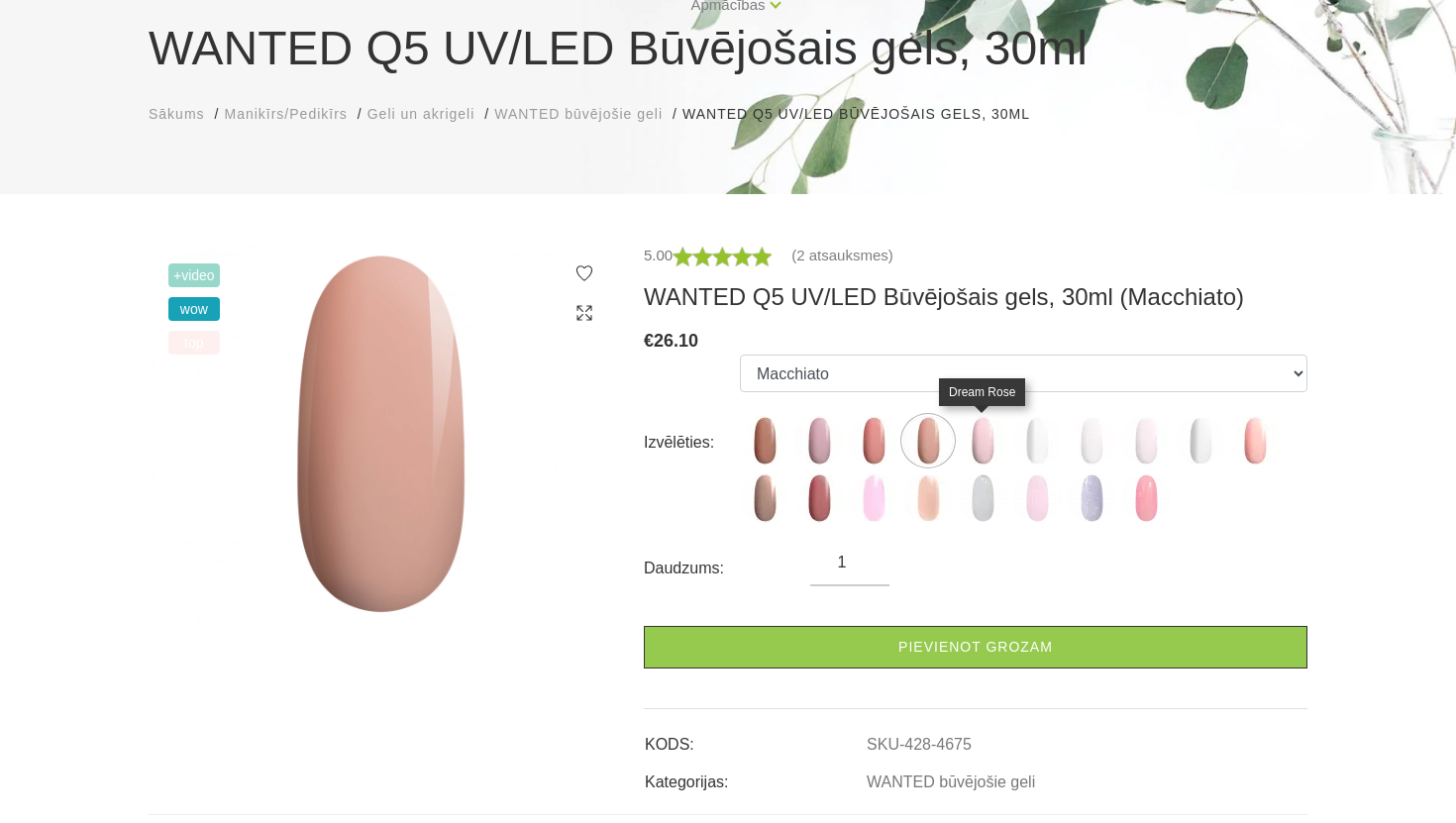 click at bounding box center (983, 441) 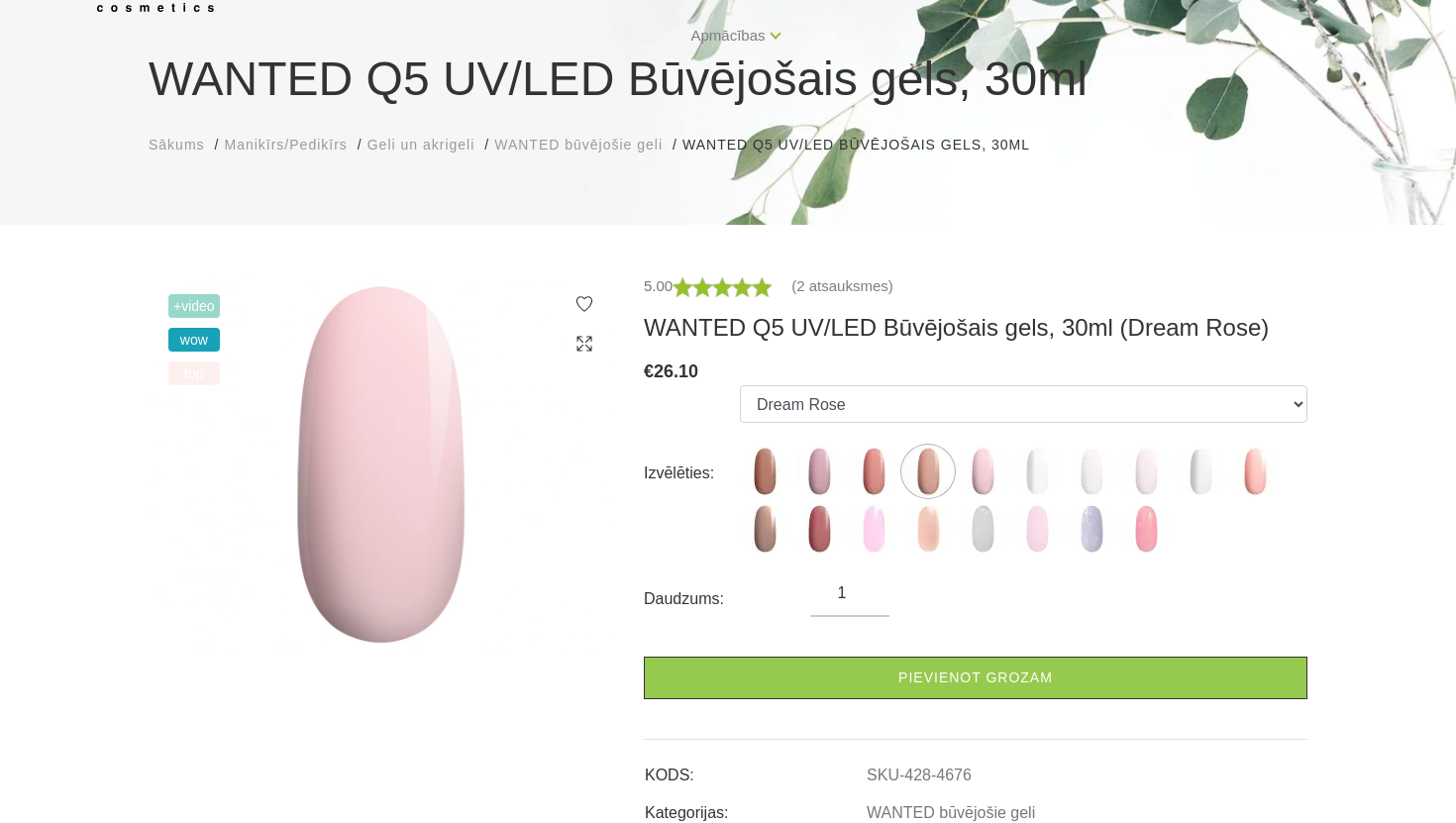 scroll, scrollTop: 146, scrollLeft: 0, axis: vertical 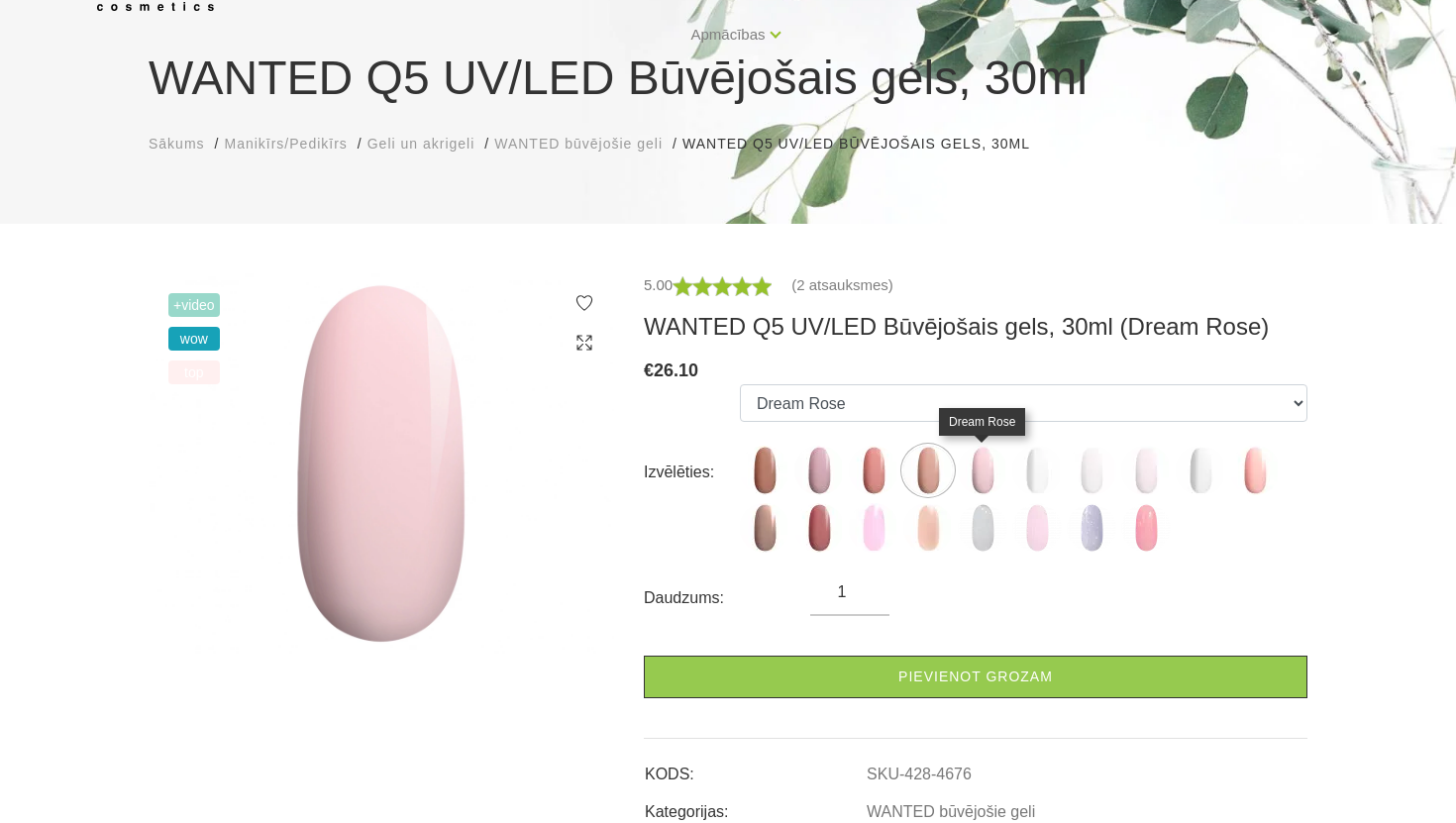 click at bounding box center [983, 470] 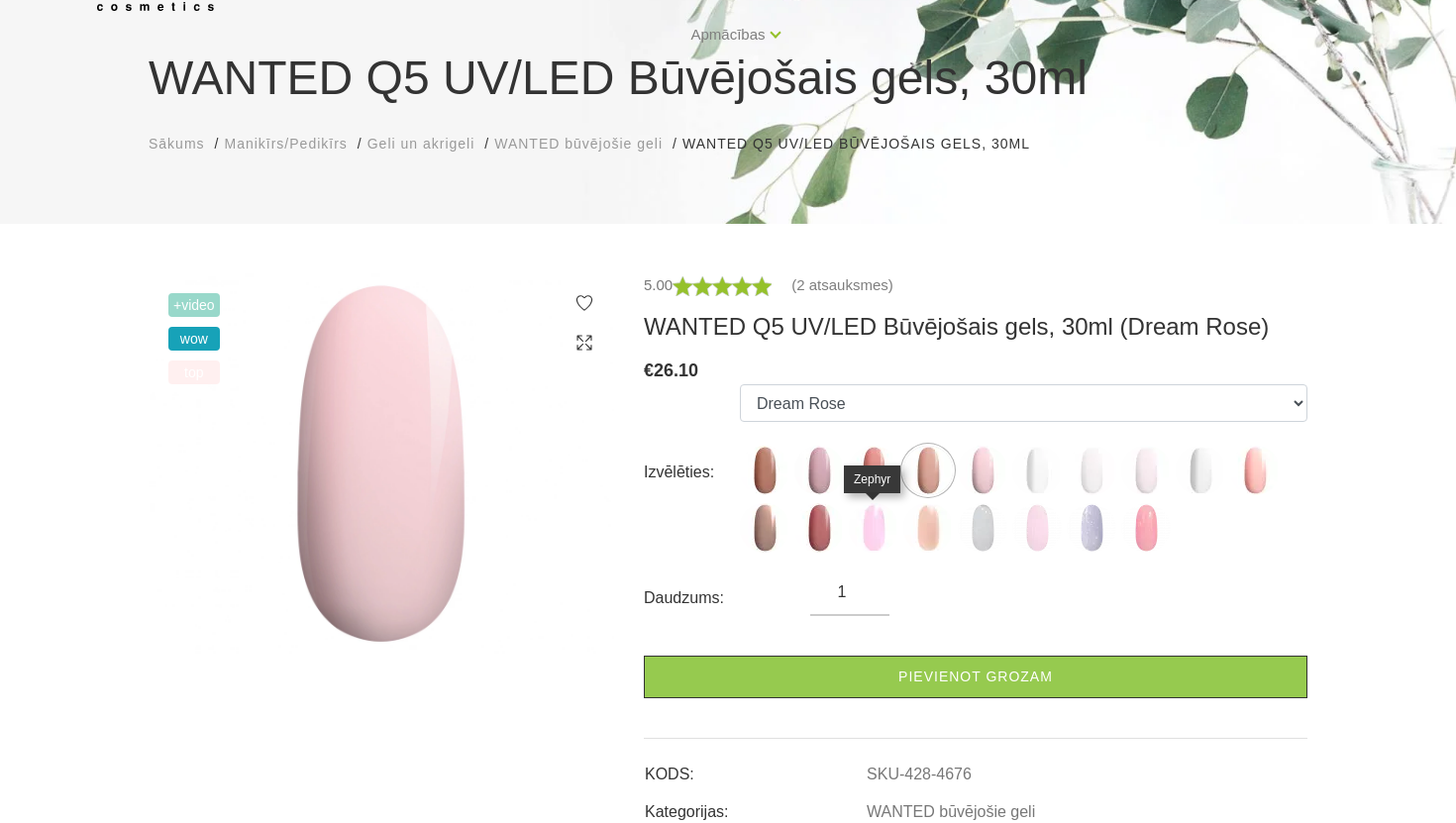 click at bounding box center [874, 528] 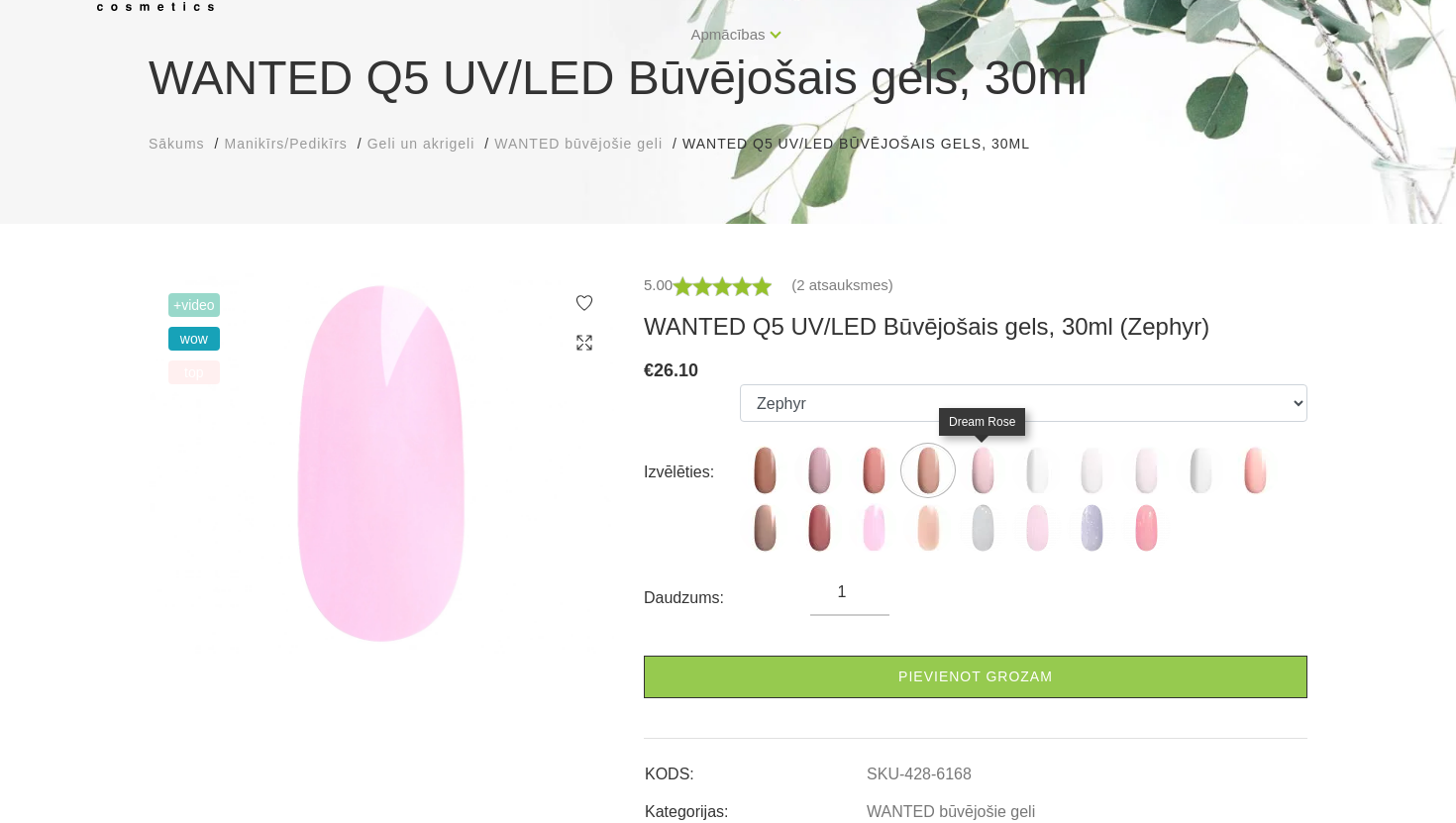 click at bounding box center (983, 470) 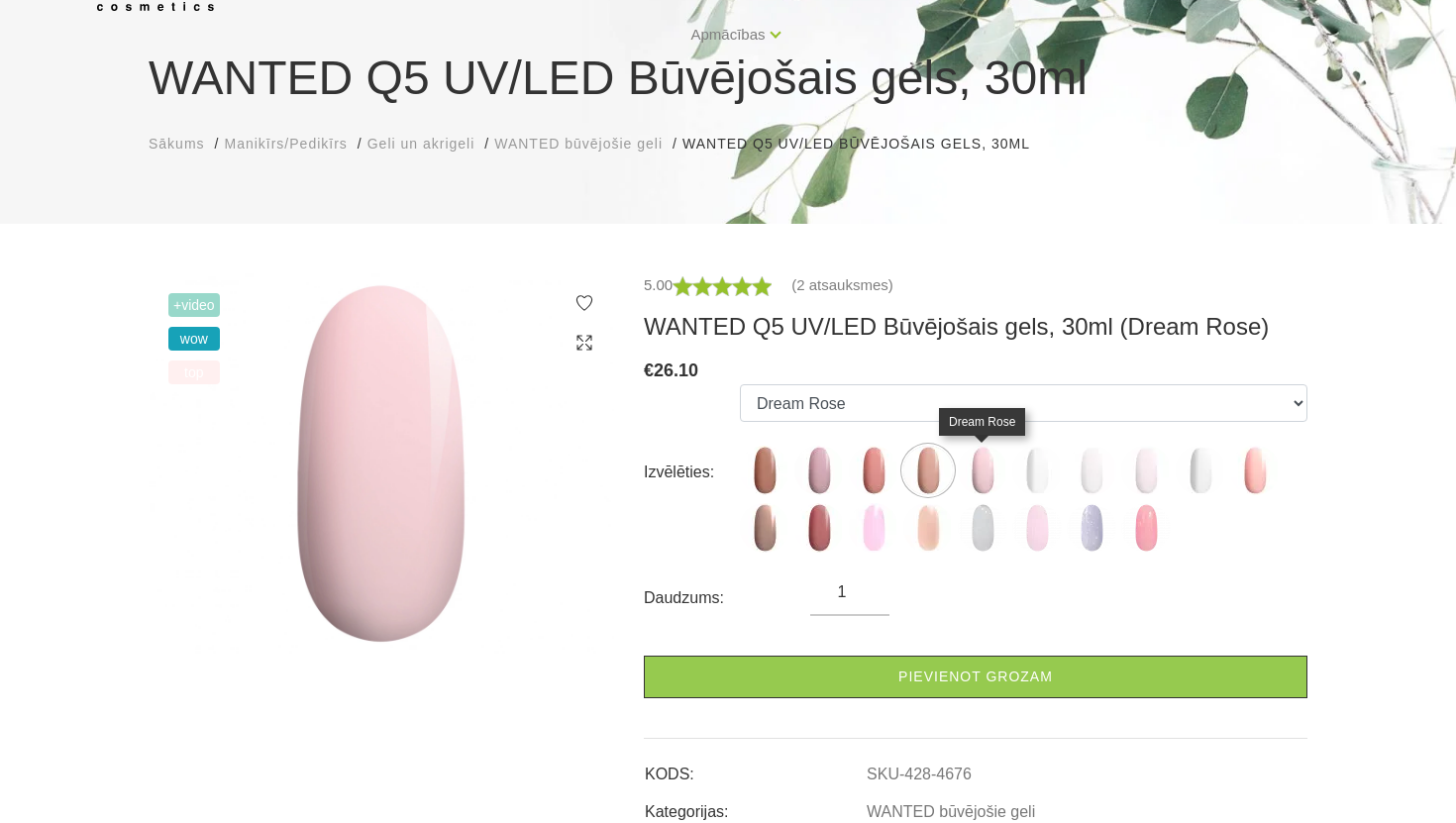 click at bounding box center (983, 470) 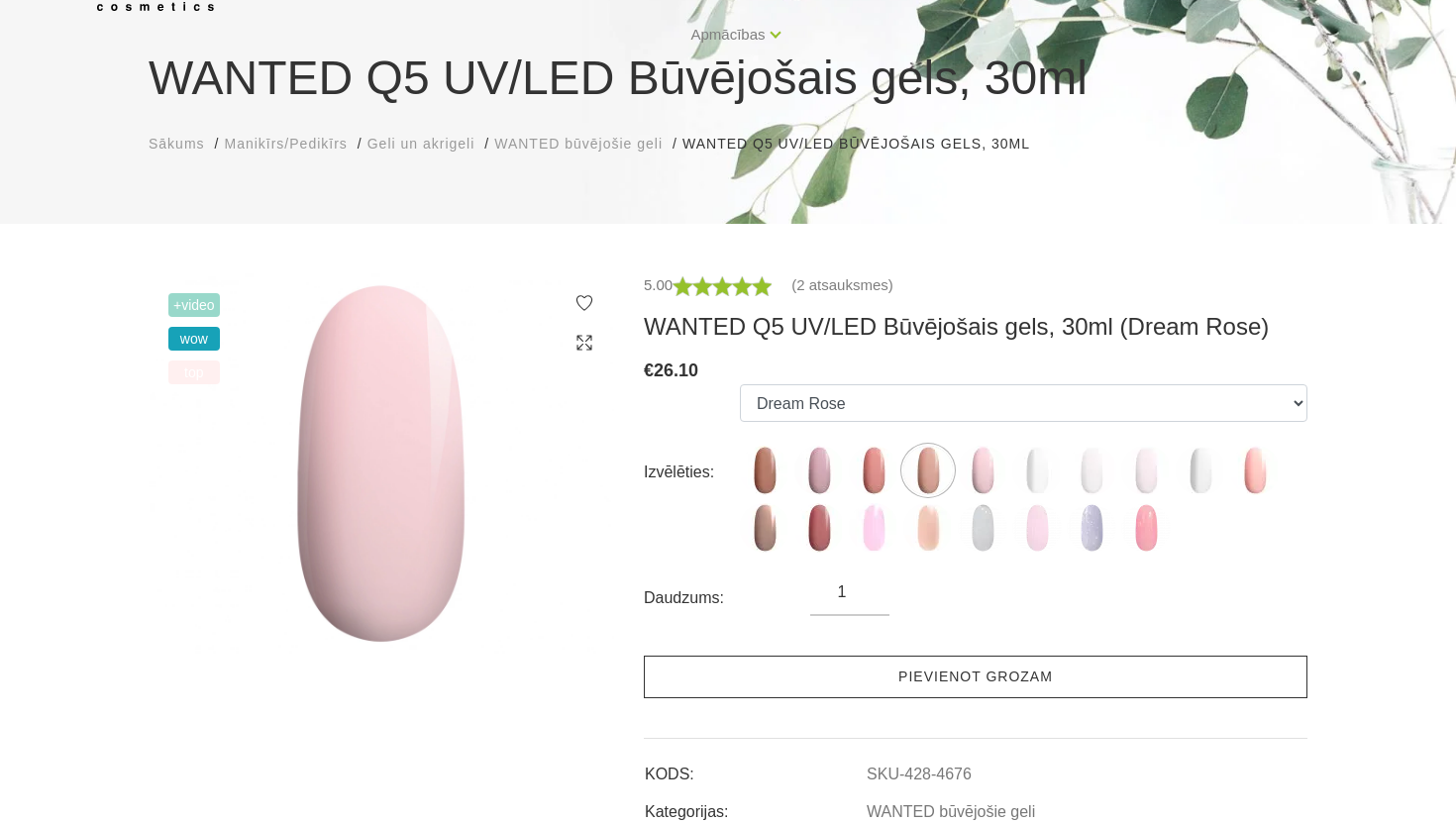 click on "Pievienot grozam" at bounding box center [976, 676] 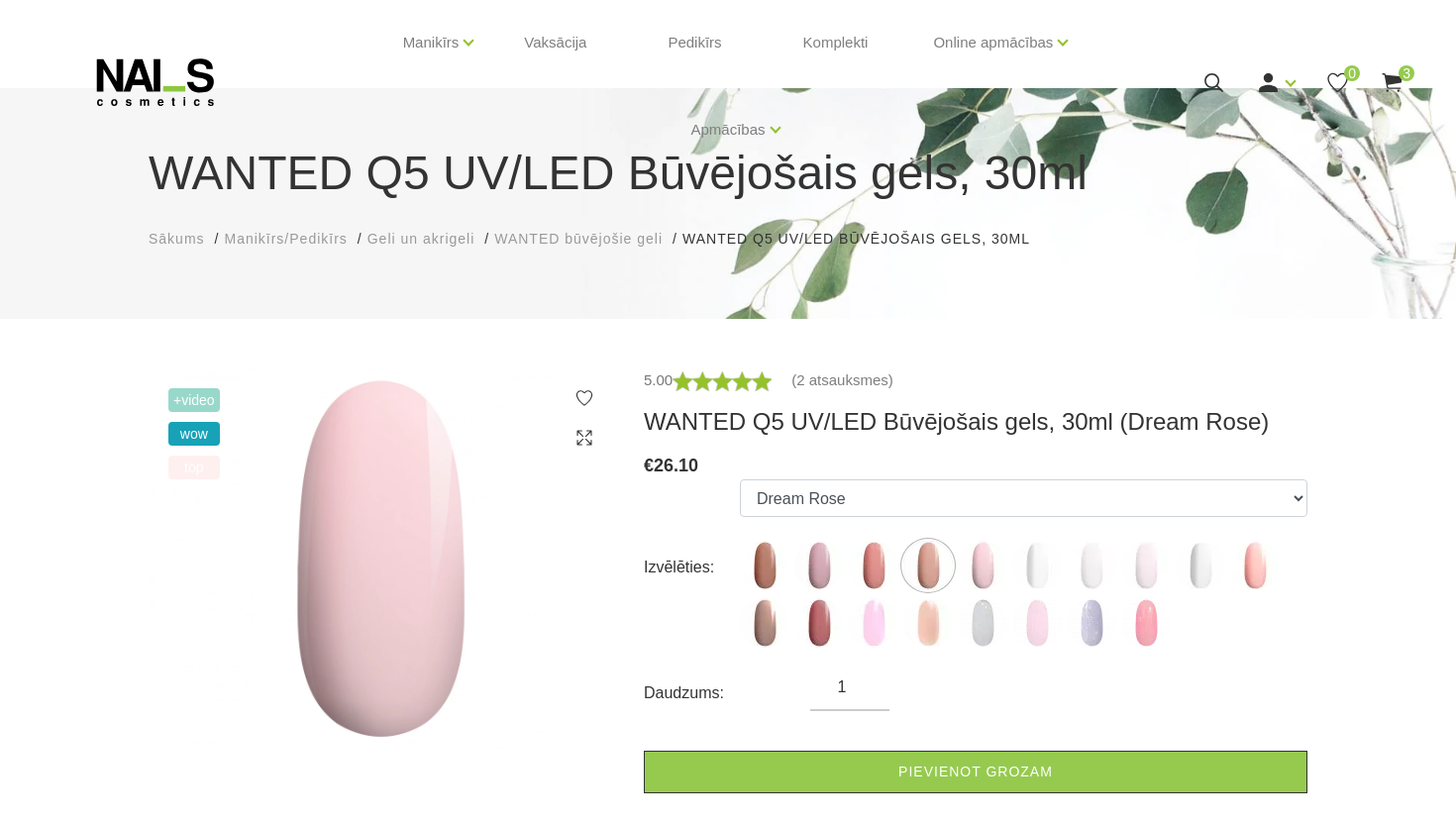 scroll, scrollTop: 0, scrollLeft: 0, axis: both 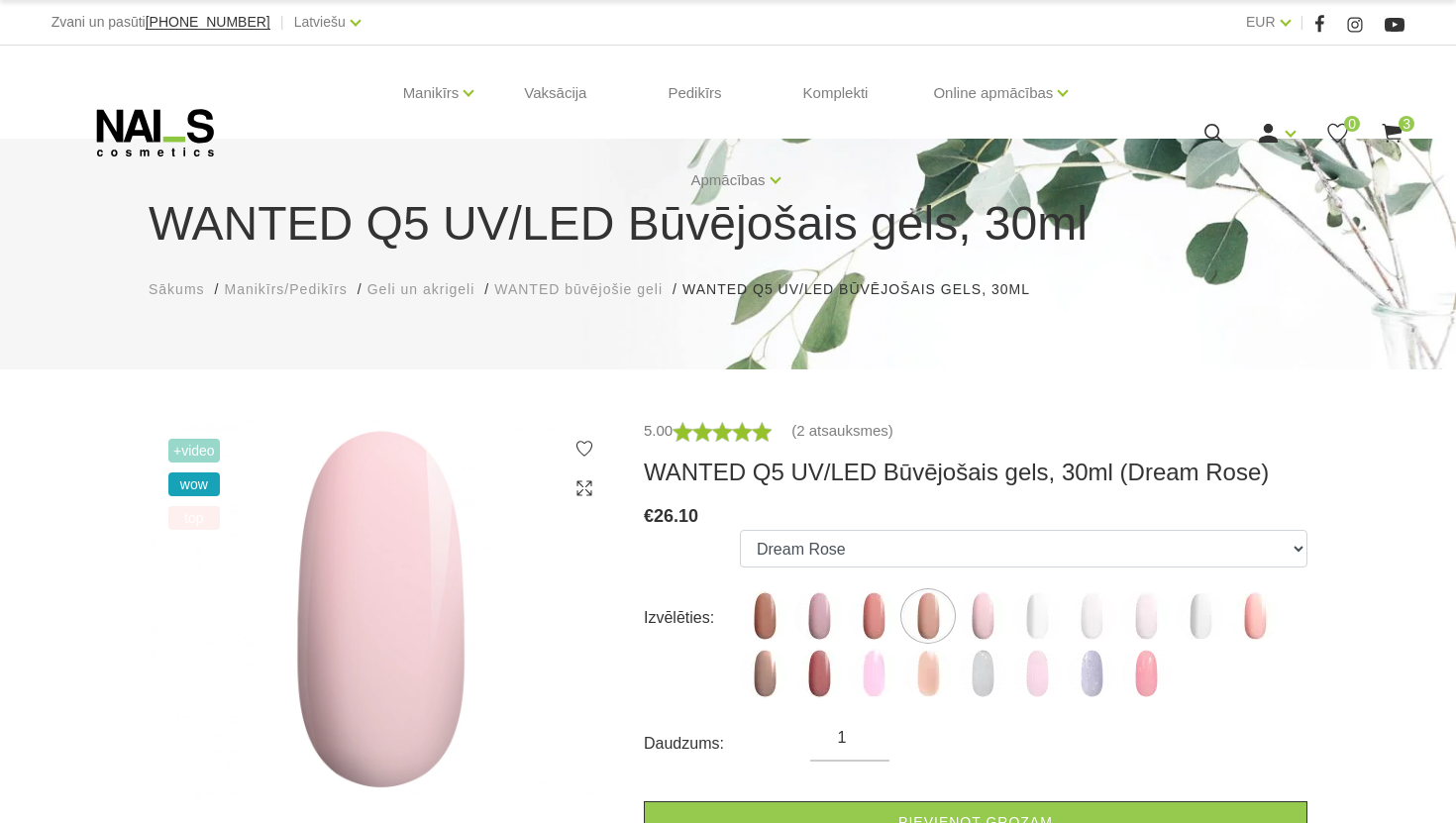 click on "3" at bounding box center (1406, 124) 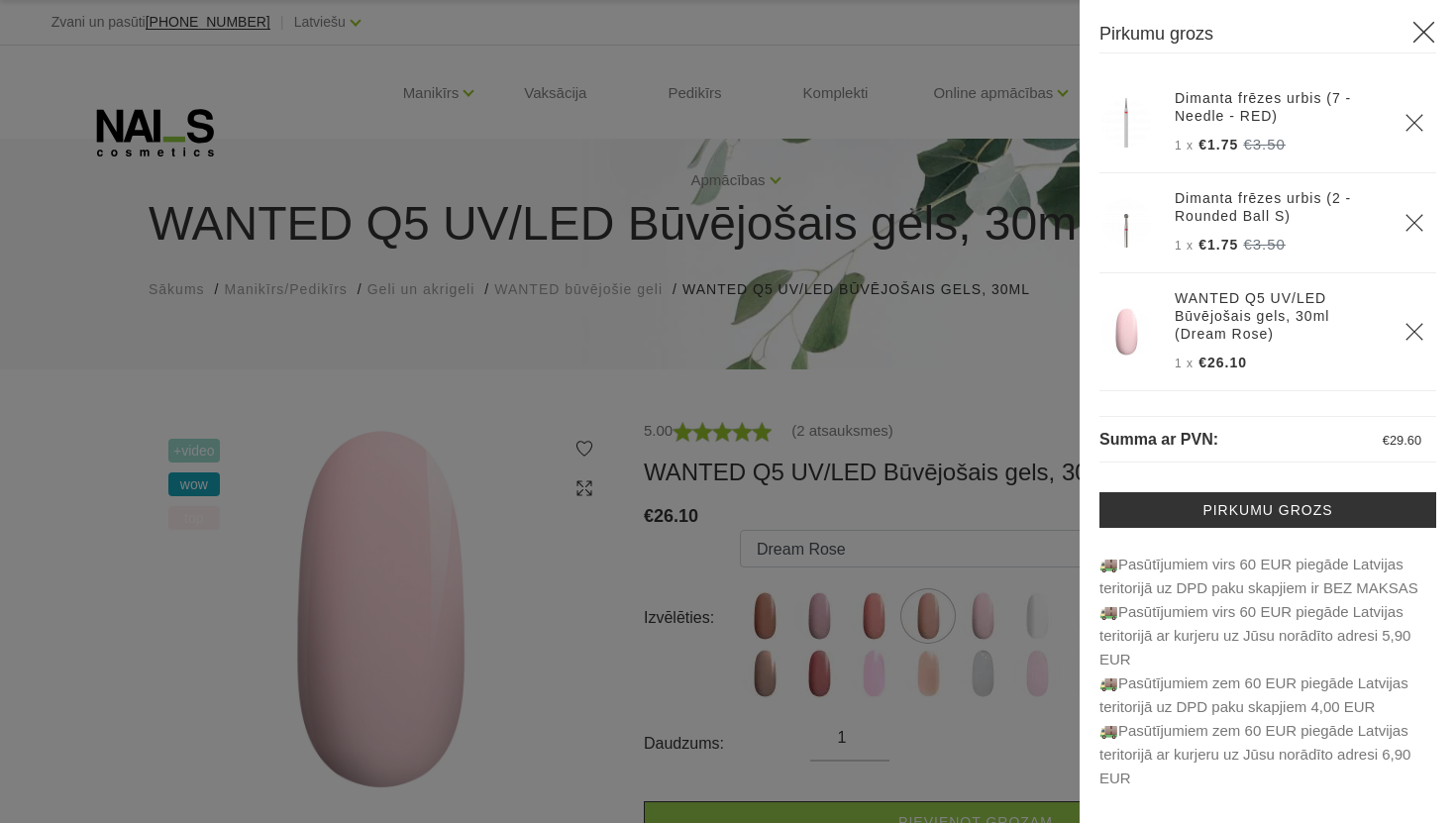 click 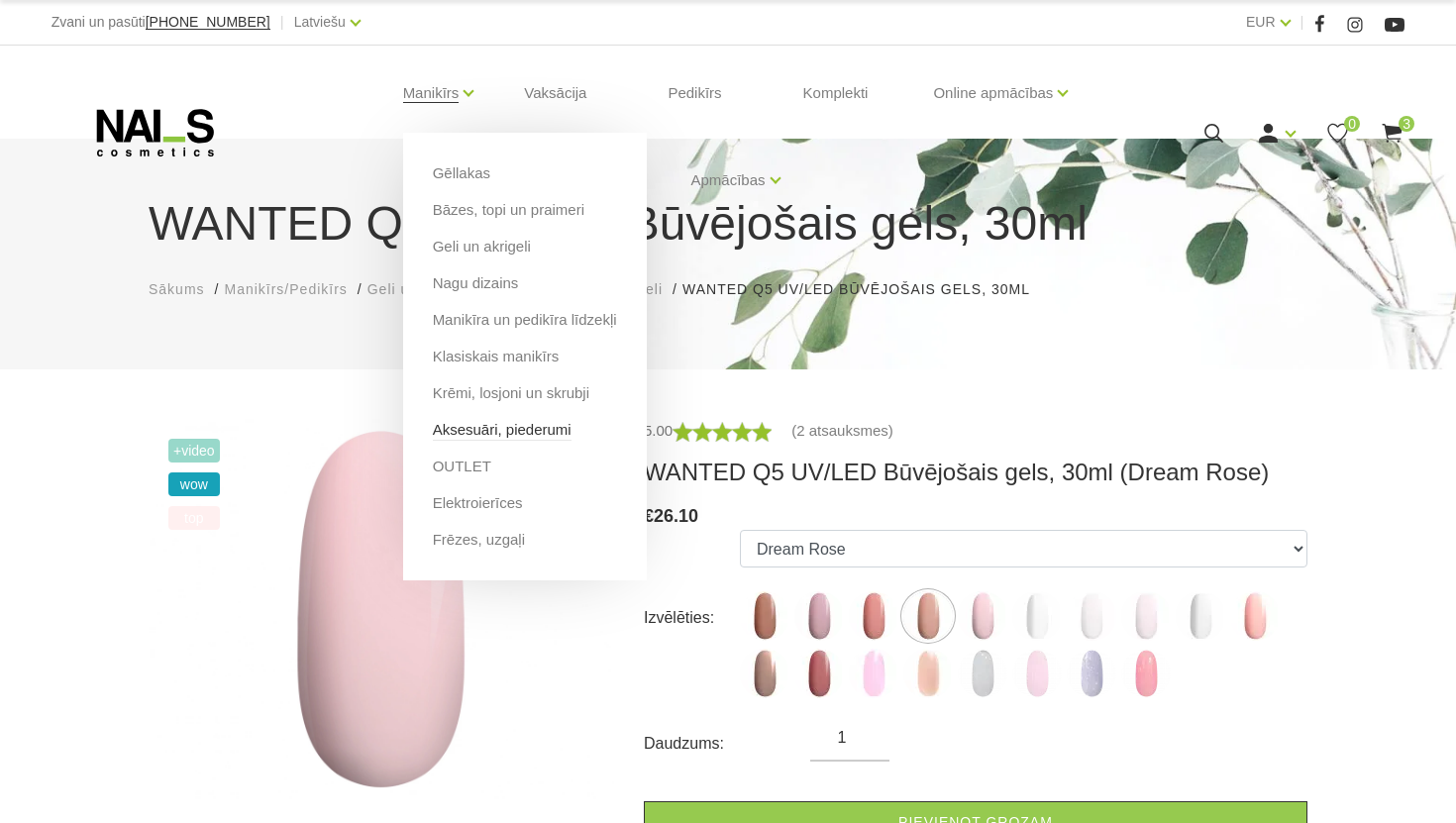 click on "Aksesuāri, piederumi" at bounding box center (502, 430) 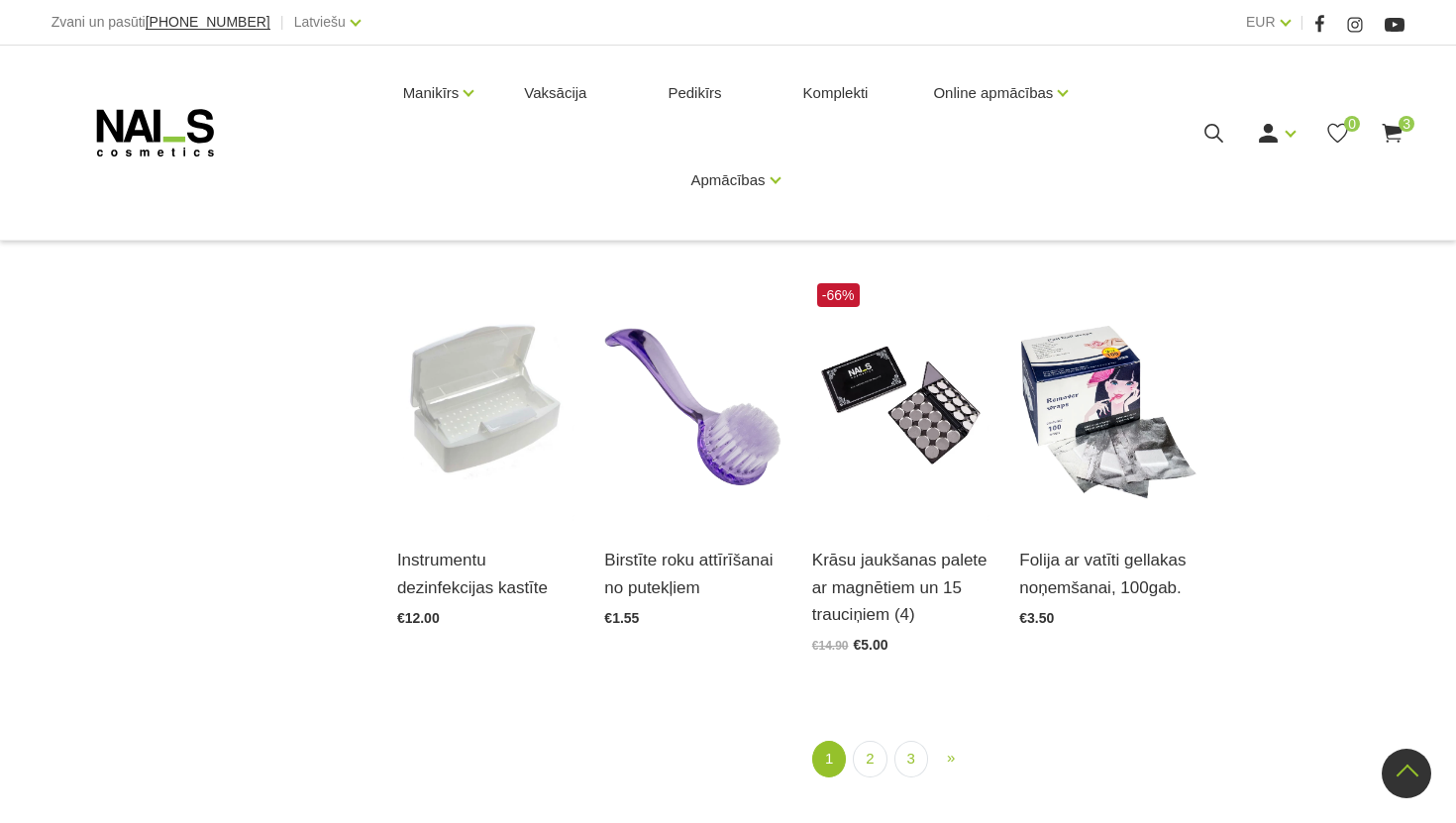 scroll, scrollTop: 2114, scrollLeft: 0, axis: vertical 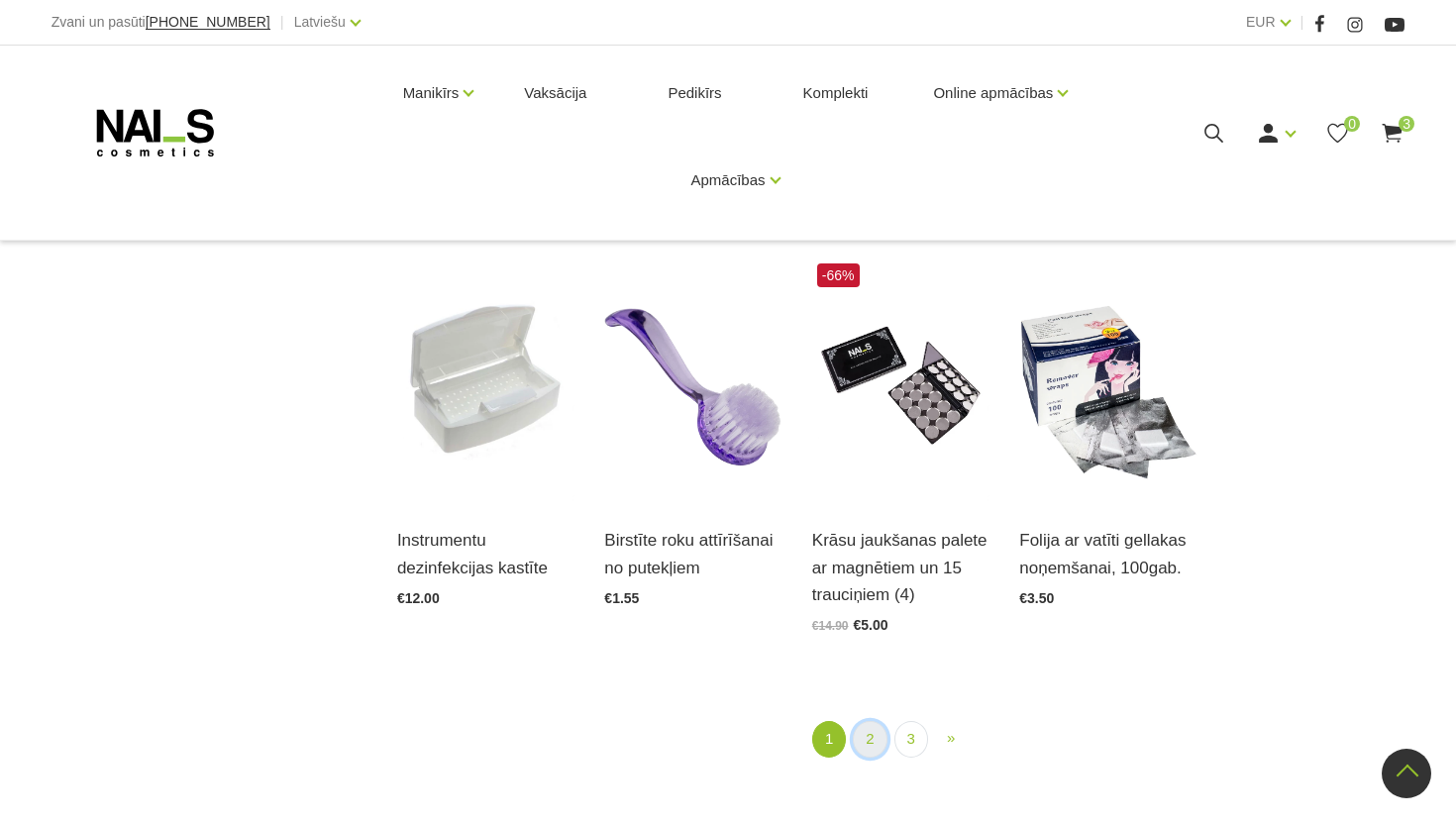click on "2" at bounding box center (870, 739) 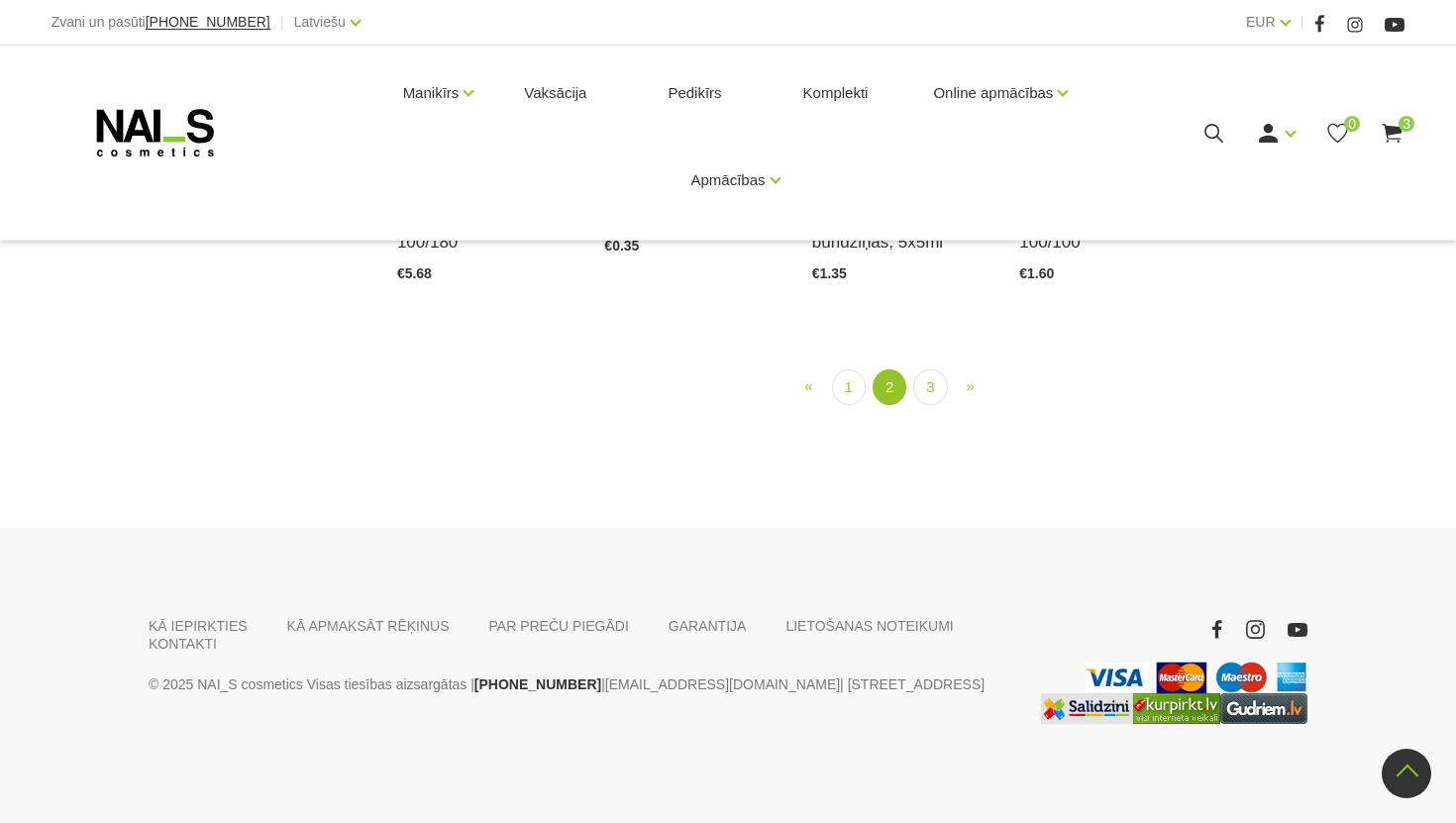 scroll, scrollTop: 2029, scrollLeft: 0, axis: vertical 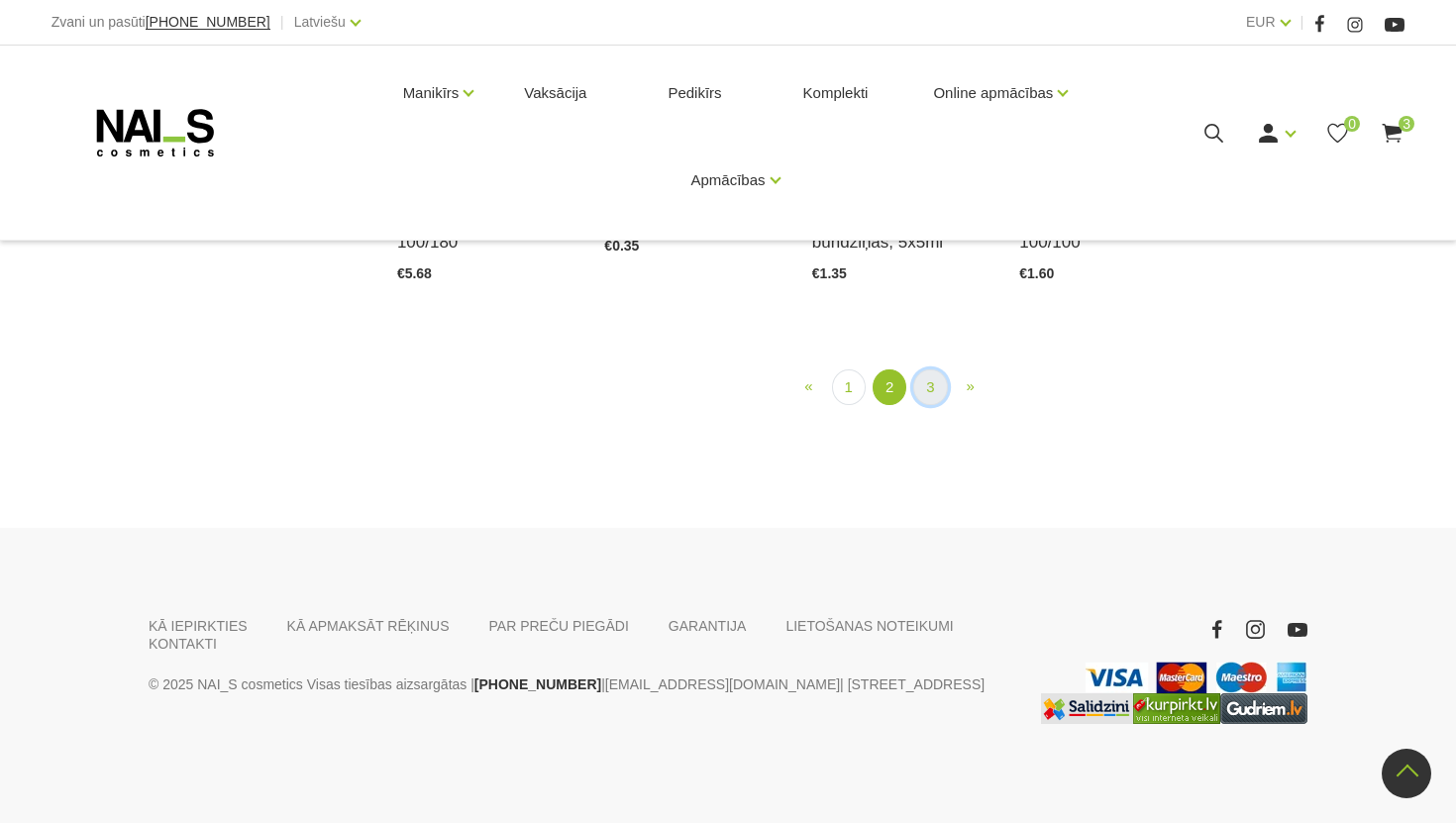 click on "3" at bounding box center [930, 387] 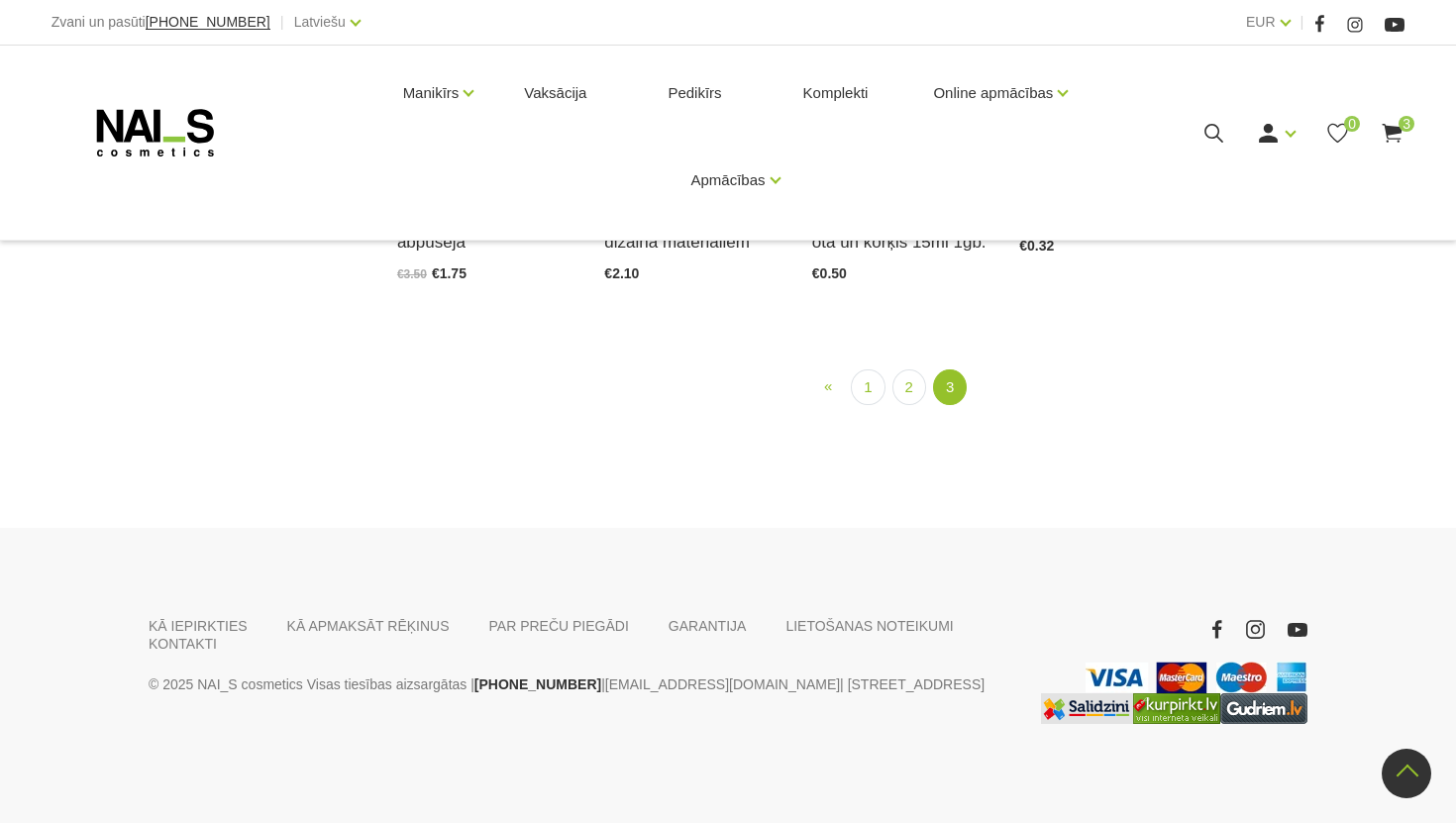 scroll, scrollTop: 1653, scrollLeft: 0, axis: vertical 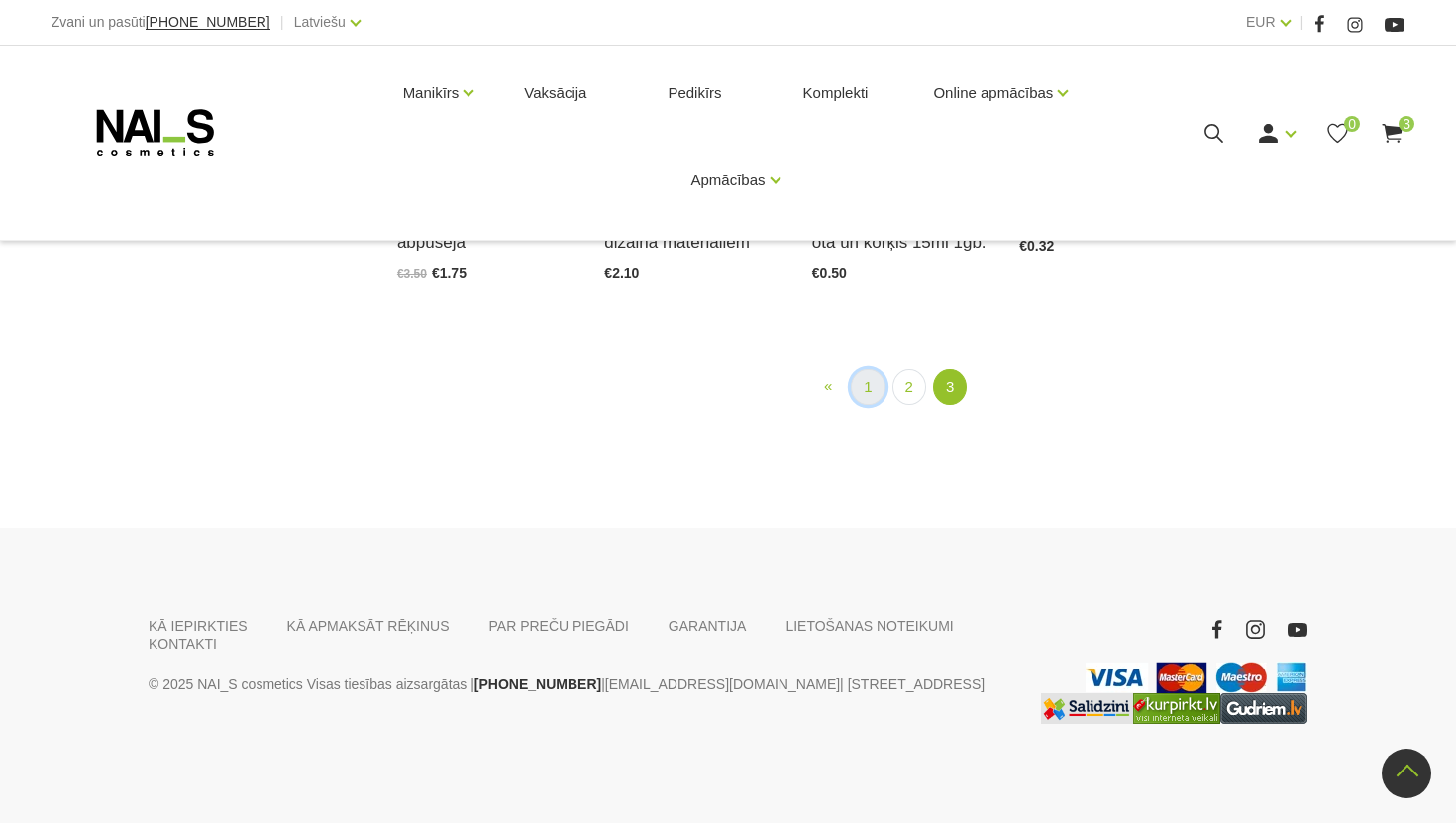 click on "1" at bounding box center (868, 387) 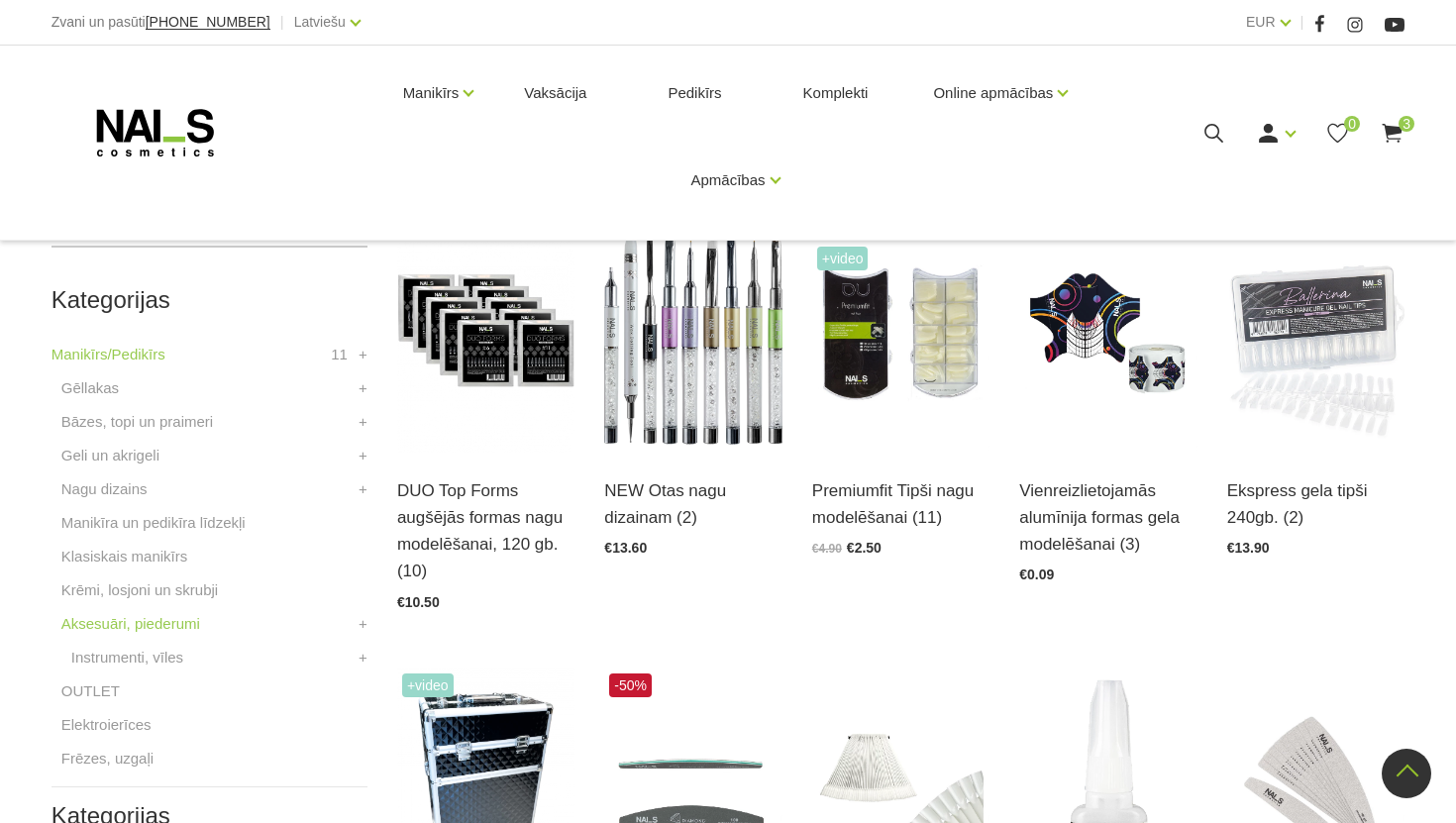 scroll, scrollTop: 339, scrollLeft: 0, axis: vertical 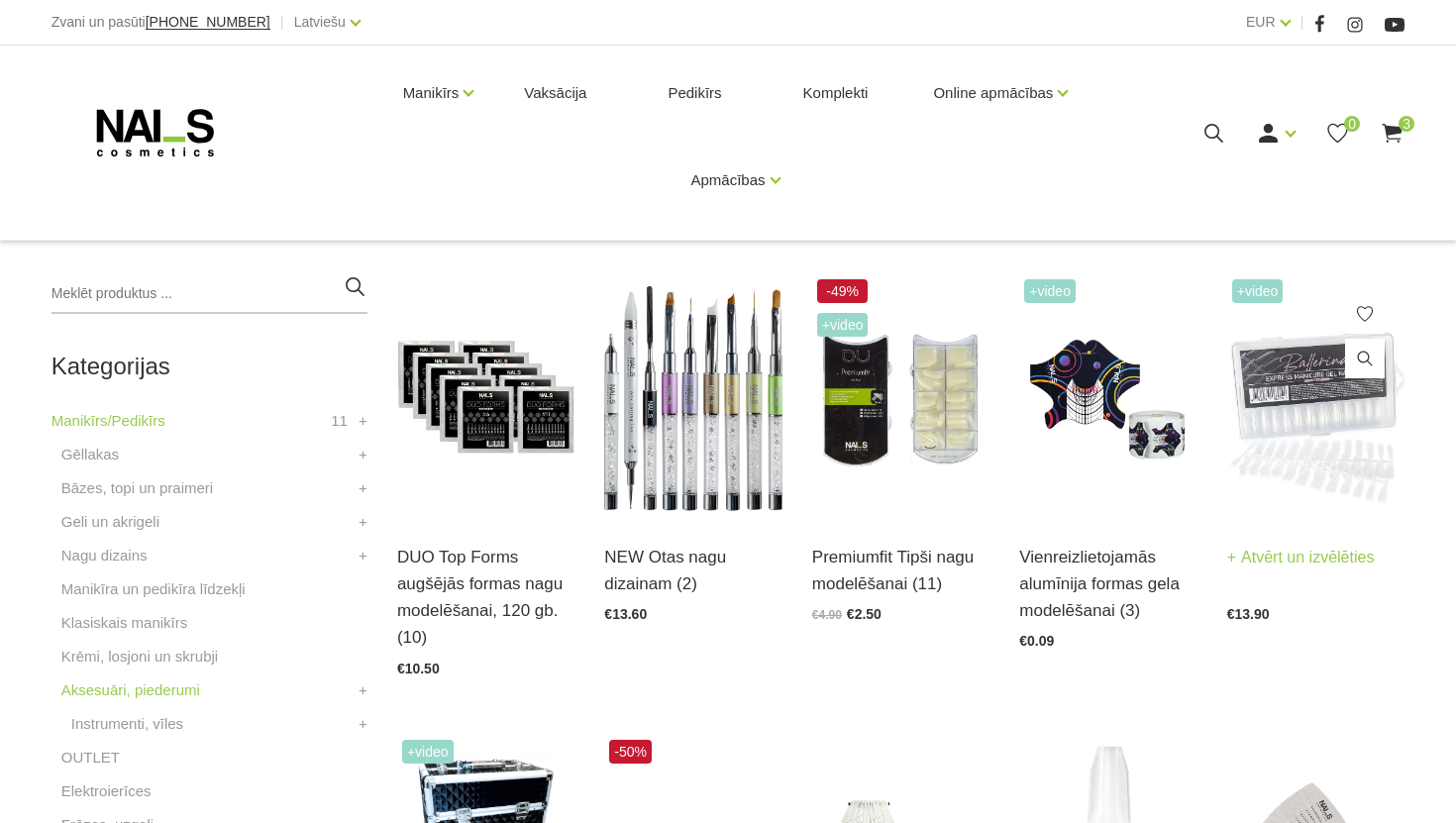 click at bounding box center (1315, 396) 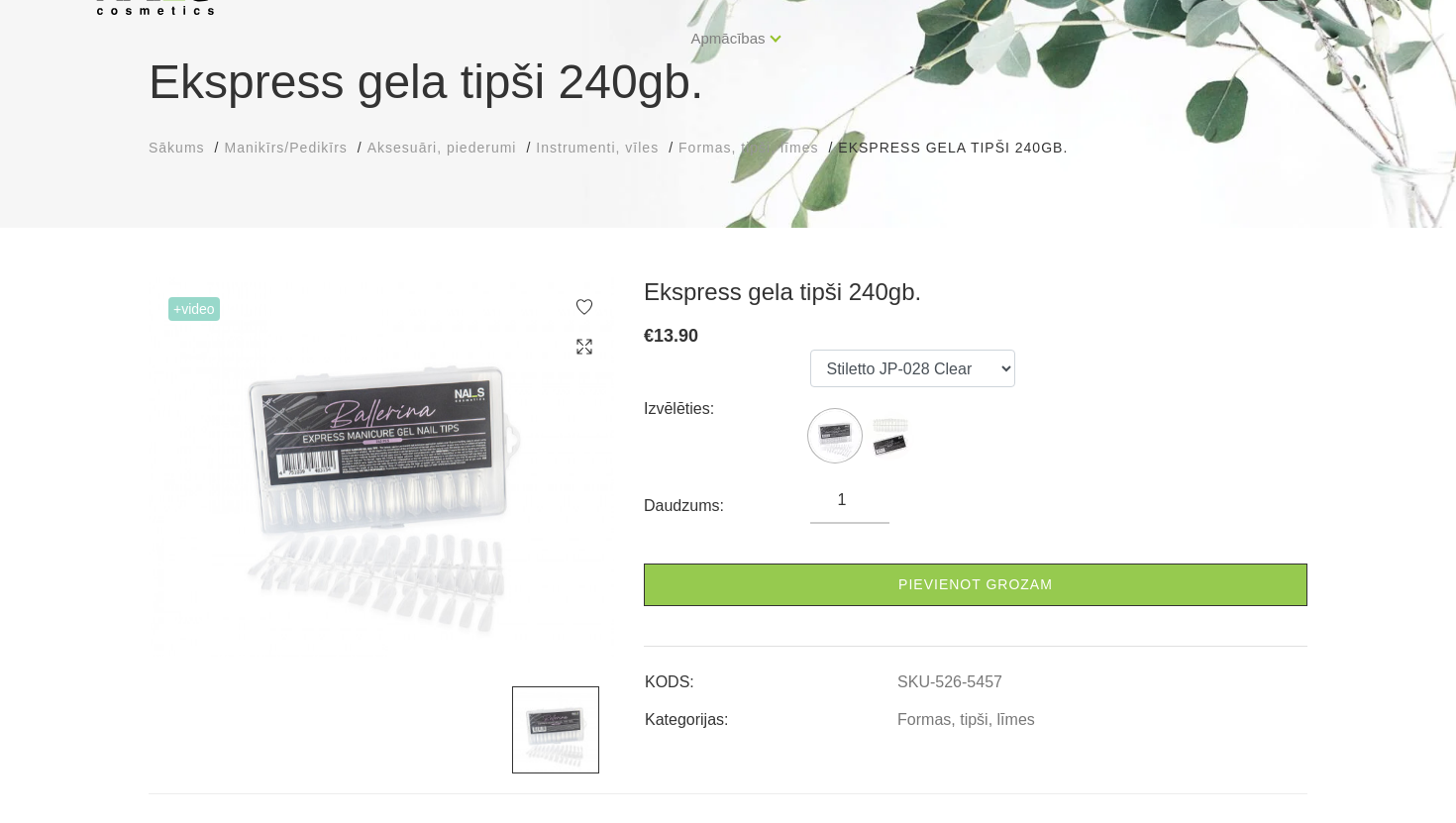 scroll, scrollTop: 151, scrollLeft: 0, axis: vertical 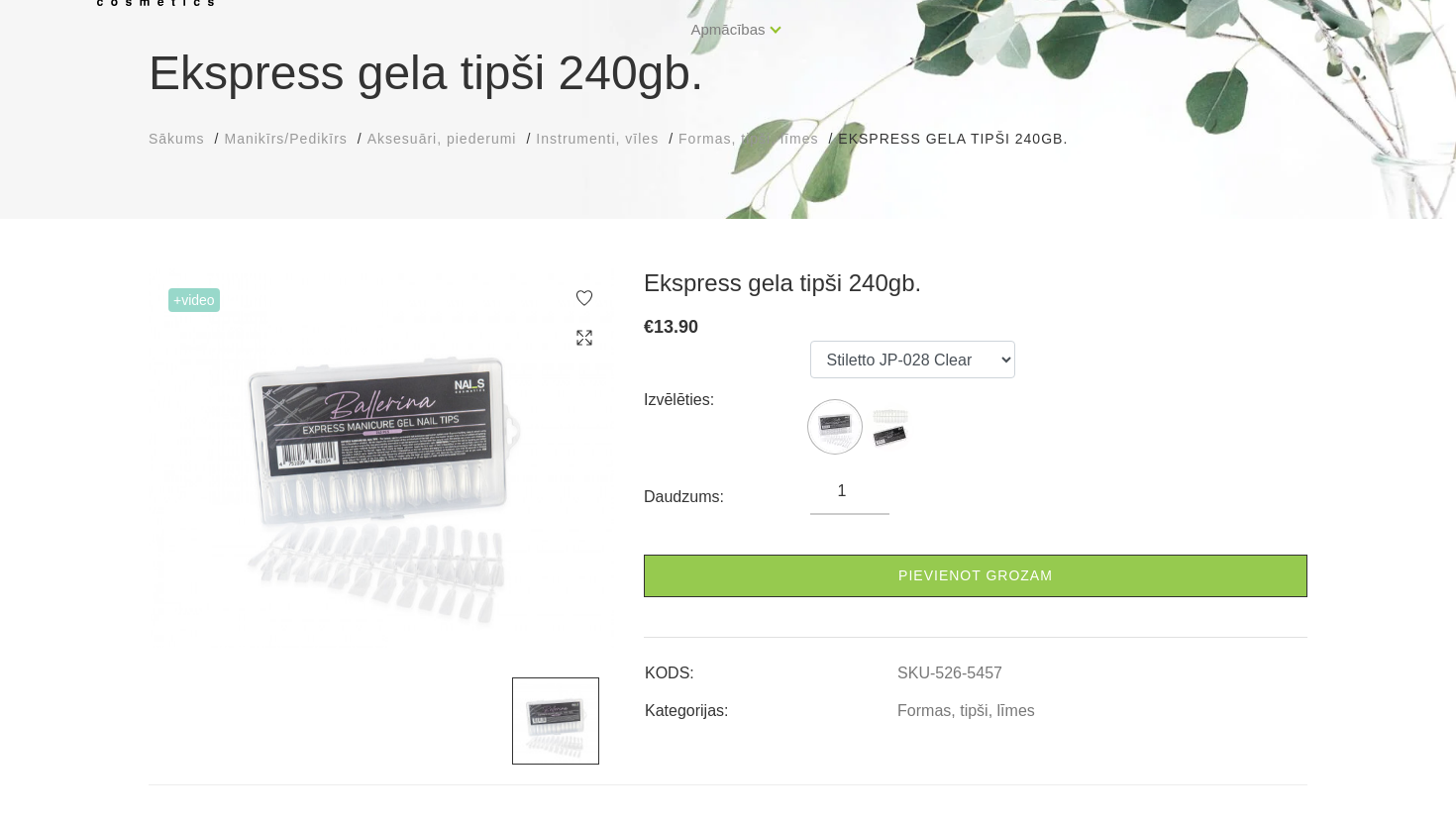 click at bounding box center (381, 458) 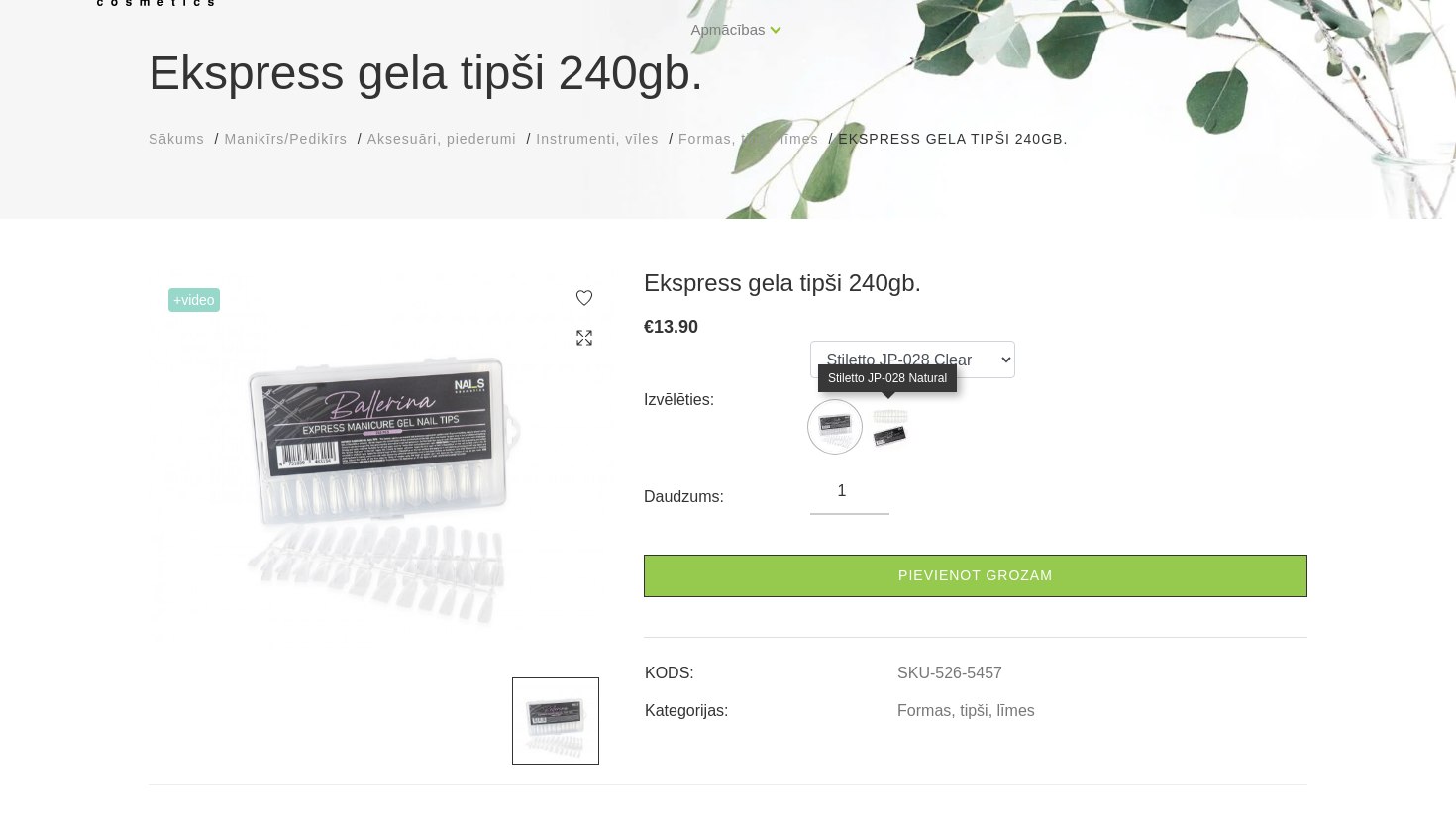 click at bounding box center (889, 427) 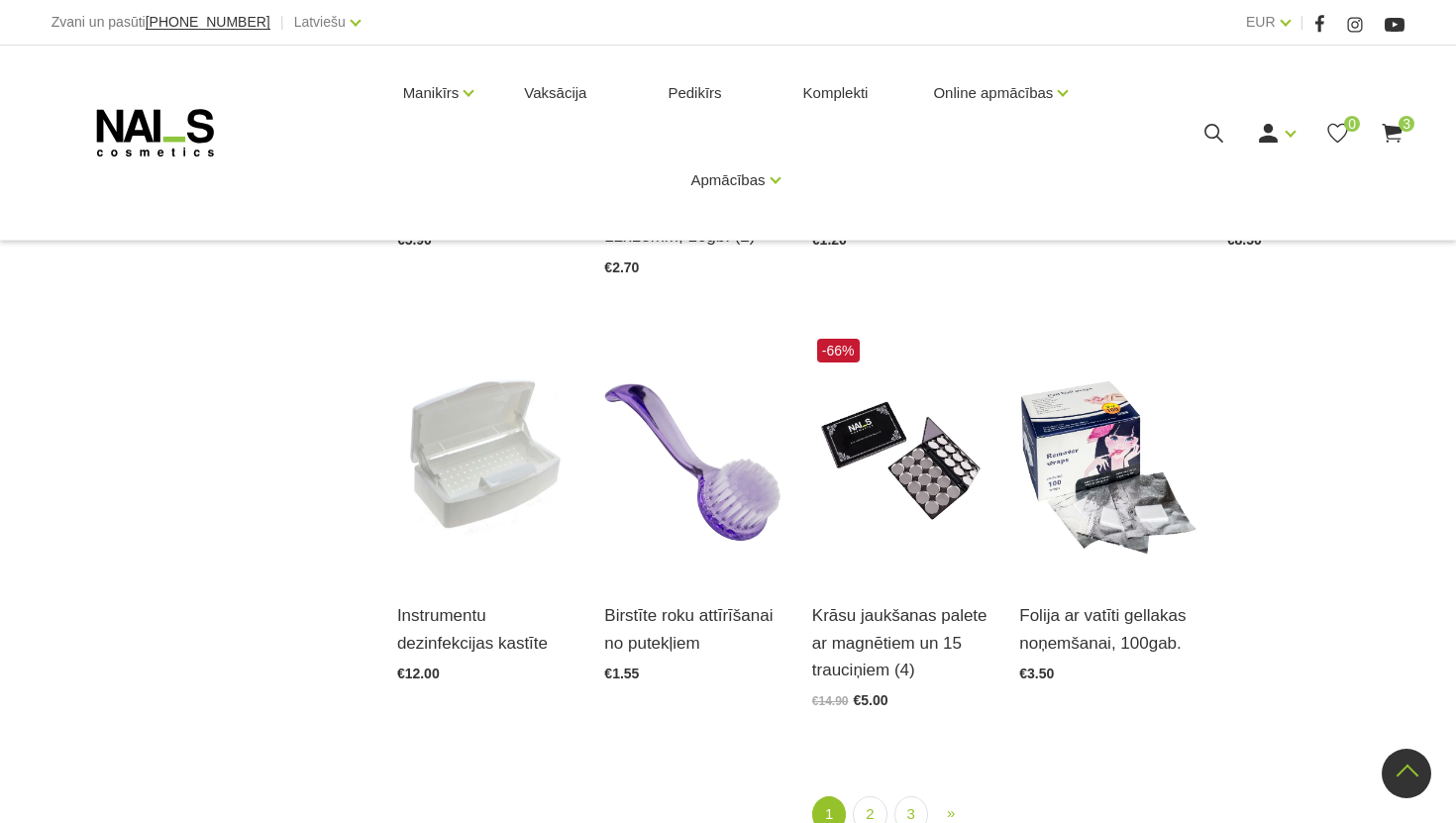 scroll, scrollTop: 2042, scrollLeft: 0, axis: vertical 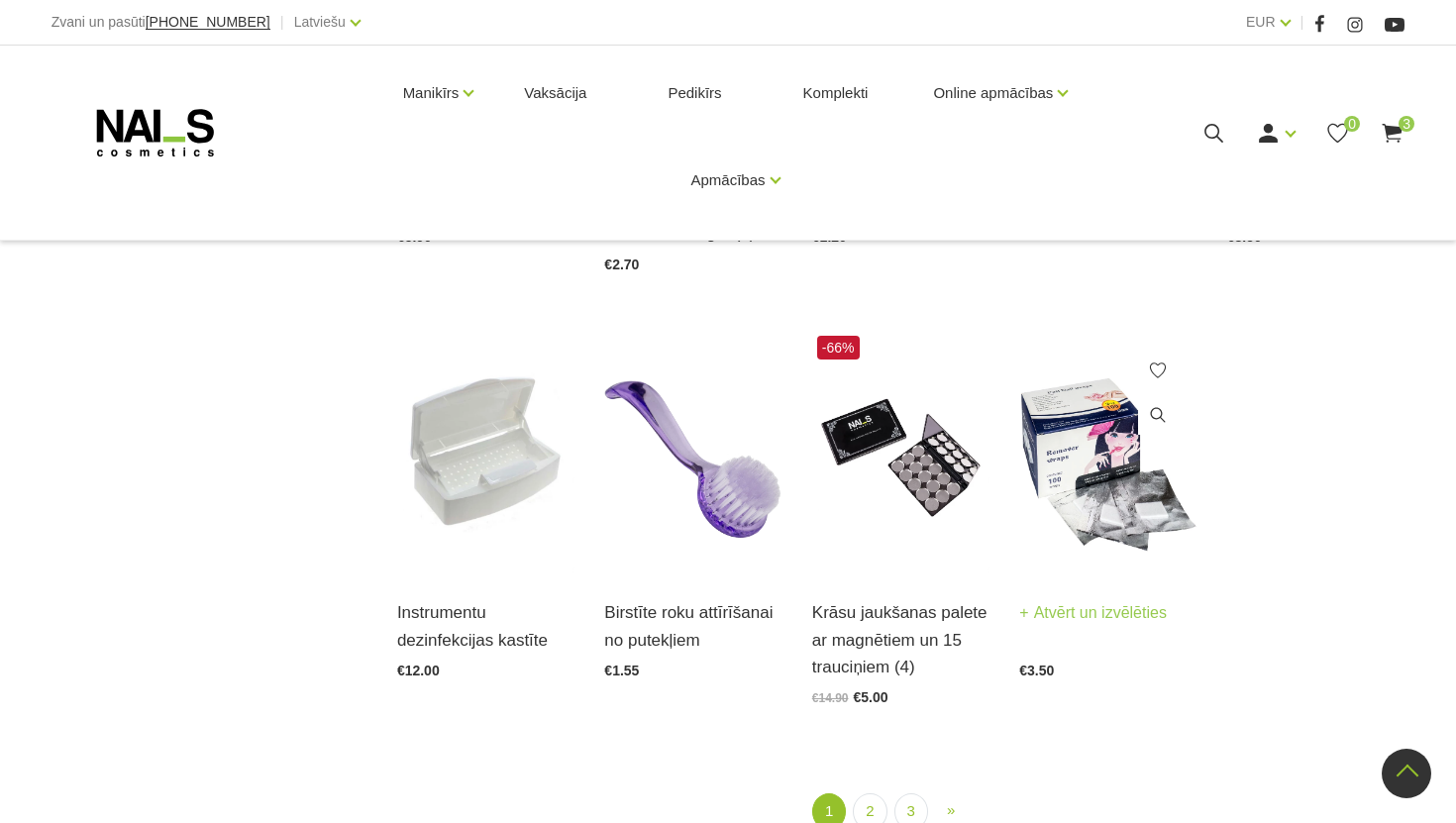 click at bounding box center [1107, 453] 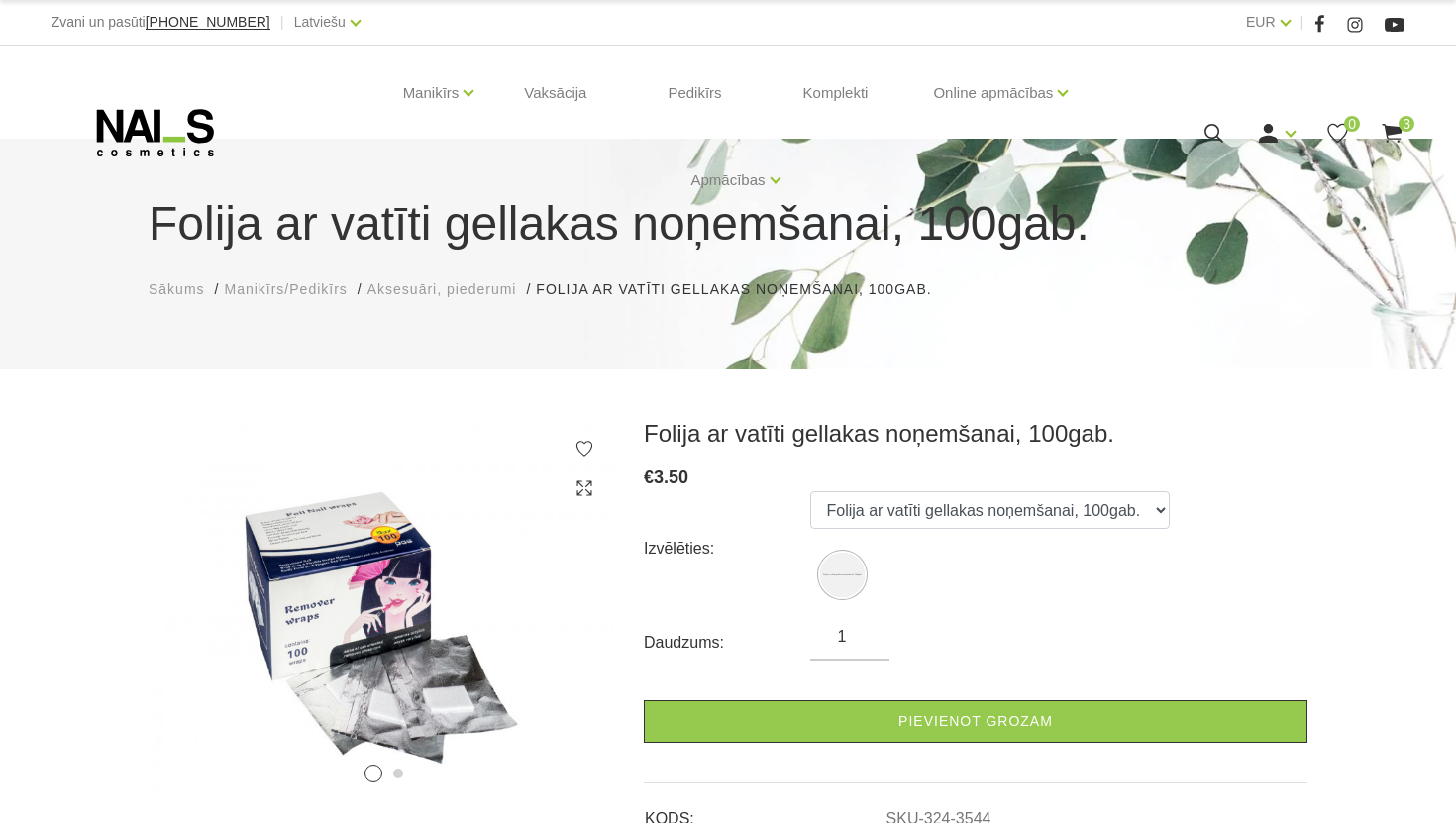 scroll, scrollTop: 0, scrollLeft: 0, axis: both 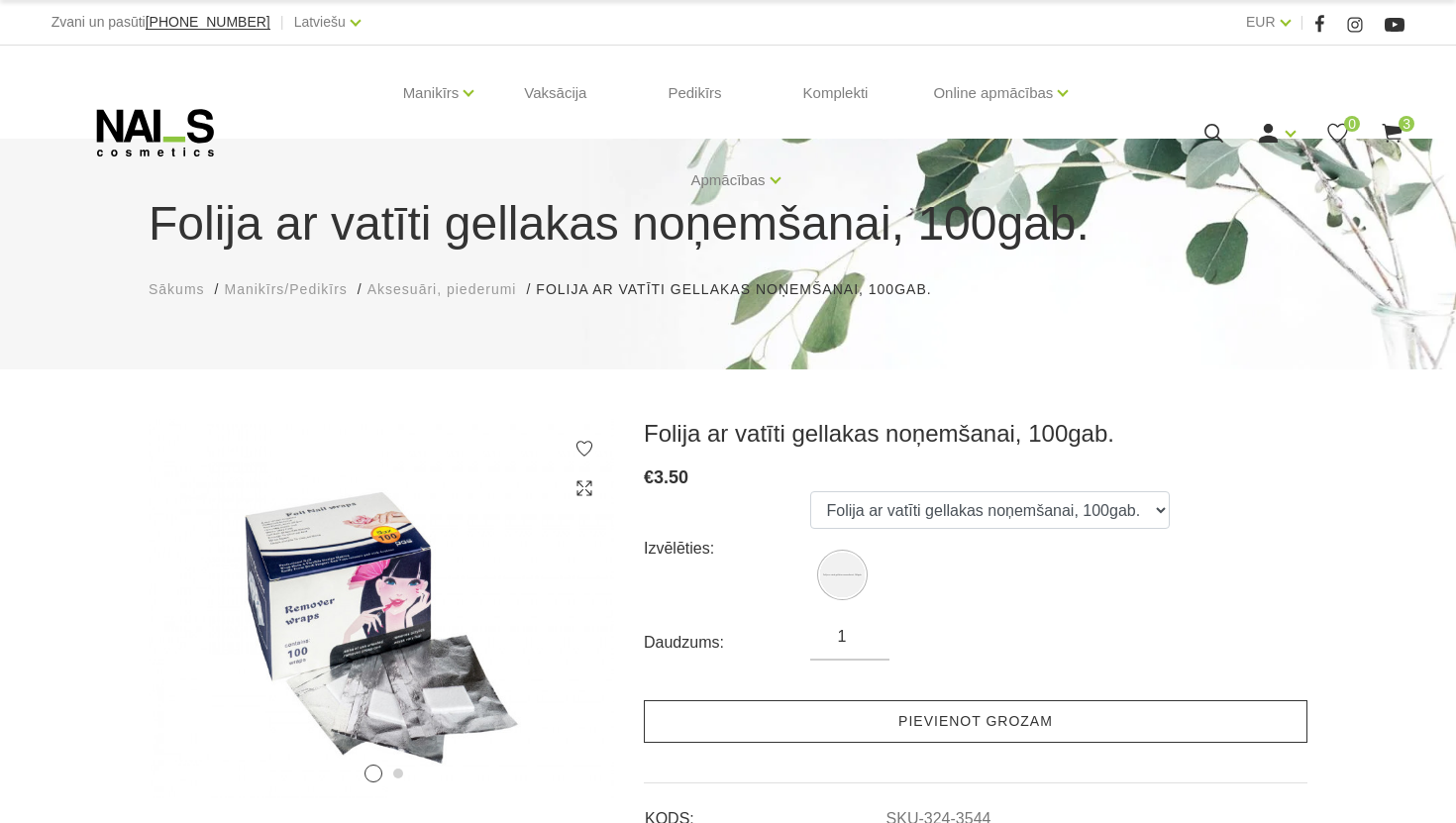 click on "Pievienot grozam" at bounding box center (976, 721) 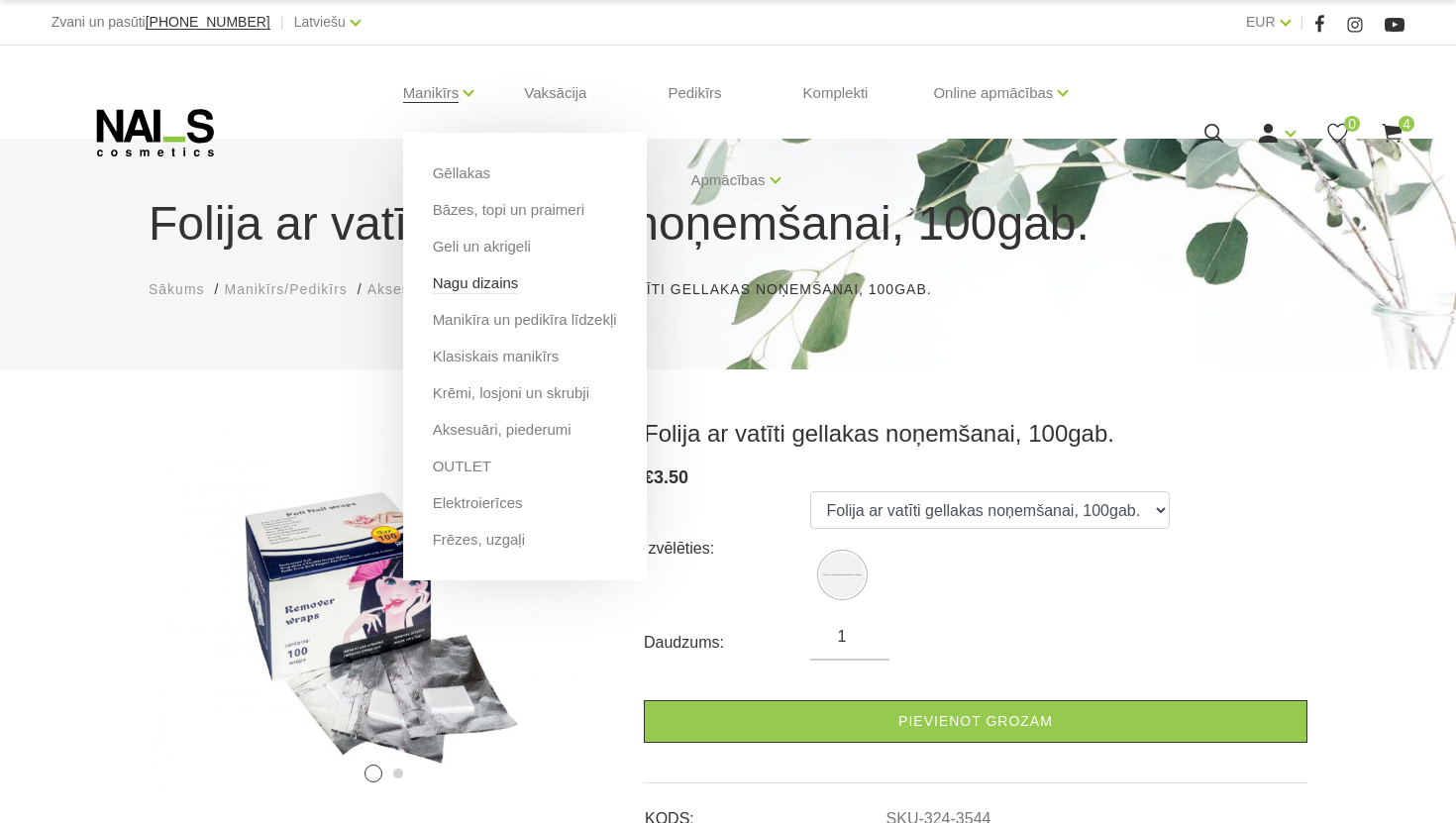 click on "Nagu dizains" at bounding box center [475, 283] 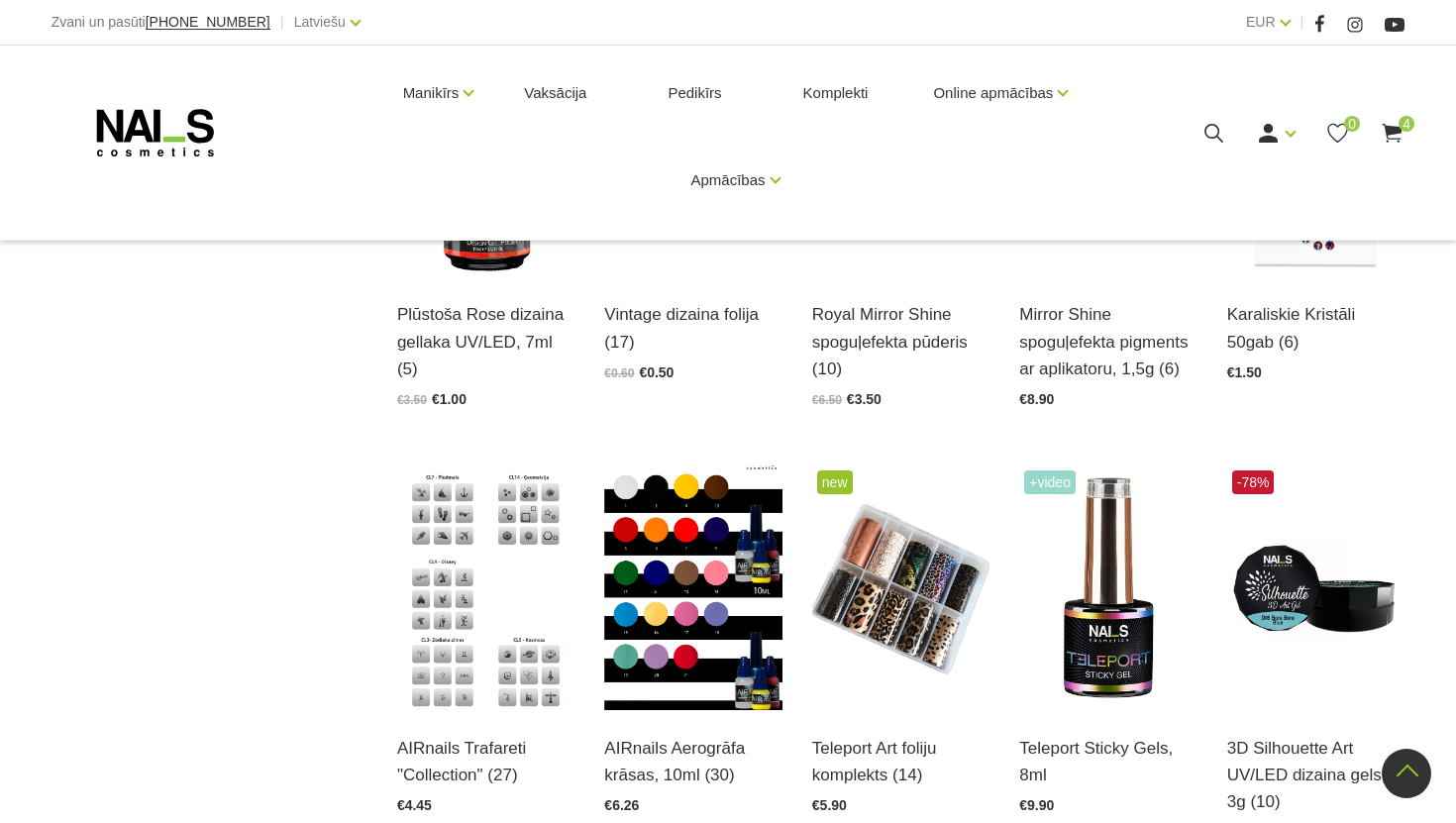 scroll, scrollTop: 1507, scrollLeft: 0, axis: vertical 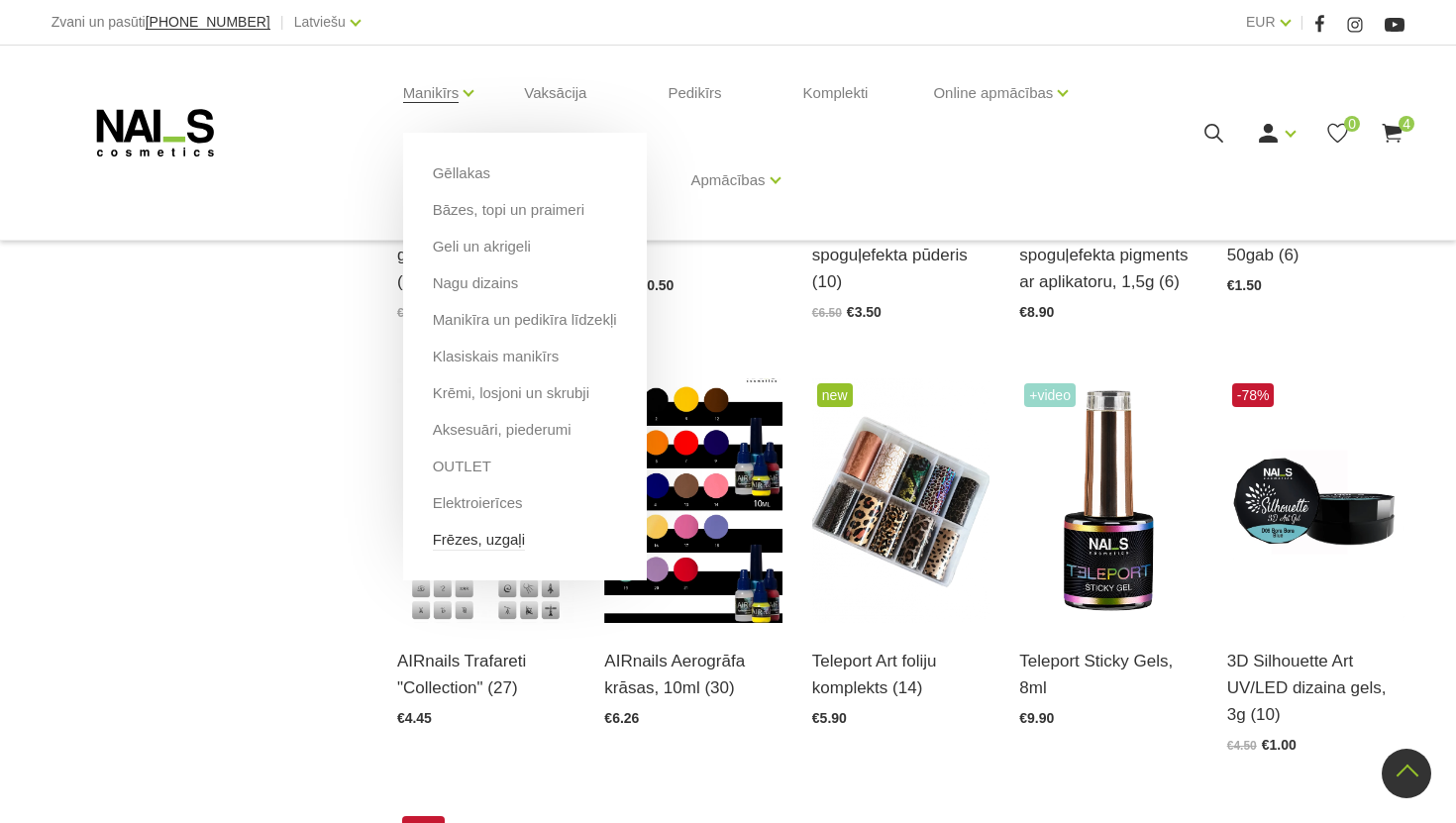 click on "Frēzes, uzgaļi" at bounding box center [478, 540] 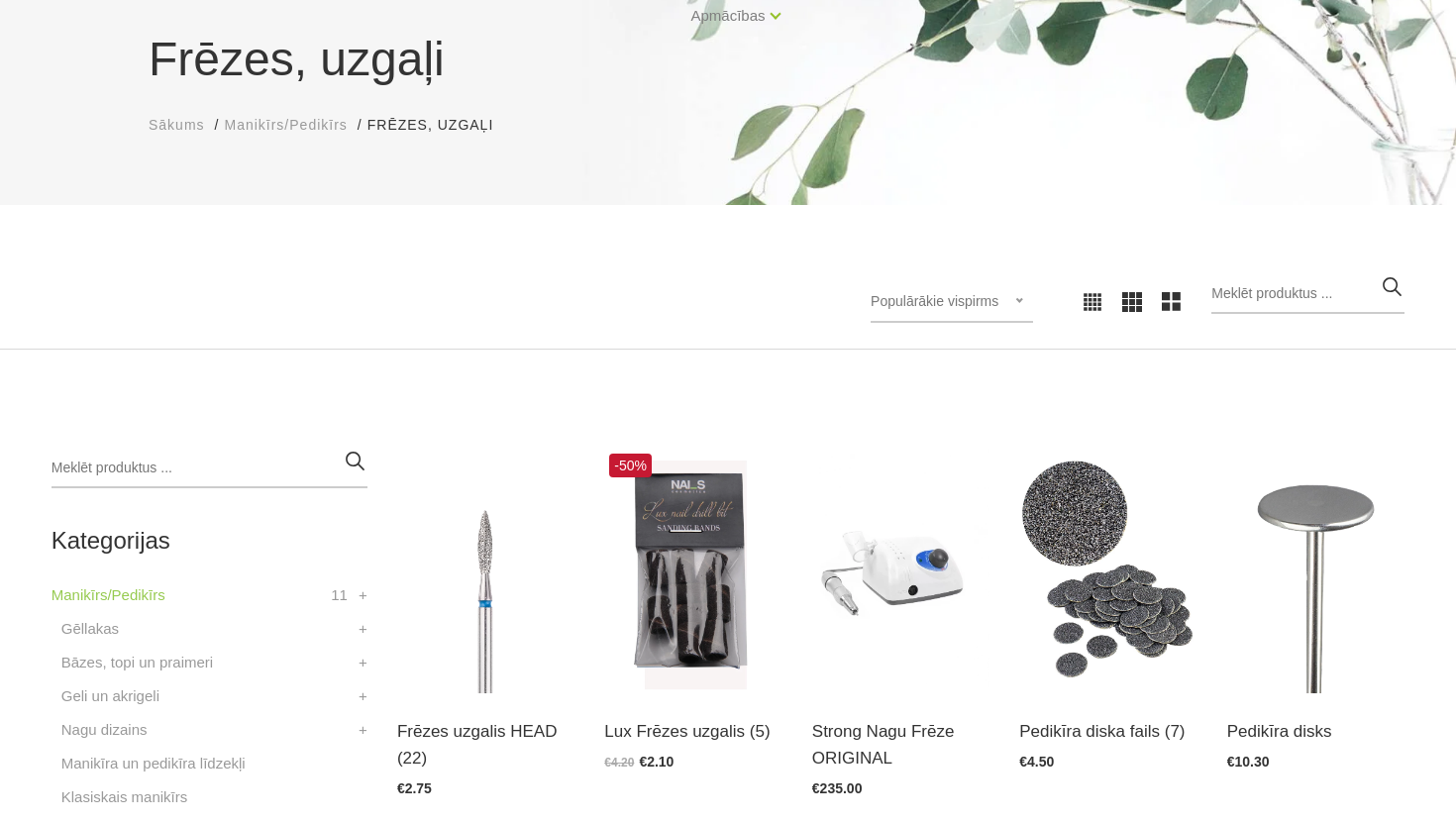 scroll, scrollTop: 0, scrollLeft: 0, axis: both 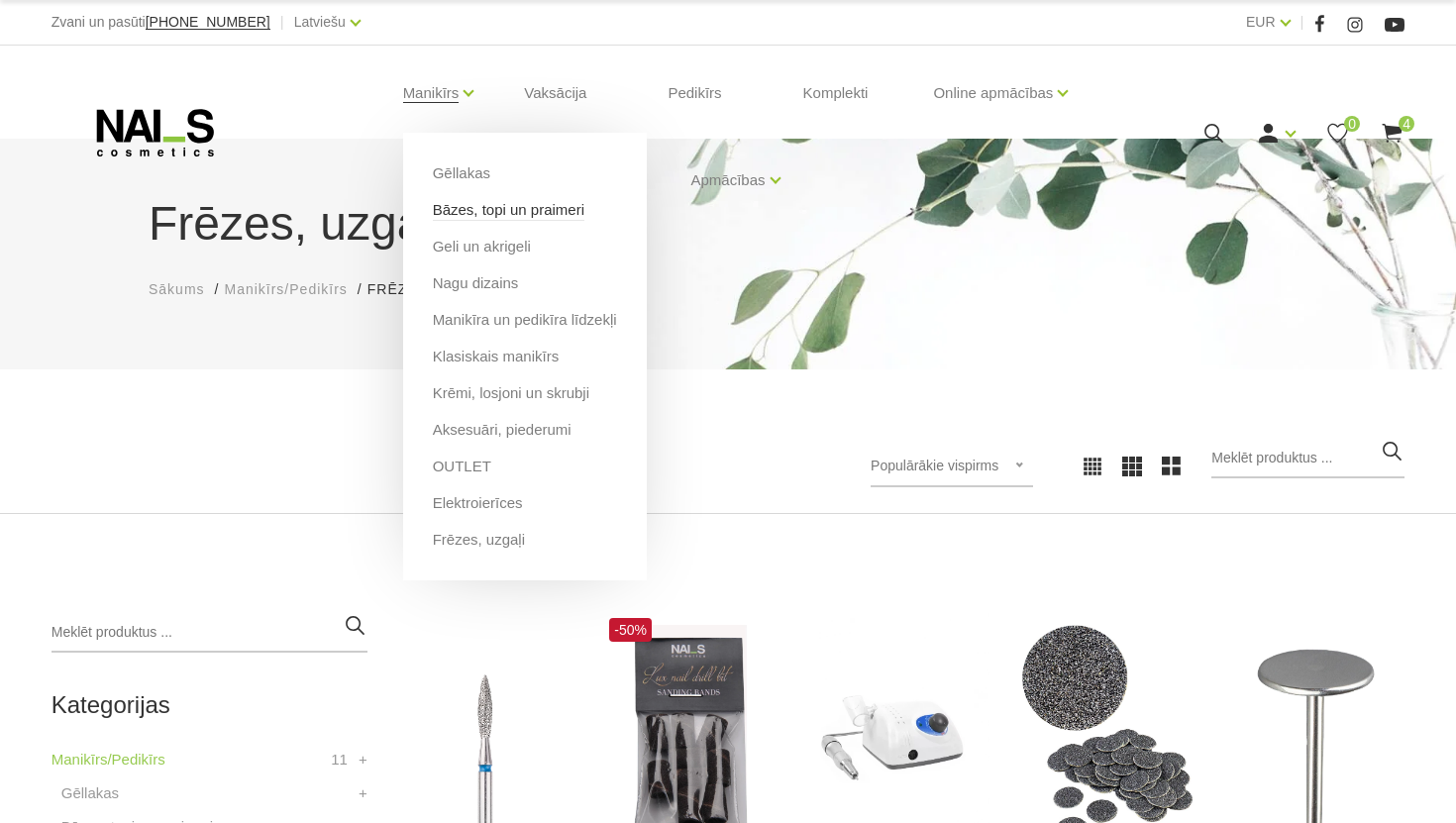 click on "Bāzes, topi un praimeri" at bounding box center [508, 210] 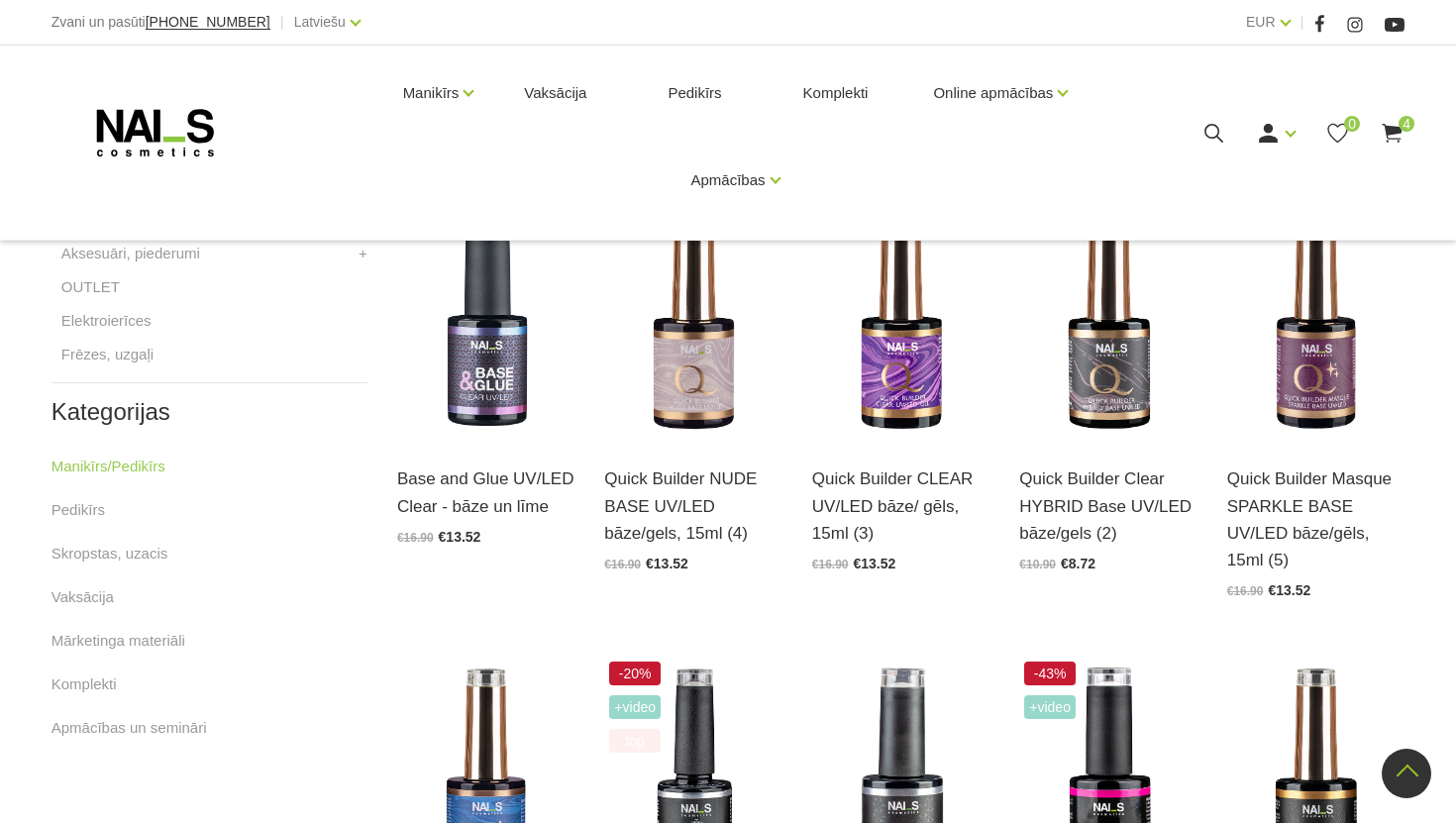 scroll, scrollTop: 875, scrollLeft: 0, axis: vertical 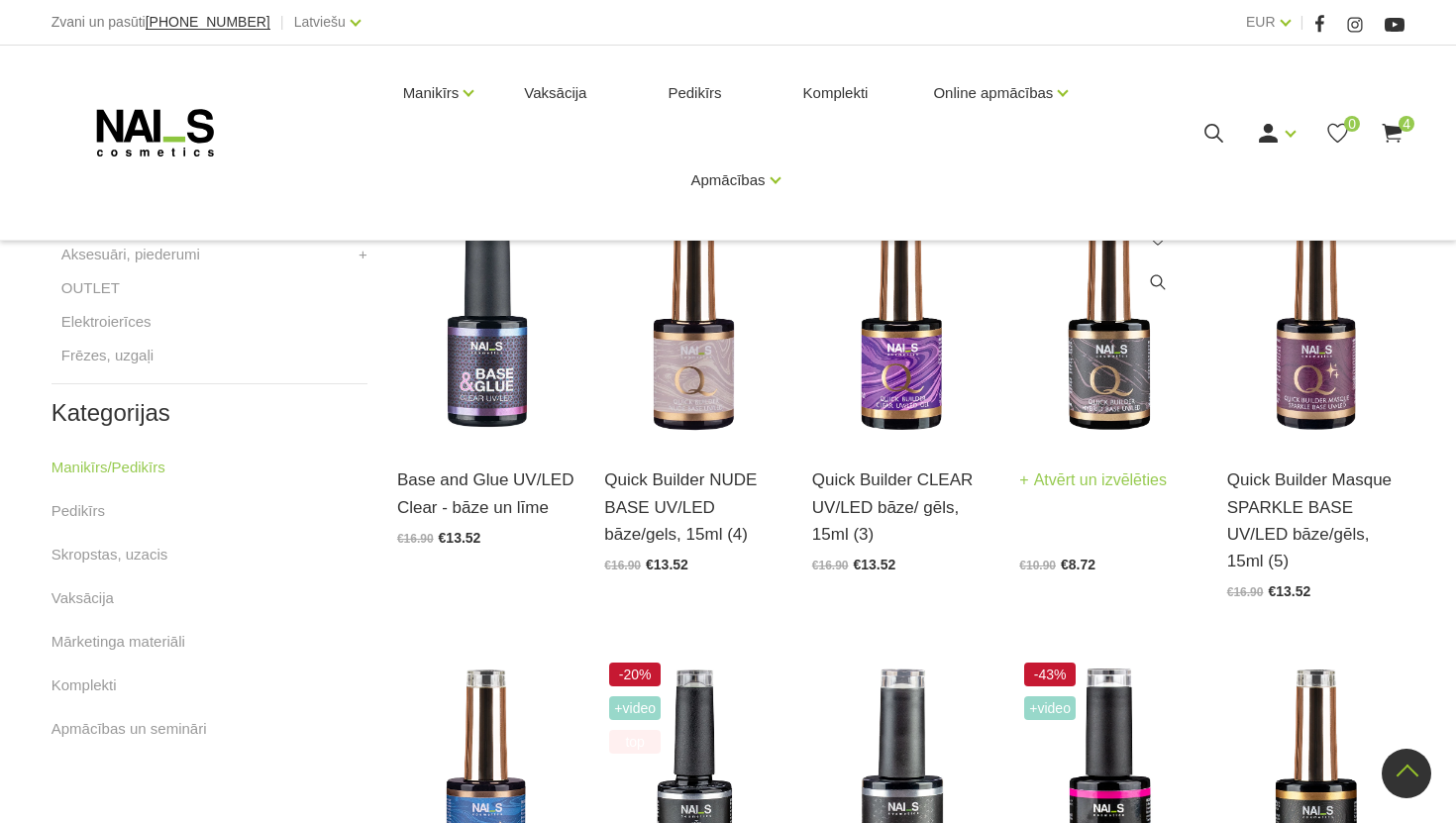 click at bounding box center [1107, 320] 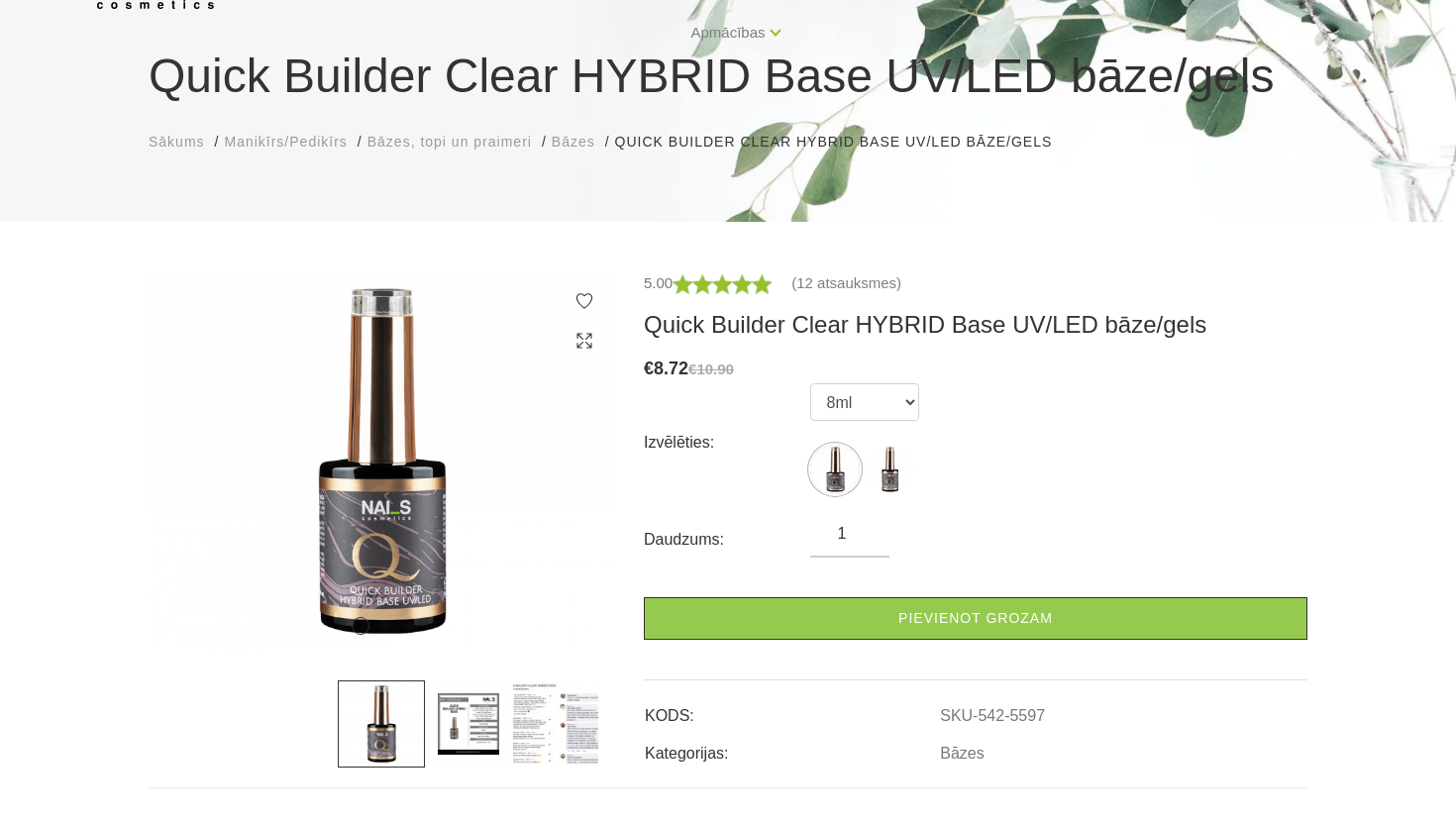 scroll, scrollTop: 151, scrollLeft: 0, axis: vertical 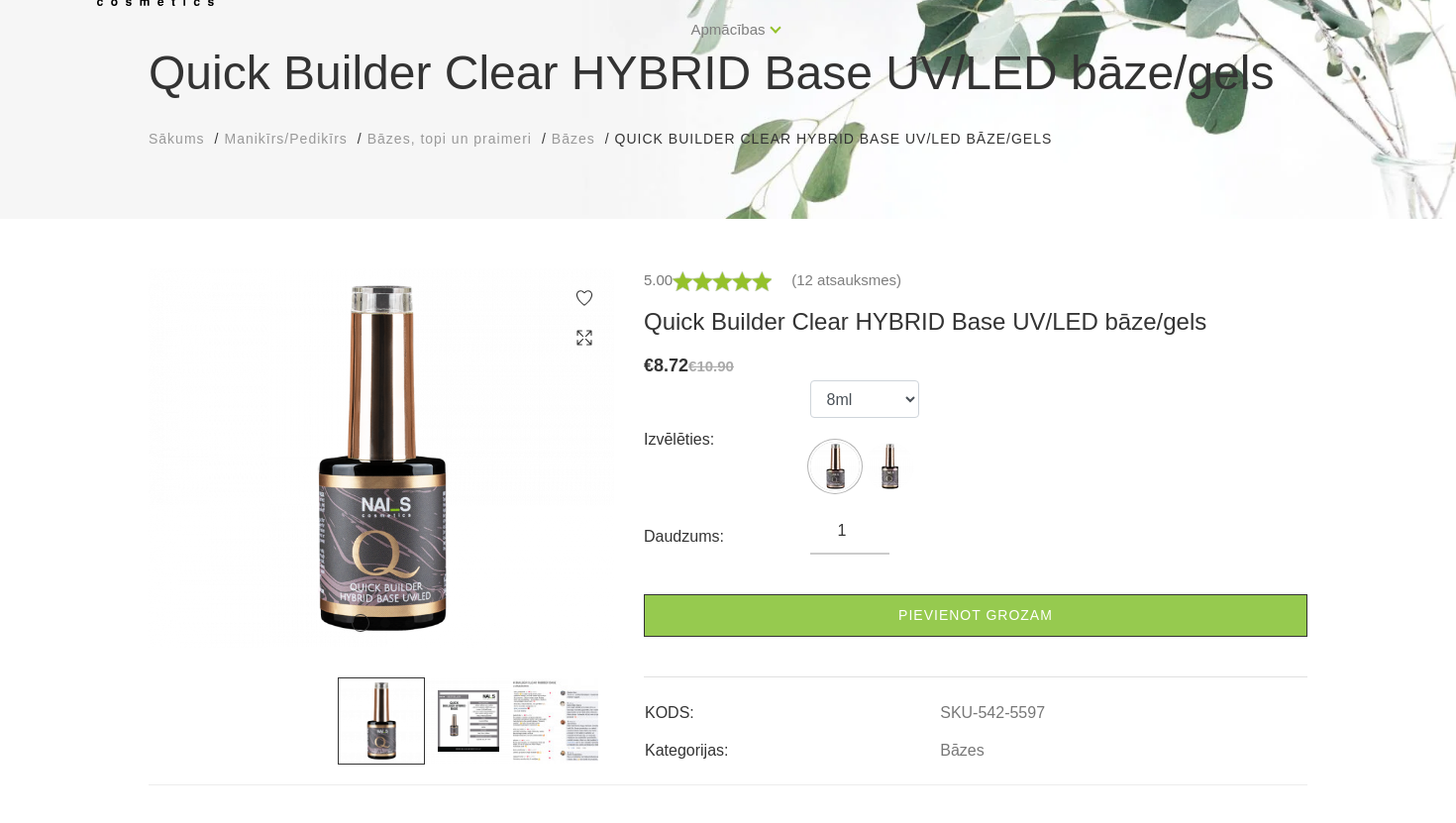 click at bounding box center [468, 721] 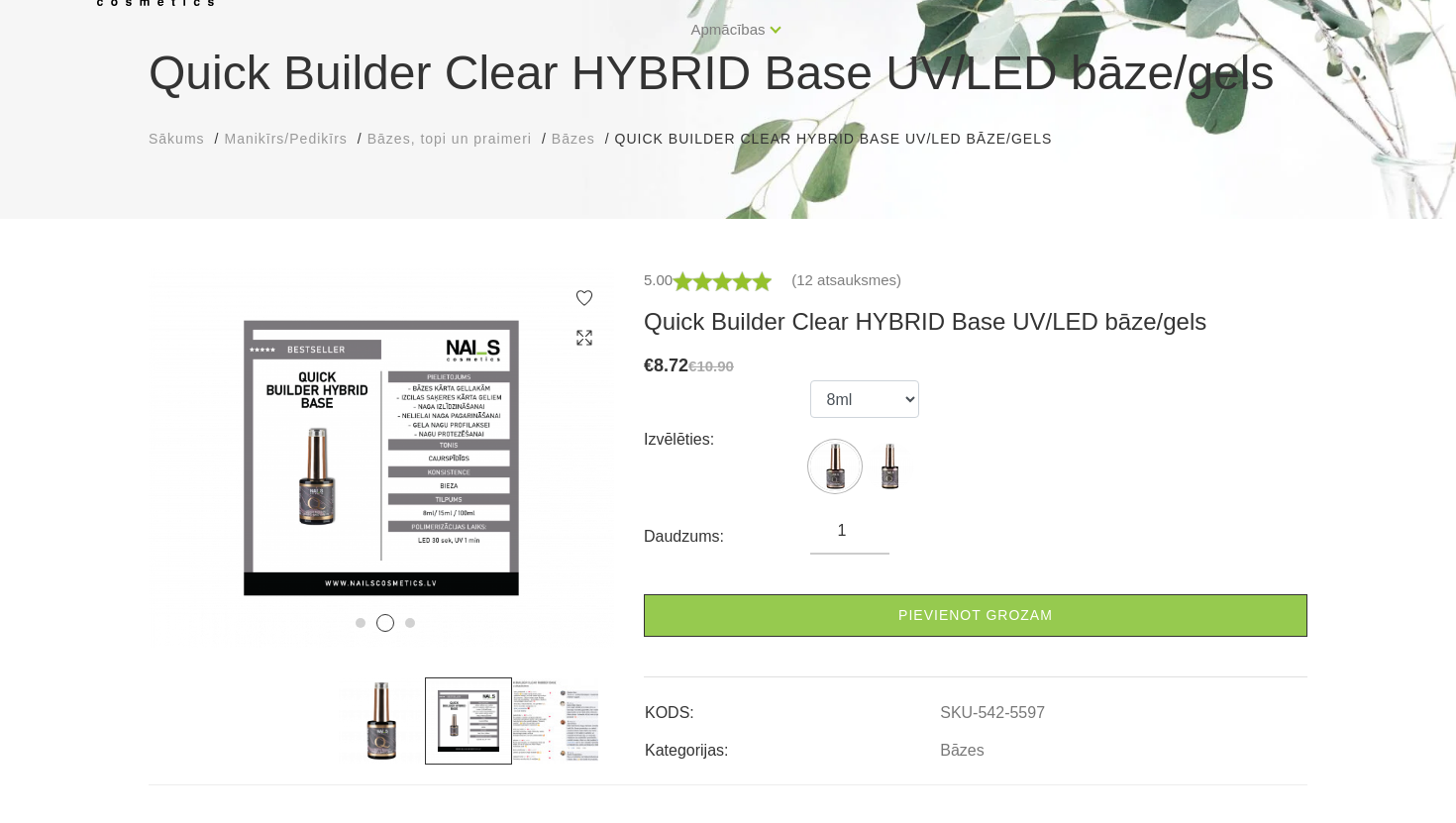 drag, startPoint x: 537, startPoint y: 716, endPoint x: 712, endPoint y: 383, distance: 376.18347 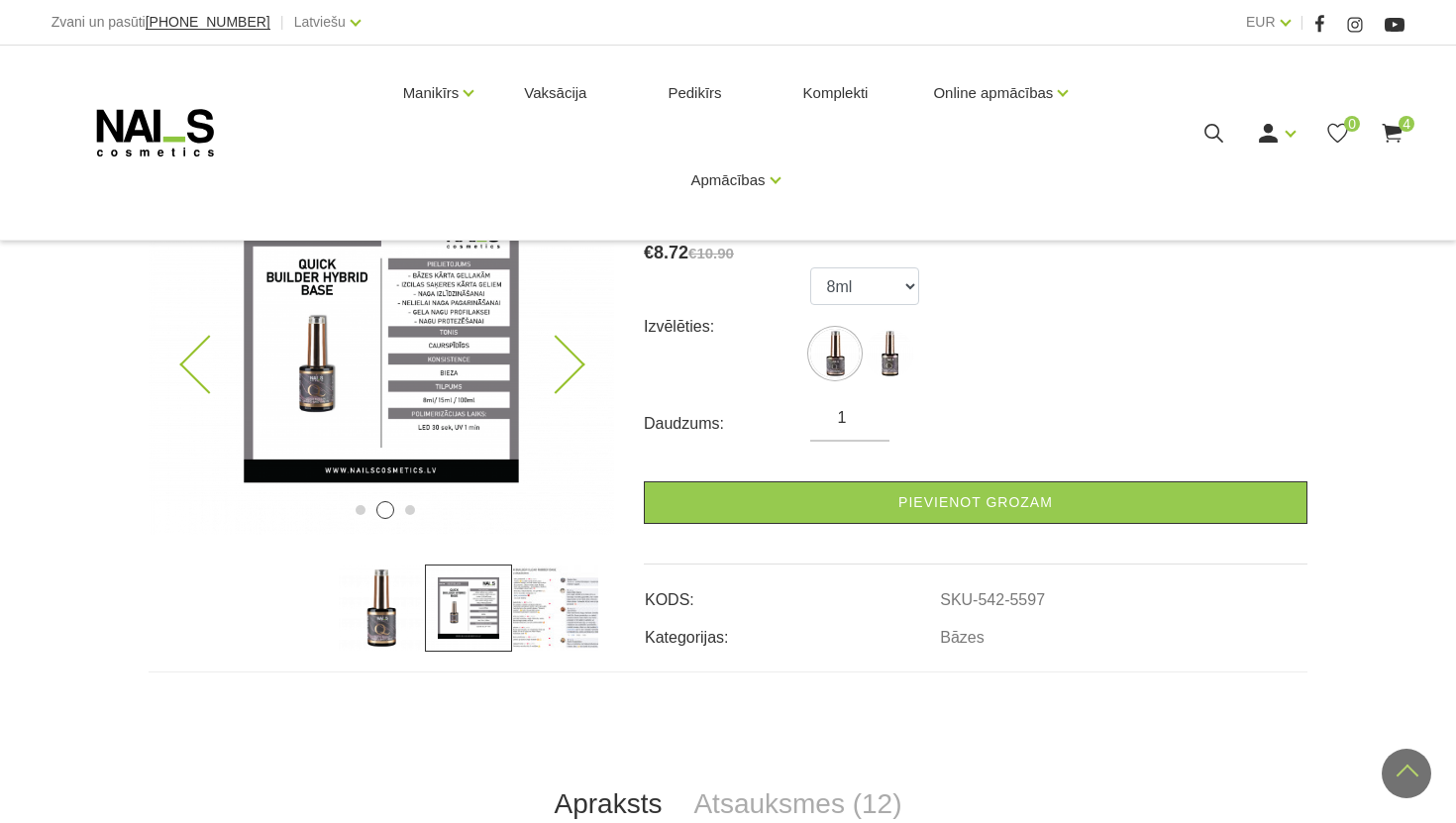 scroll, scrollTop: 239, scrollLeft: 0, axis: vertical 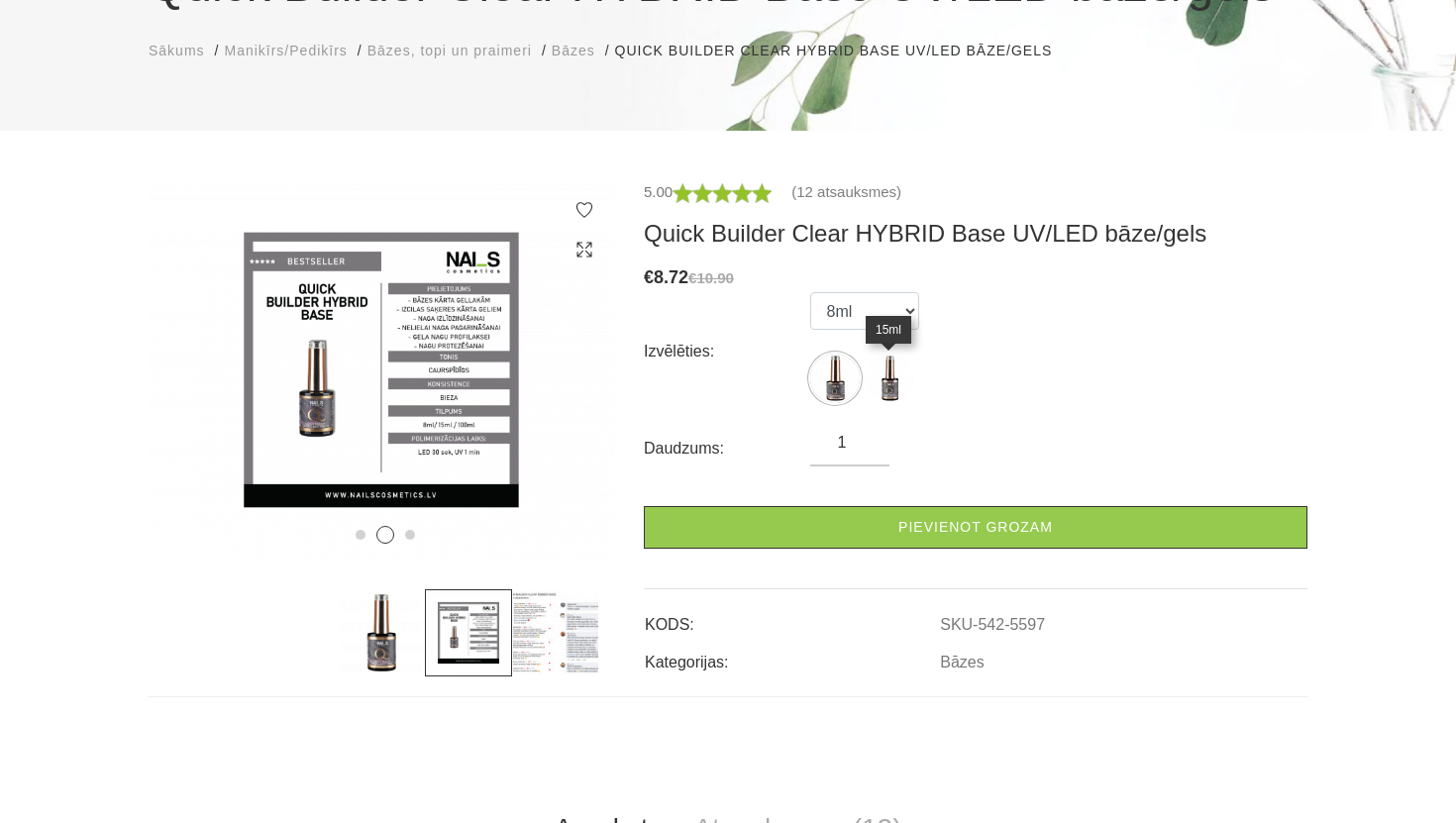 click at bounding box center [889, 378] 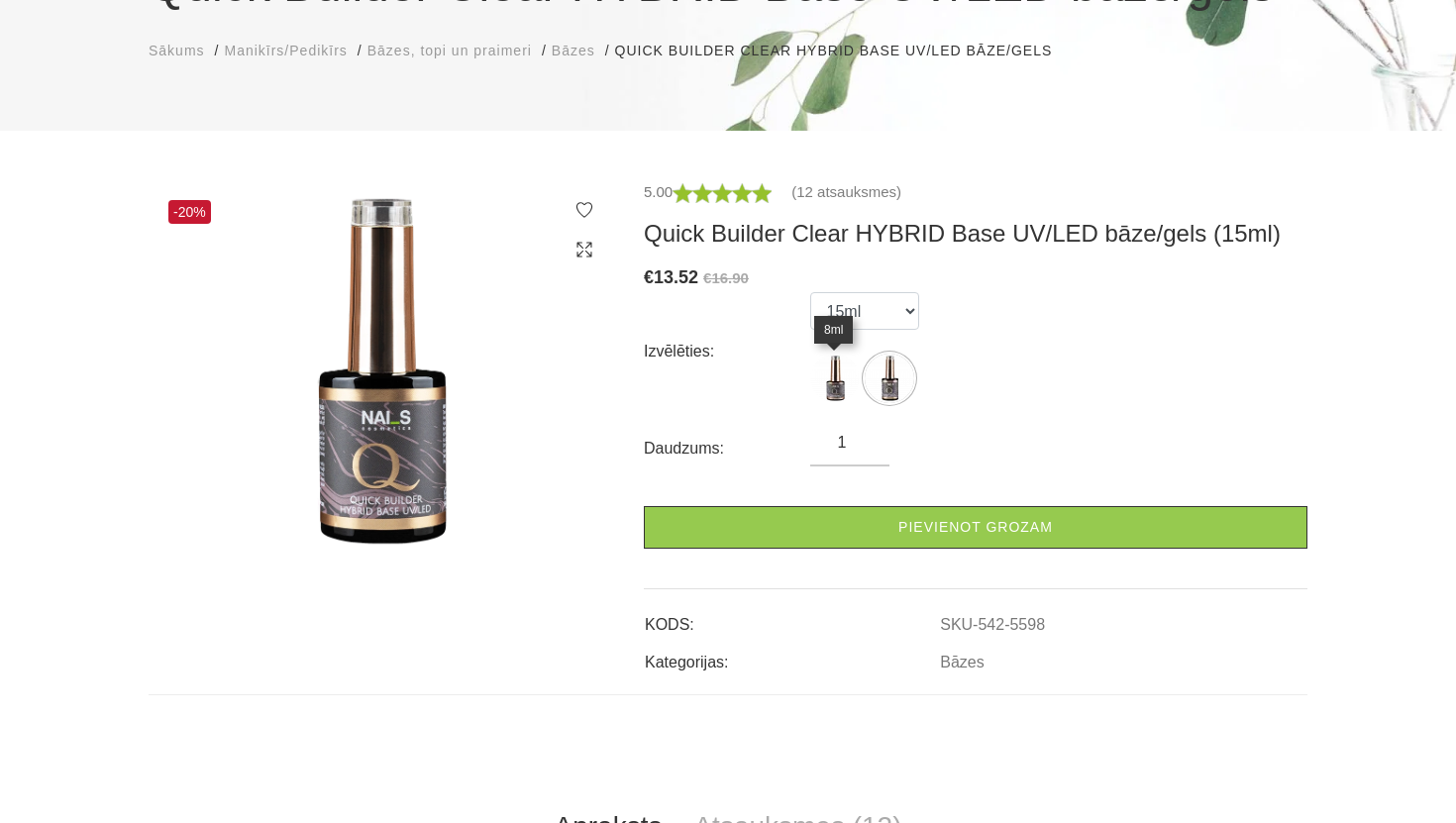 click at bounding box center (835, 378) 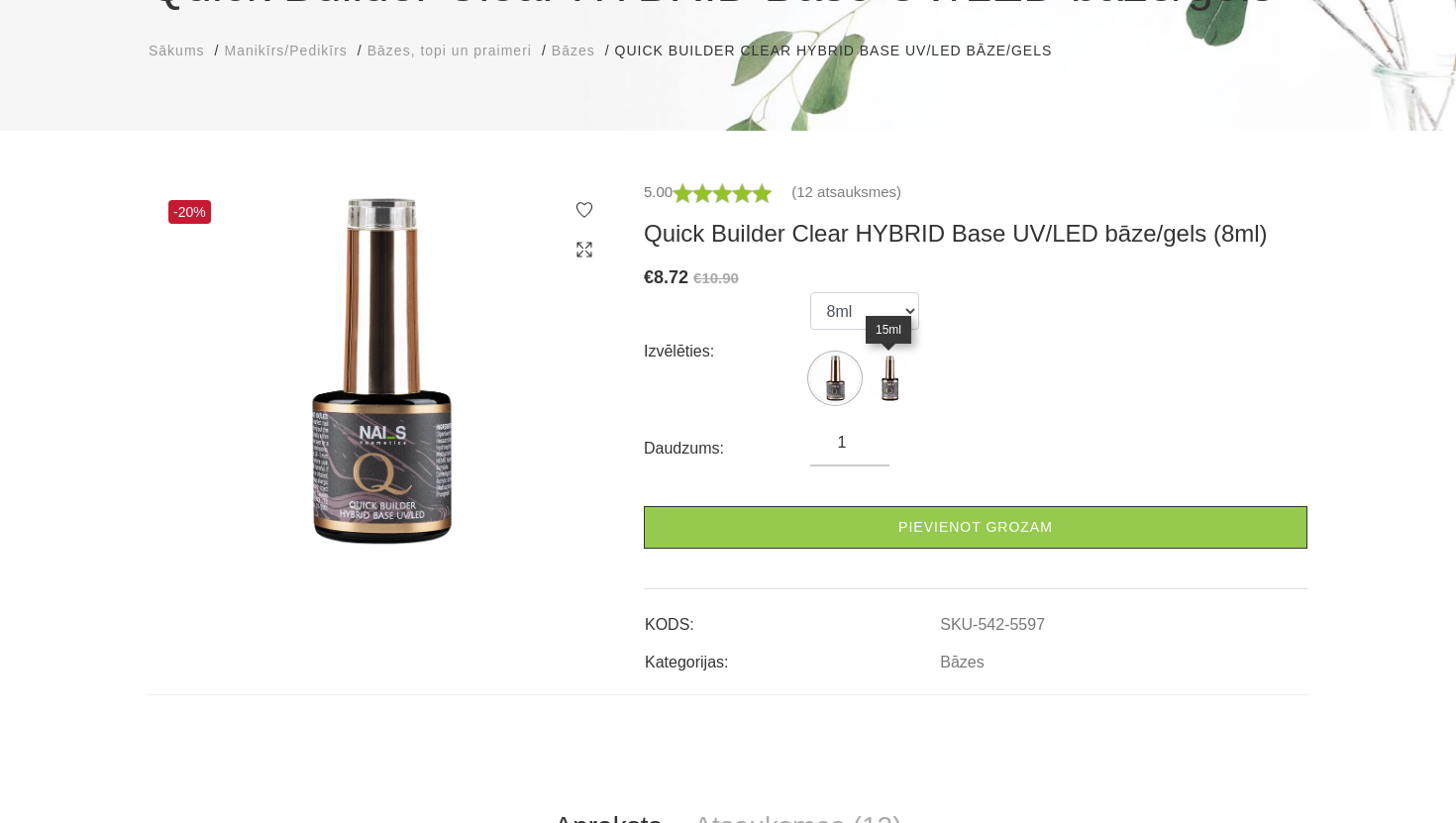 click at bounding box center [889, 378] 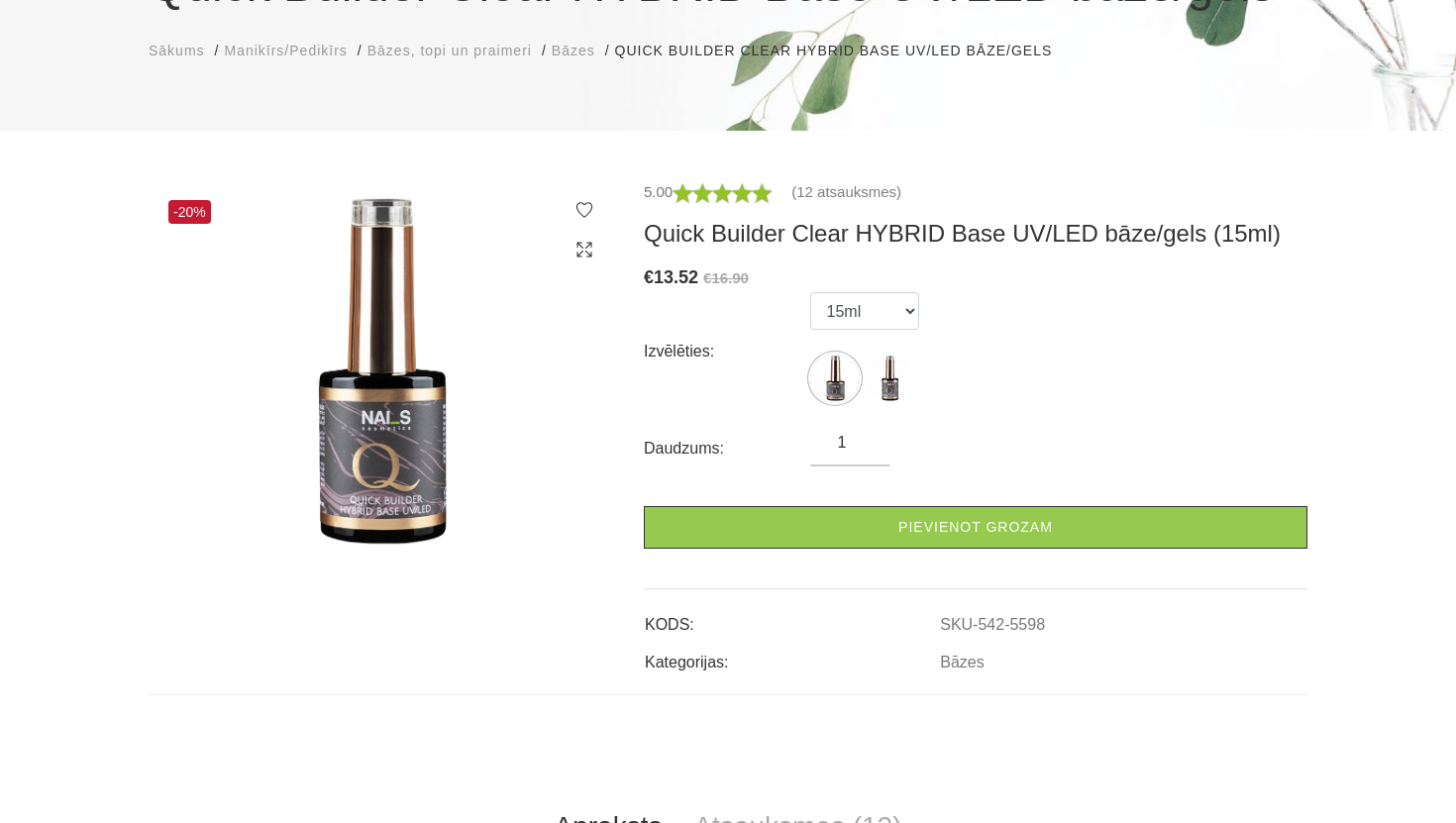 click at bounding box center [889, 378] 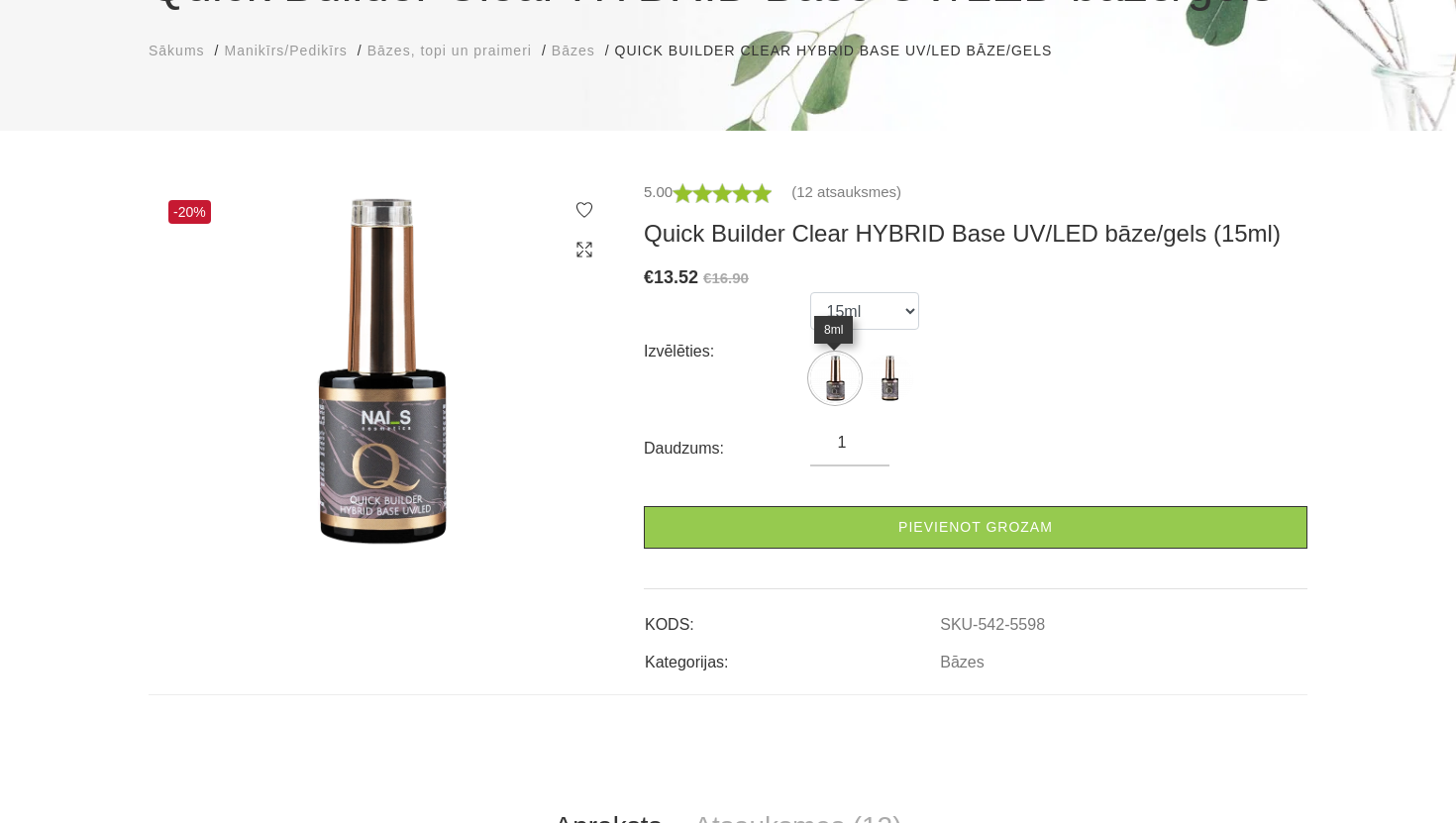 click at bounding box center (835, 378) 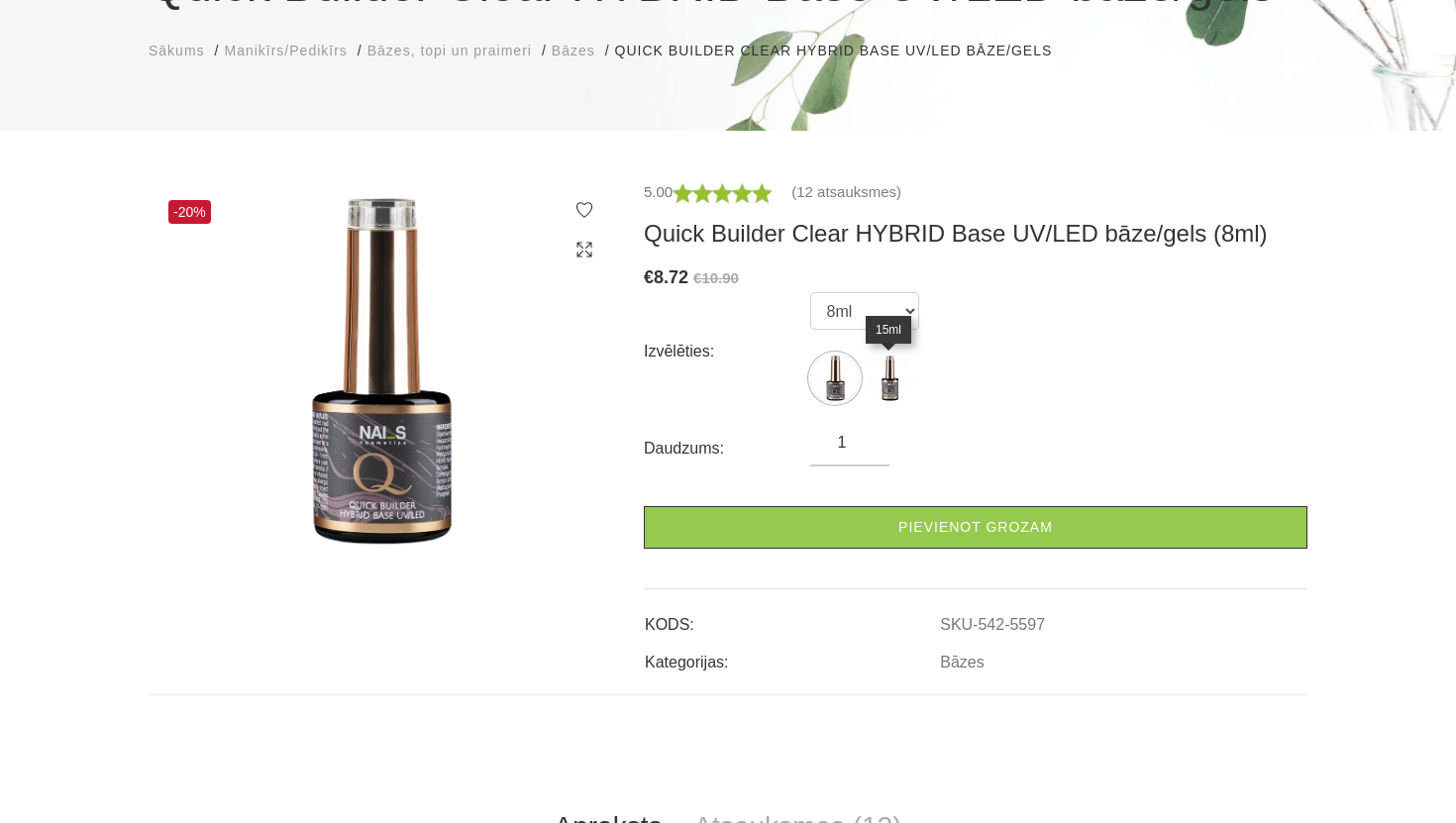 click at bounding box center (889, 378) 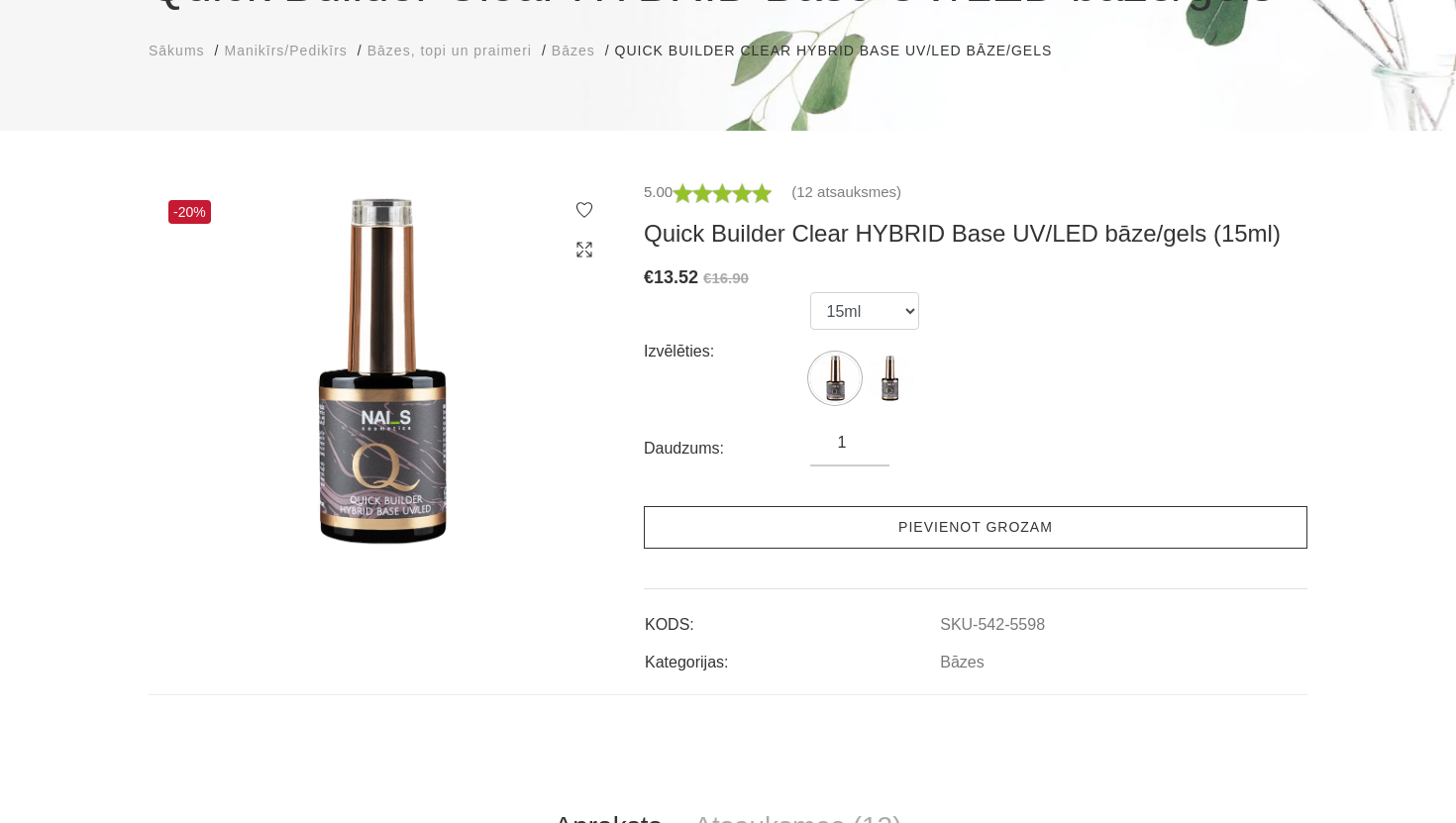 click on "Pievienot grozam" at bounding box center (976, 527) 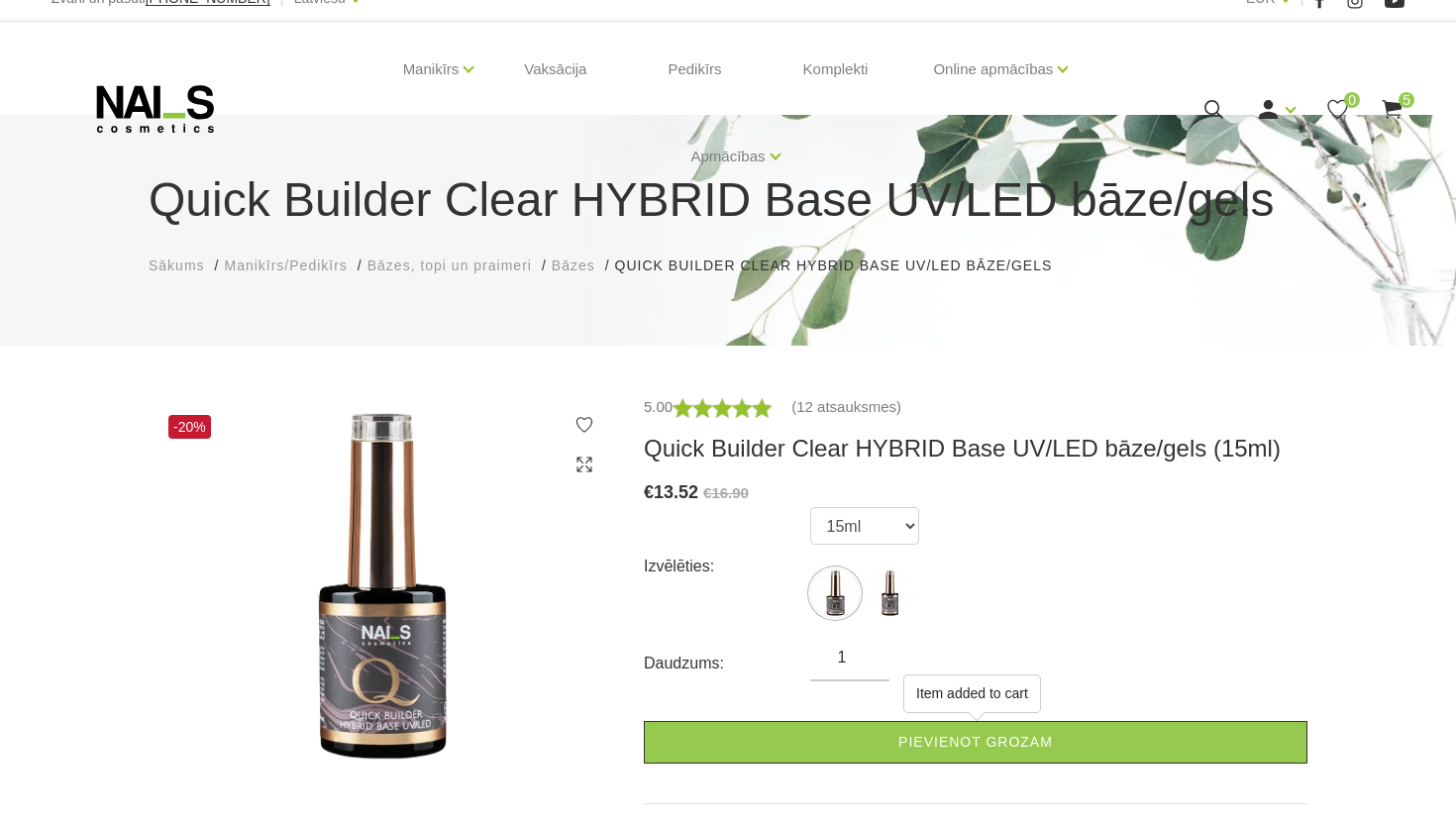 scroll, scrollTop: 0, scrollLeft: 0, axis: both 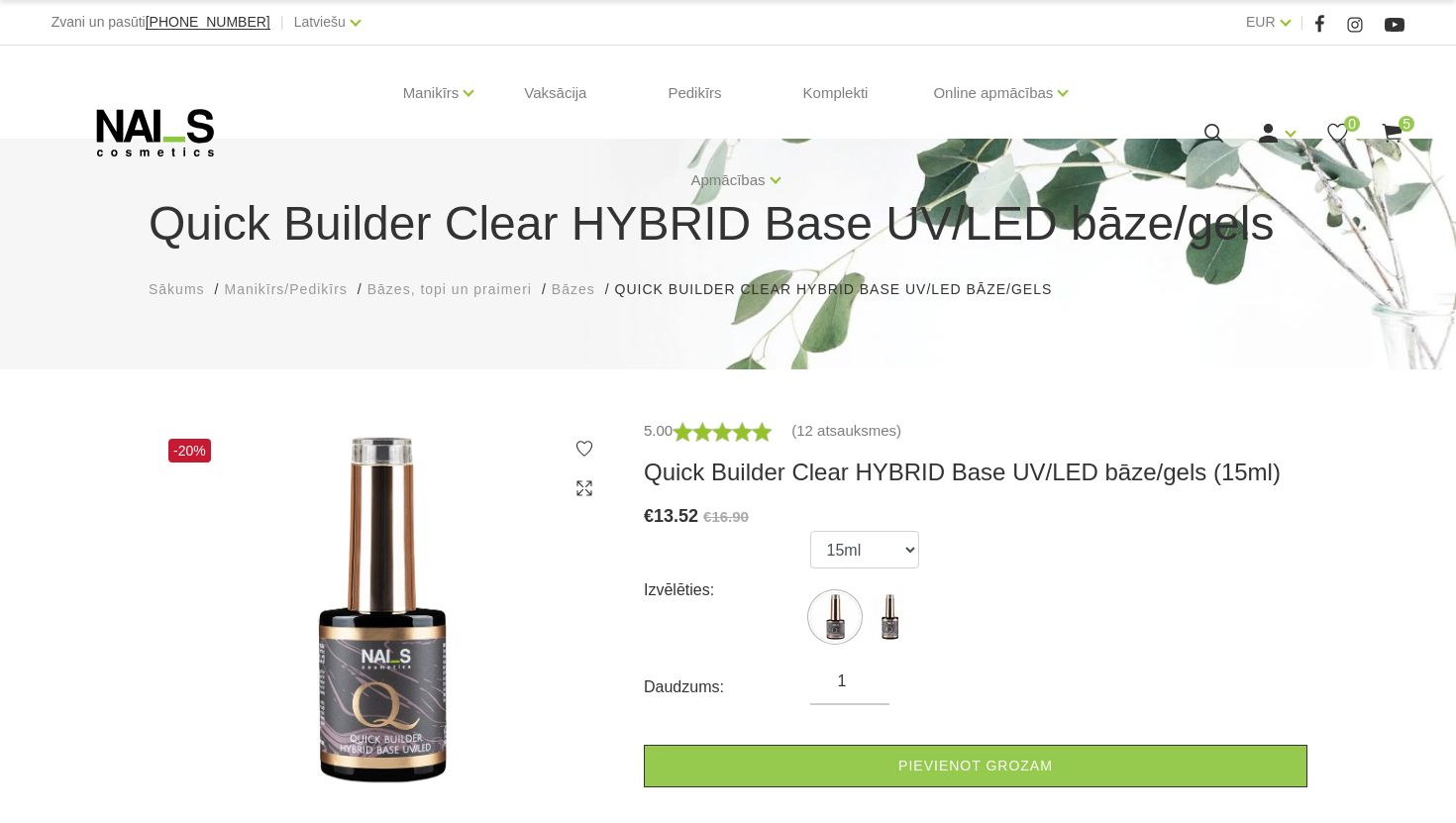 click 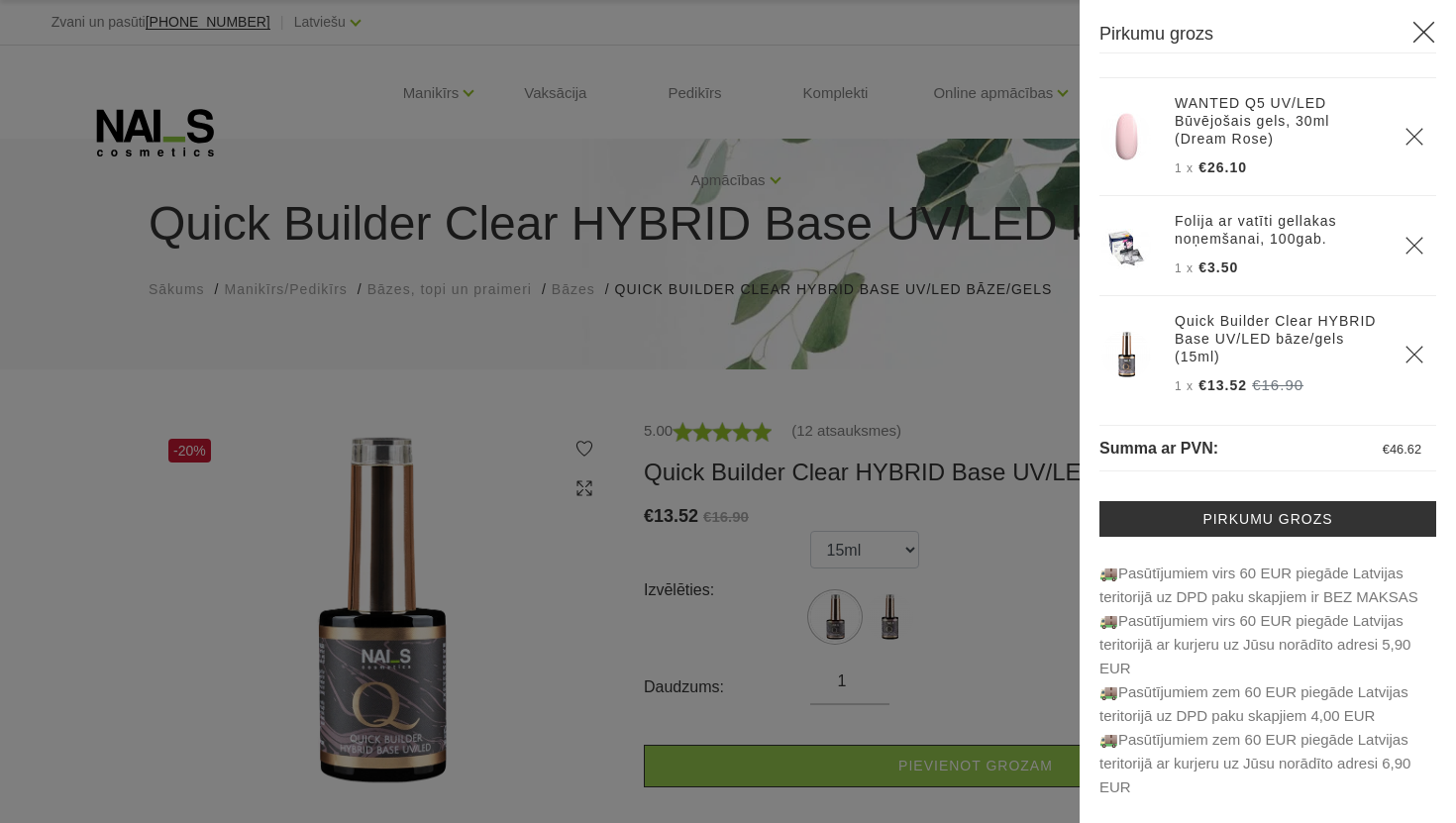 scroll, scrollTop: 206, scrollLeft: 0, axis: vertical 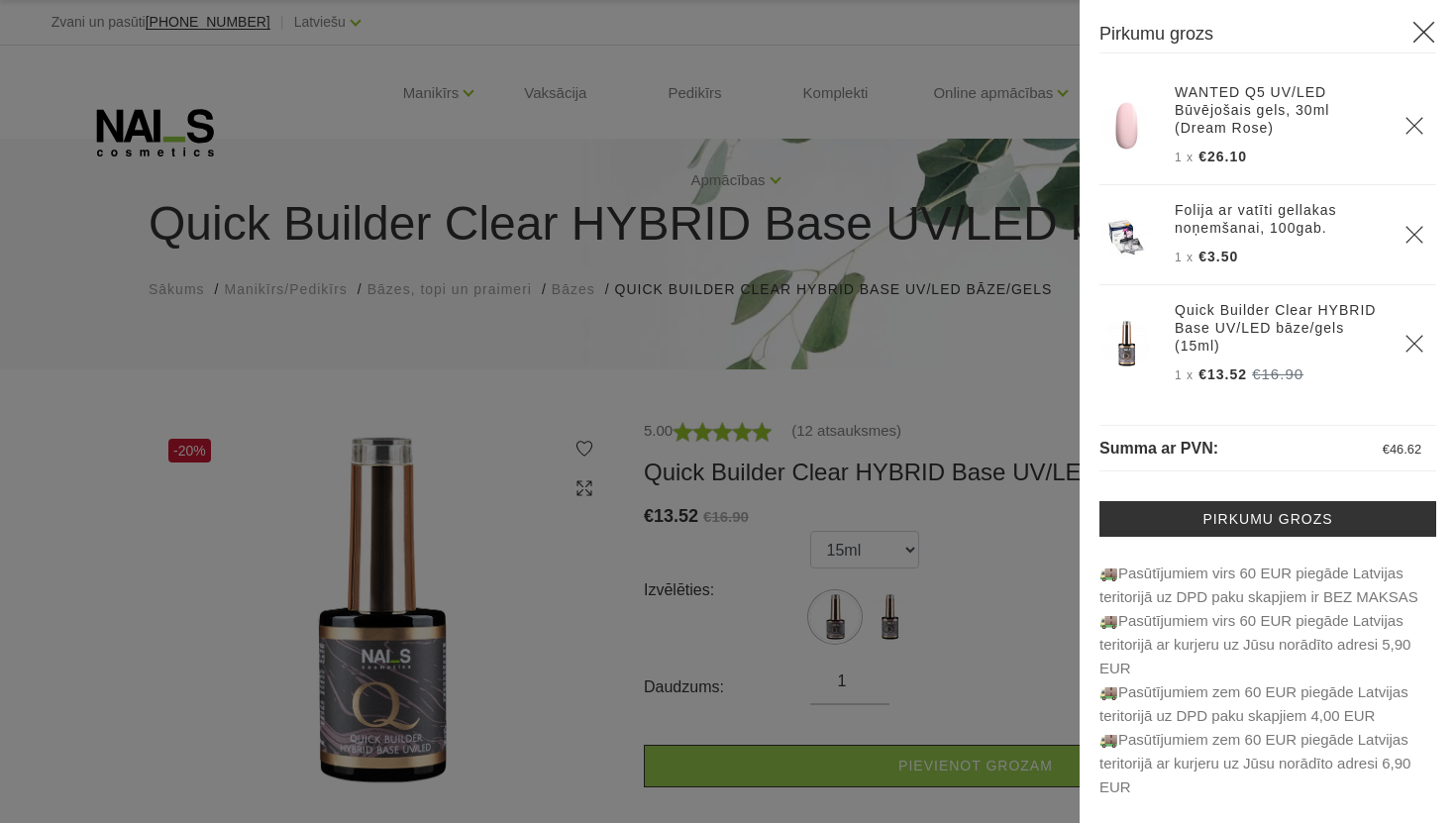 click 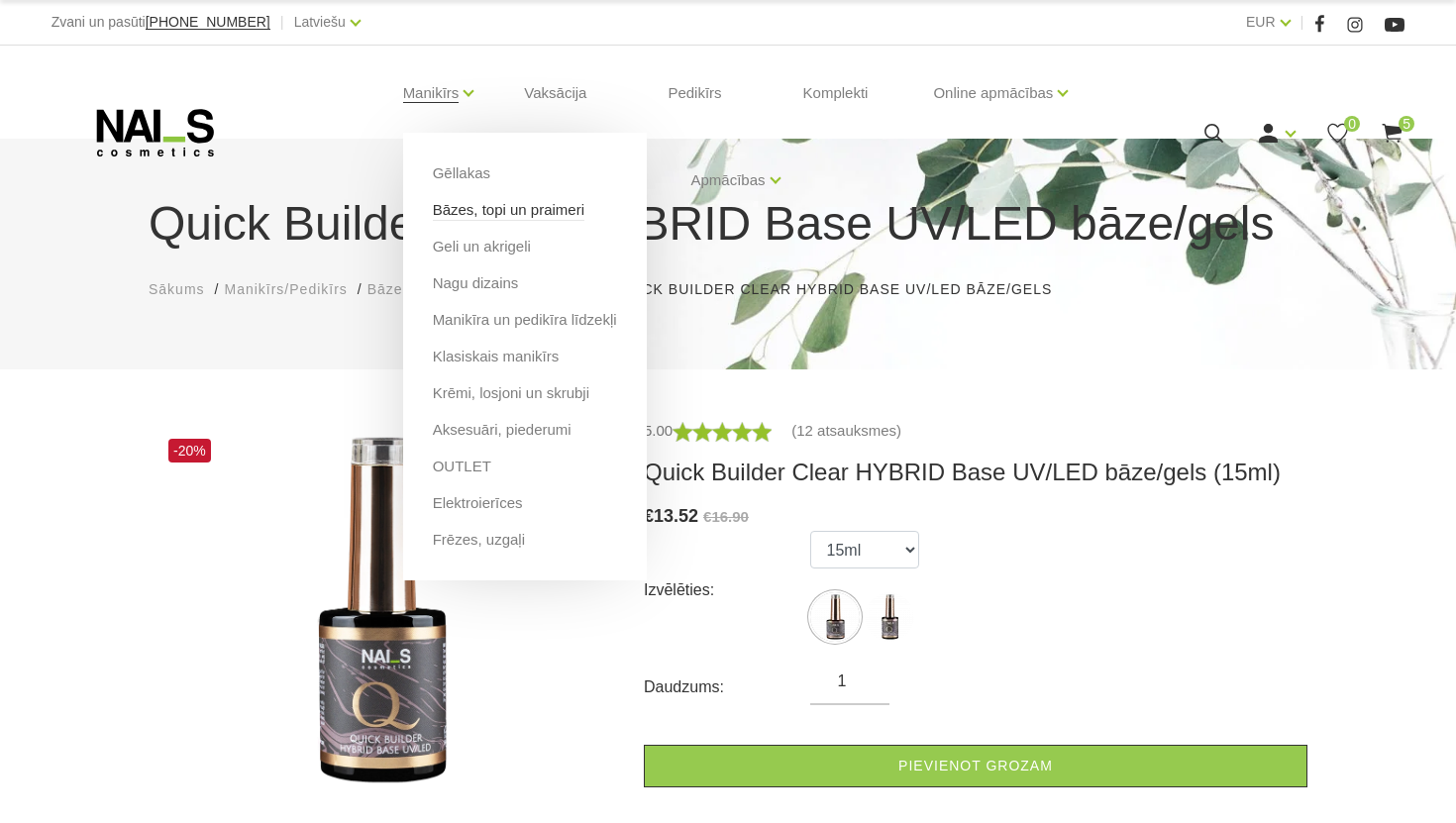 click on "Bāzes, topi un praimeri" at bounding box center [508, 210] 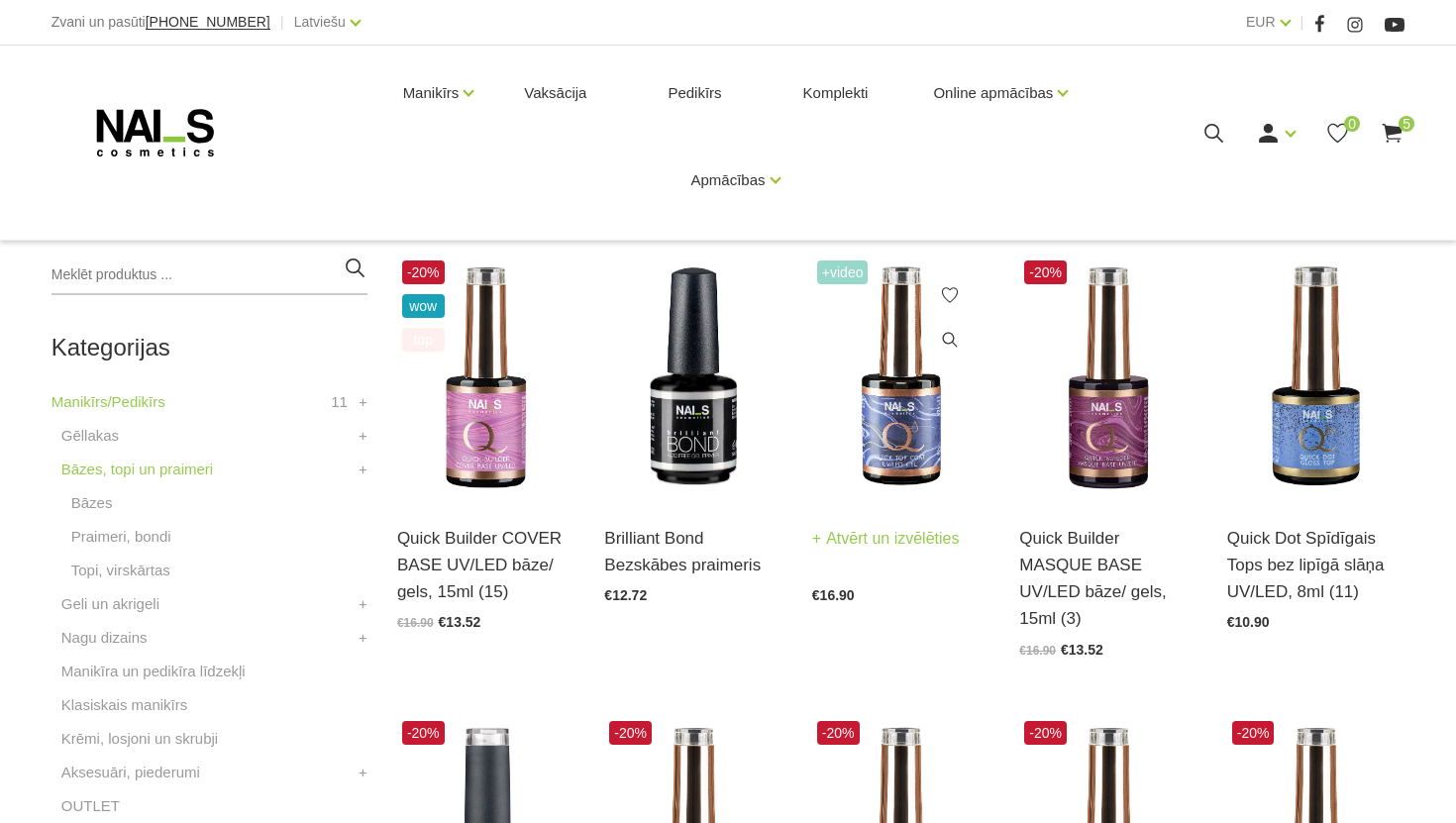 scroll, scrollTop: 362, scrollLeft: 0, axis: vertical 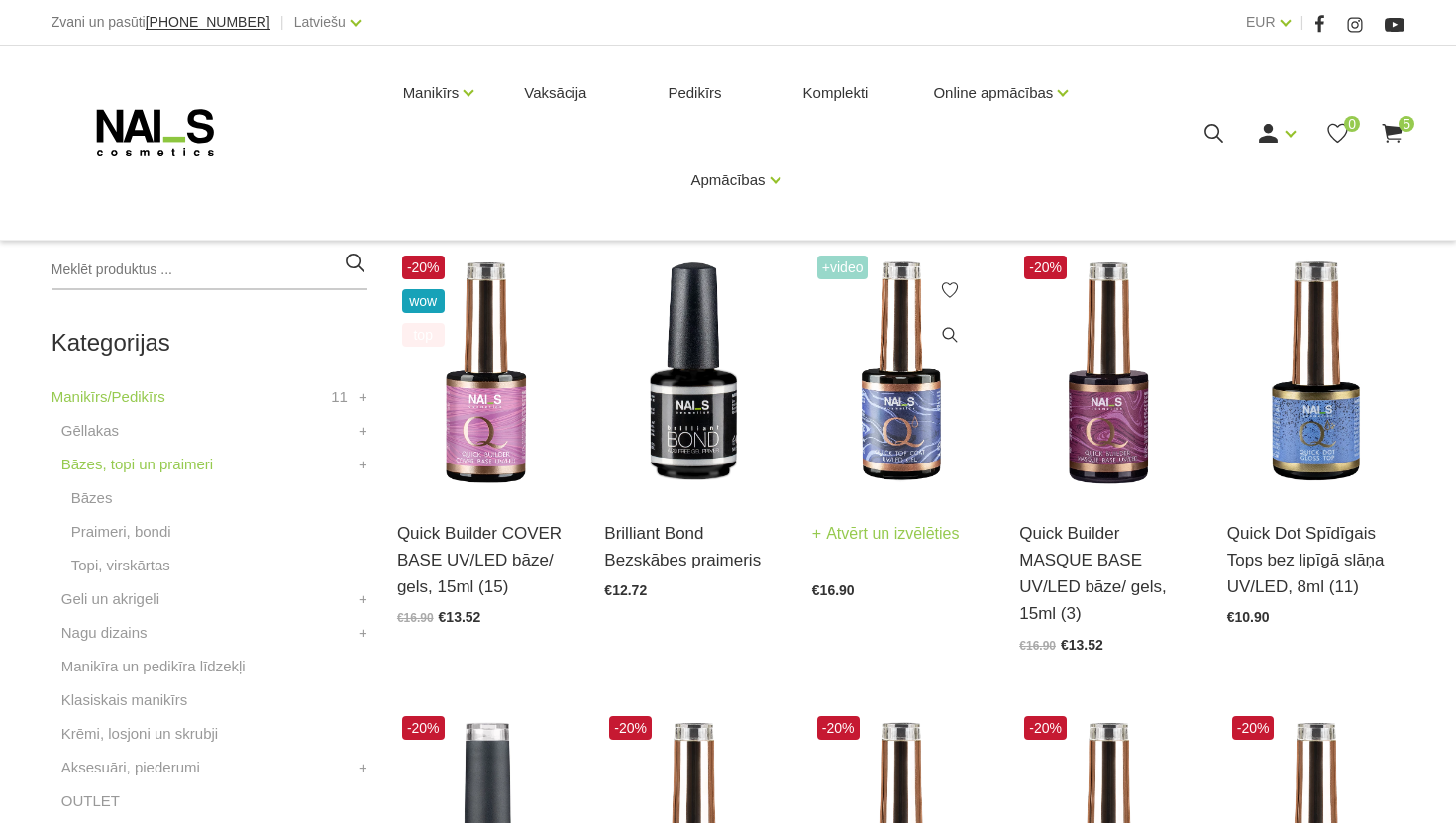 click at bounding box center (900, 372) 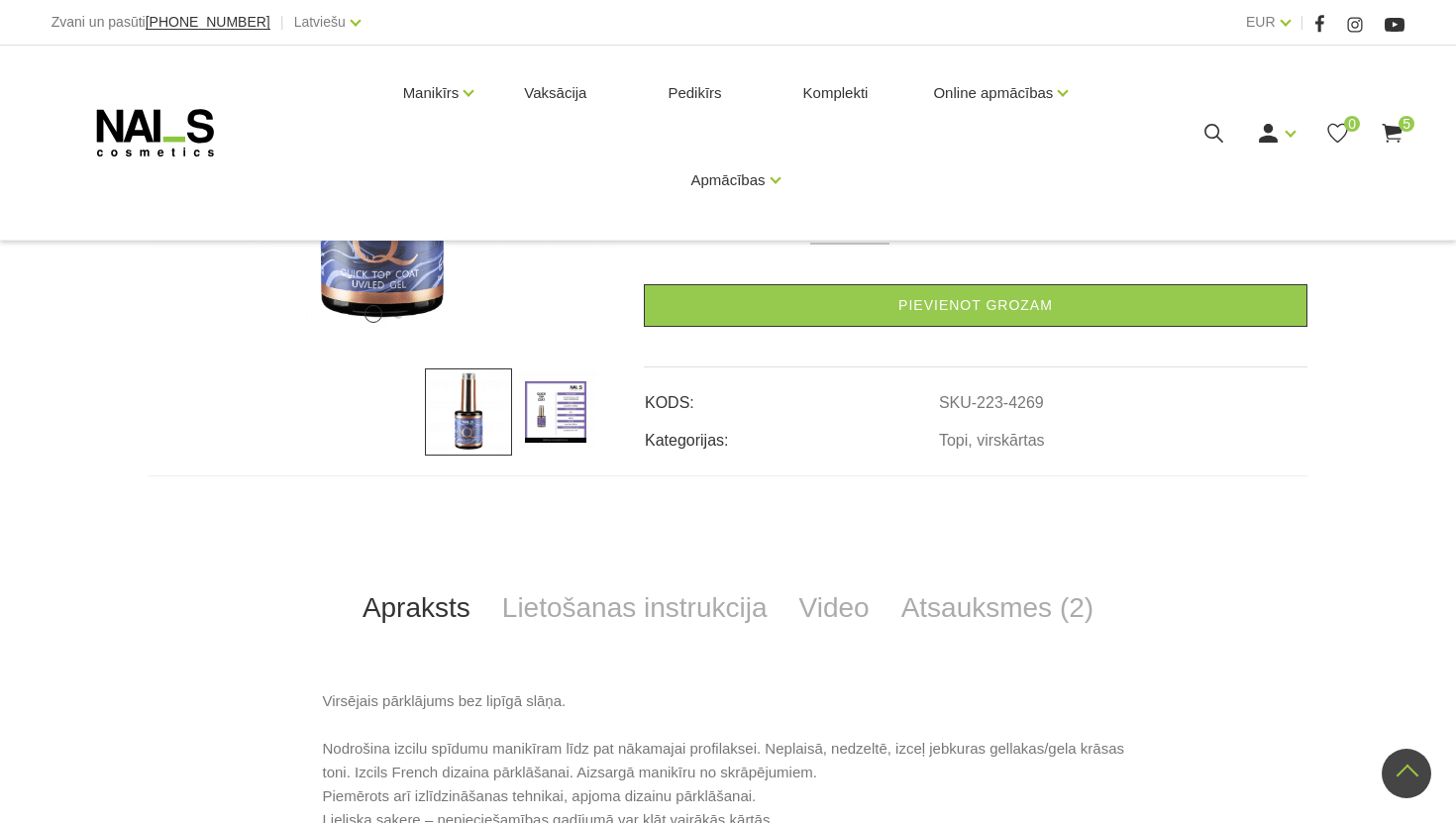 scroll, scrollTop: 464, scrollLeft: 0, axis: vertical 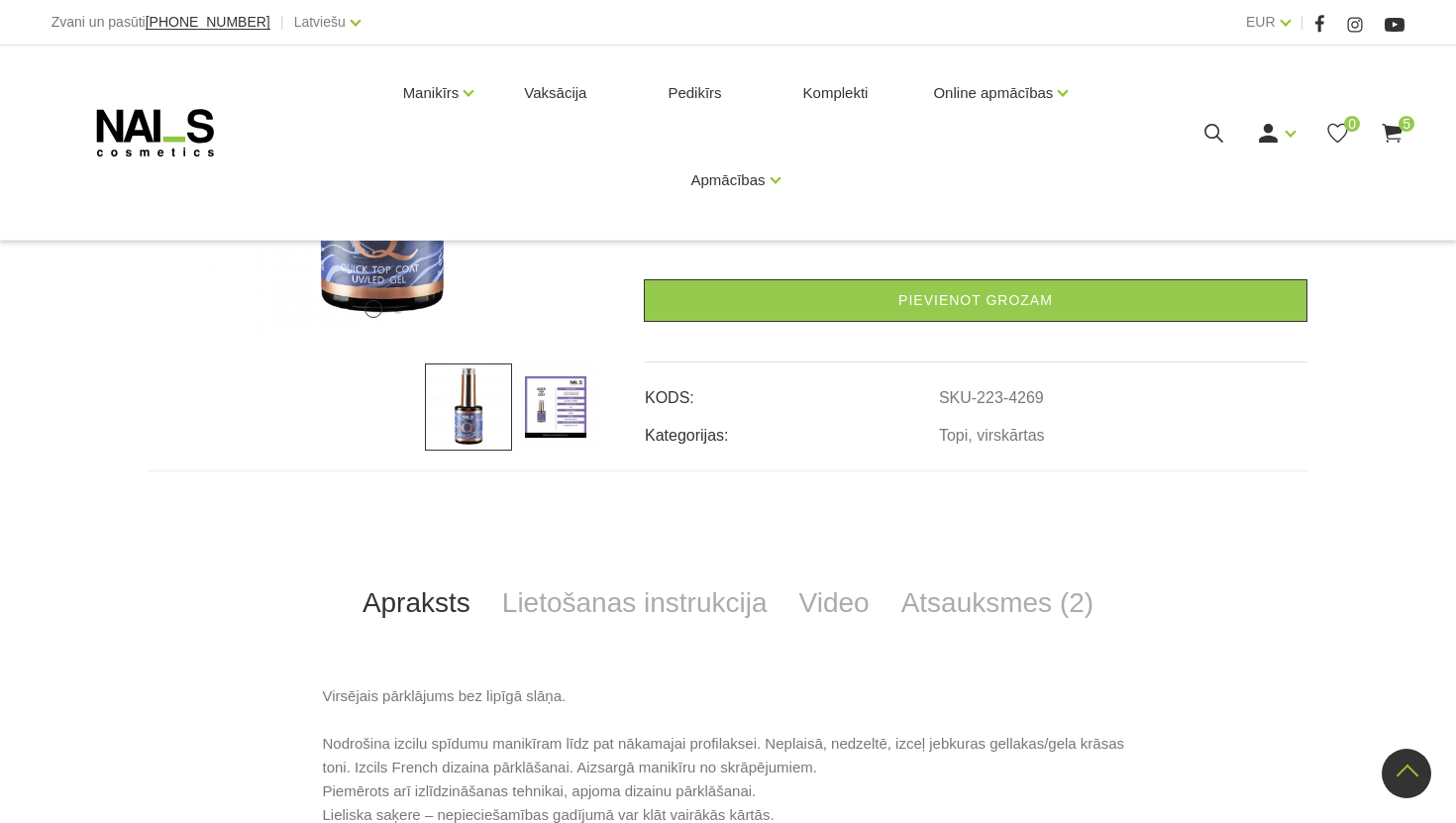 click at bounding box center [556, 407] 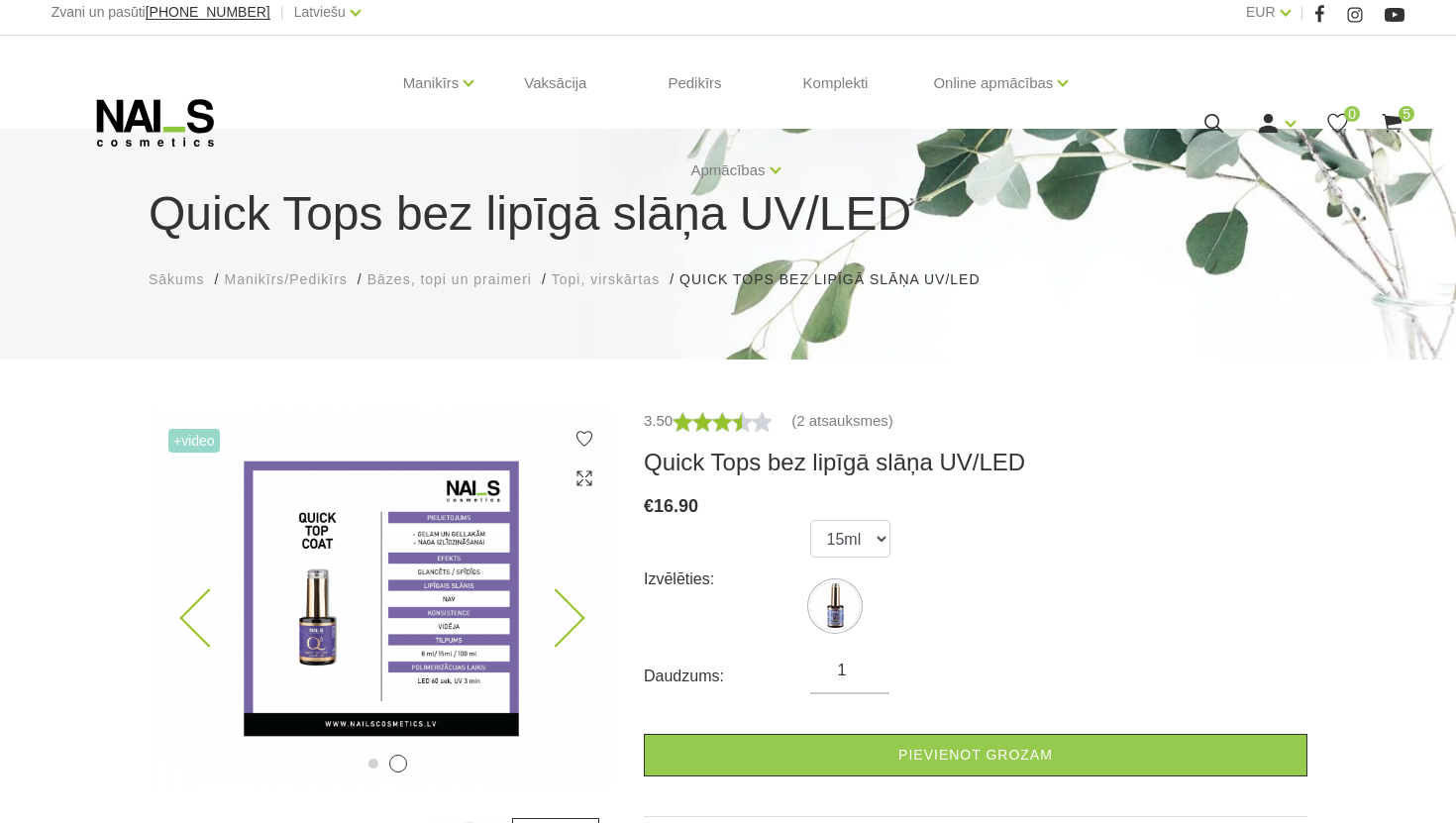 scroll, scrollTop: 0, scrollLeft: 0, axis: both 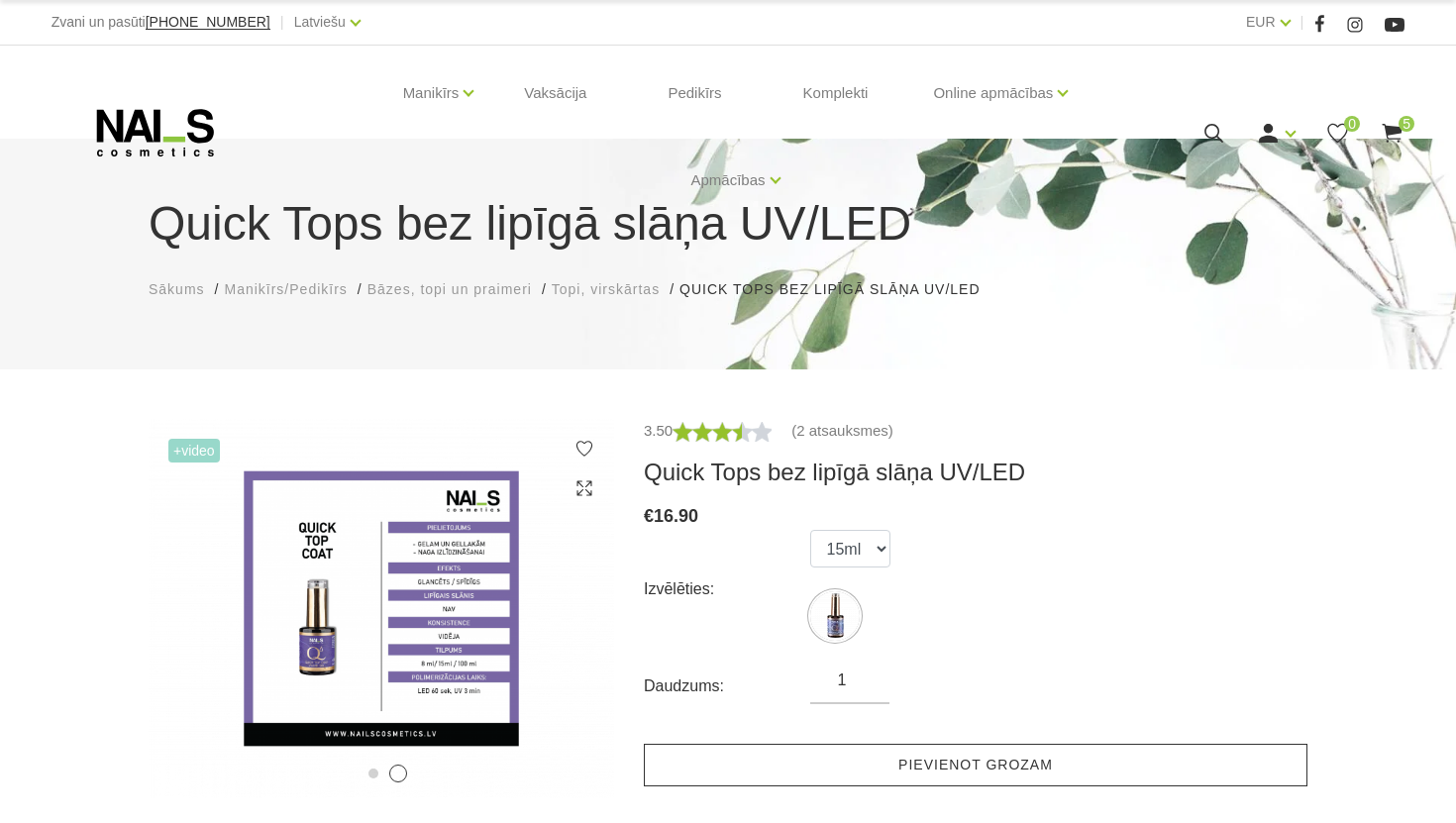 click on "Pievienot grozam" at bounding box center (976, 765) 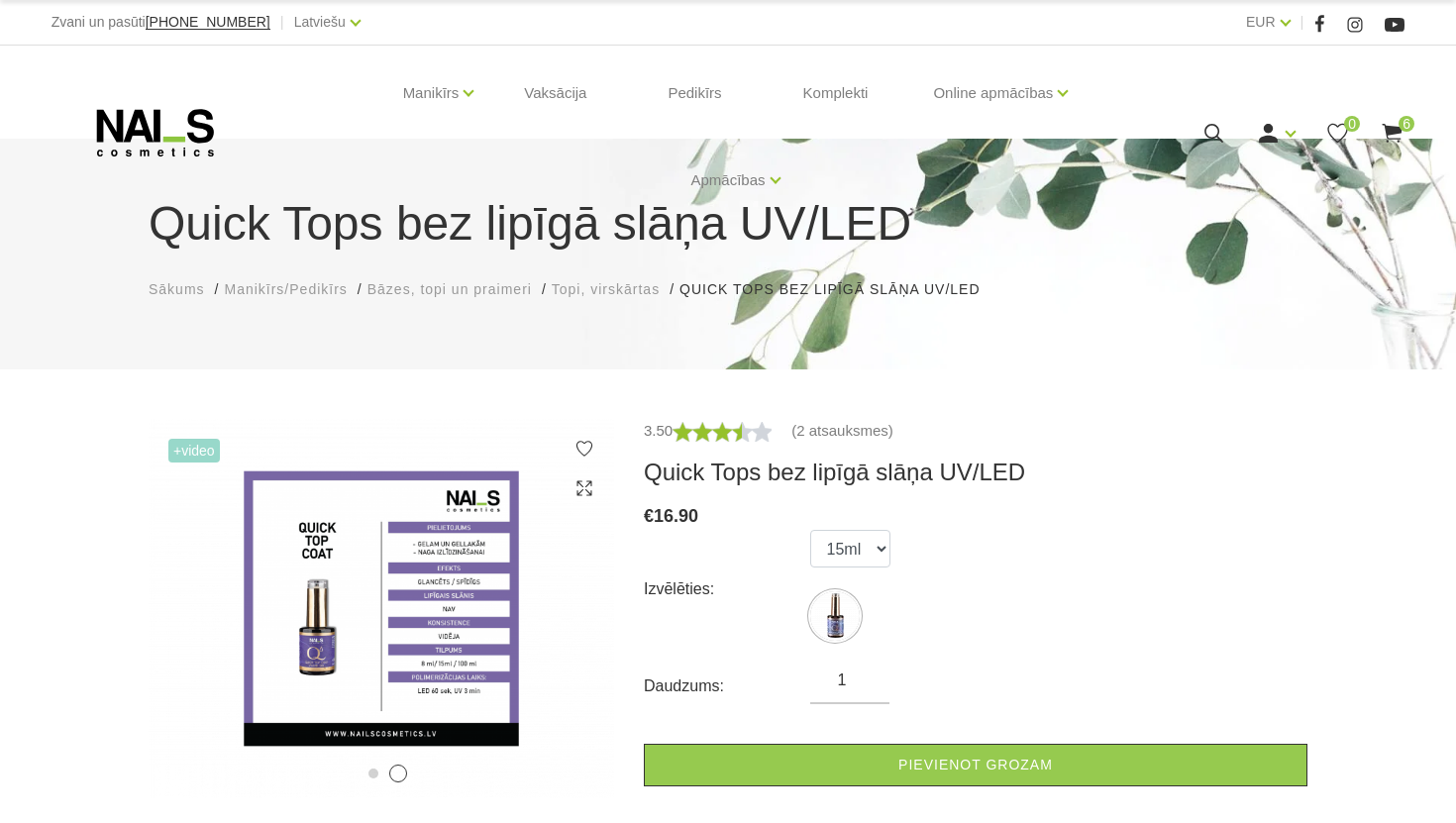 click 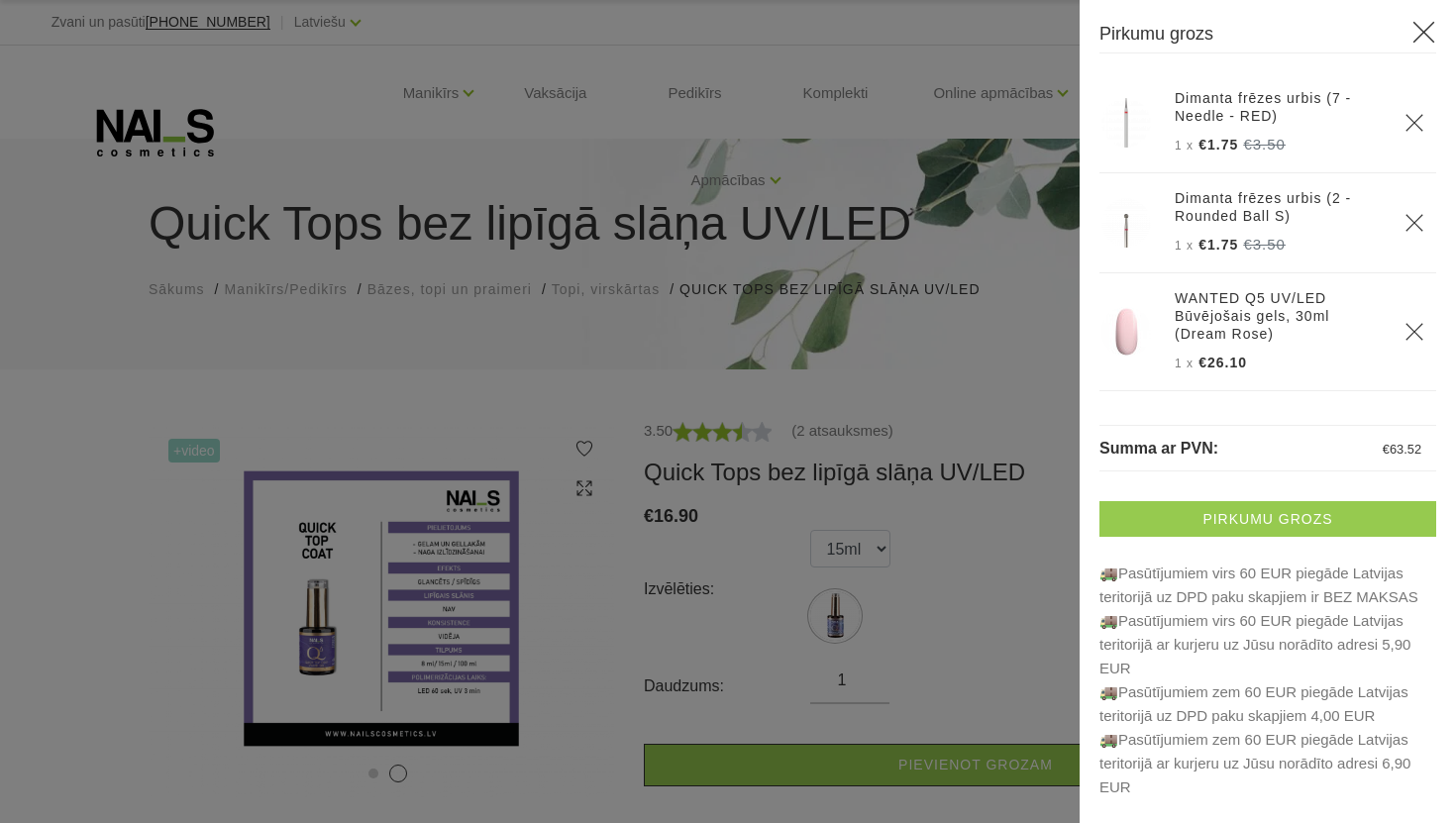 click on "Pirkumu grozs" at bounding box center (1268, 519) 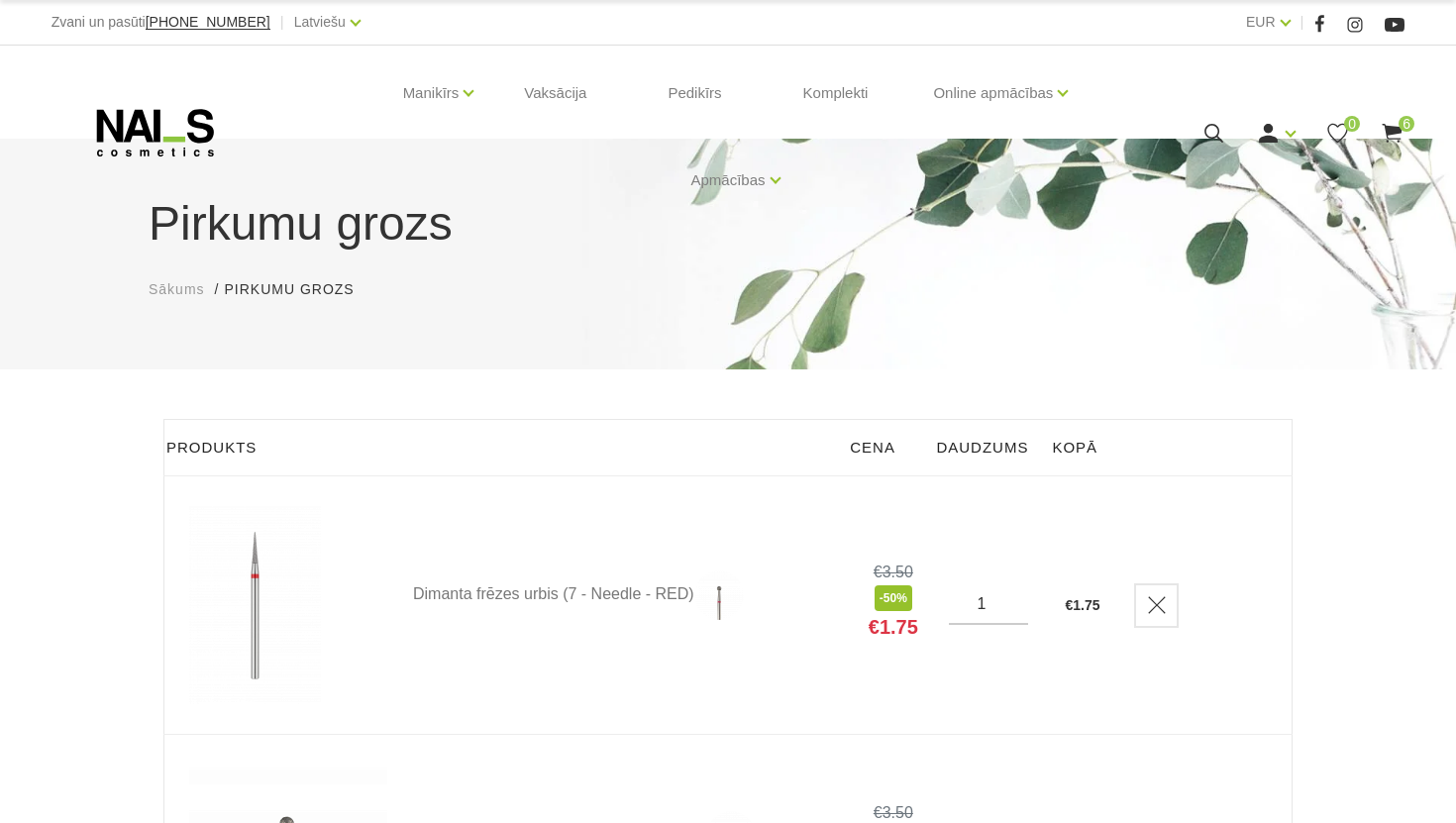 scroll, scrollTop: 0, scrollLeft: 0, axis: both 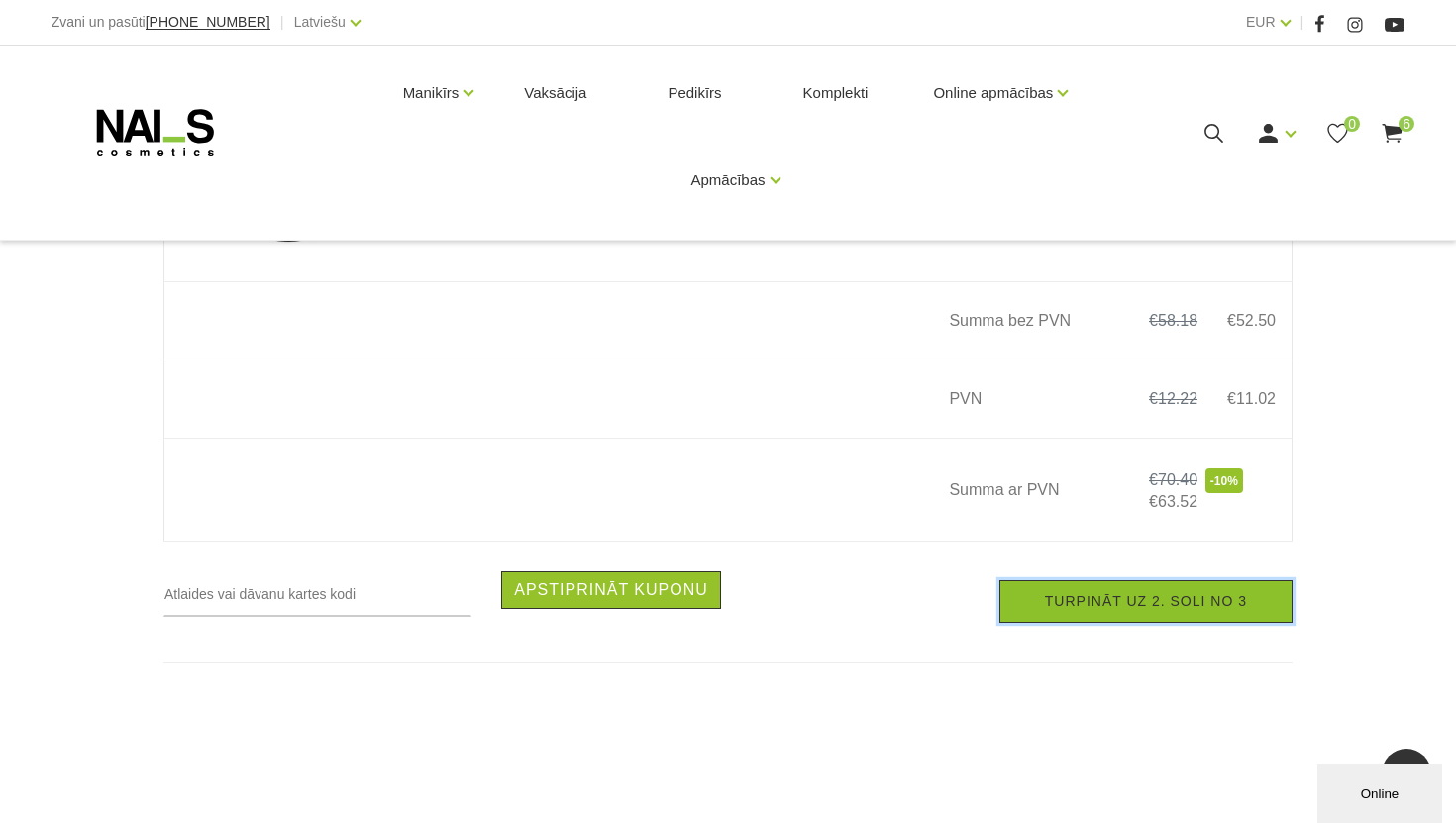 click on "Turpināt uz 2. soli no 3" at bounding box center (1146, 601) 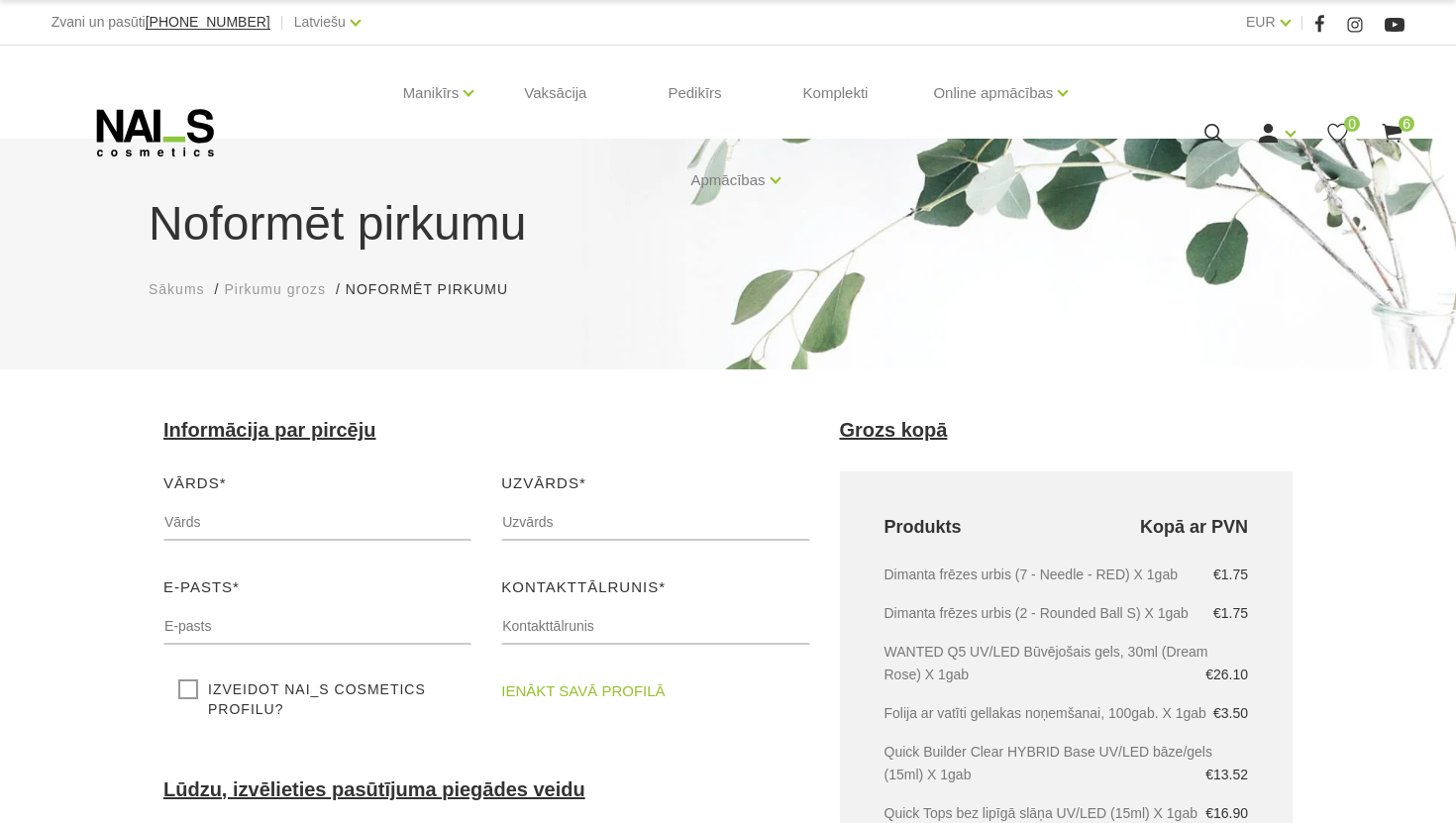 scroll, scrollTop: 3, scrollLeft: 0, axis: vertical 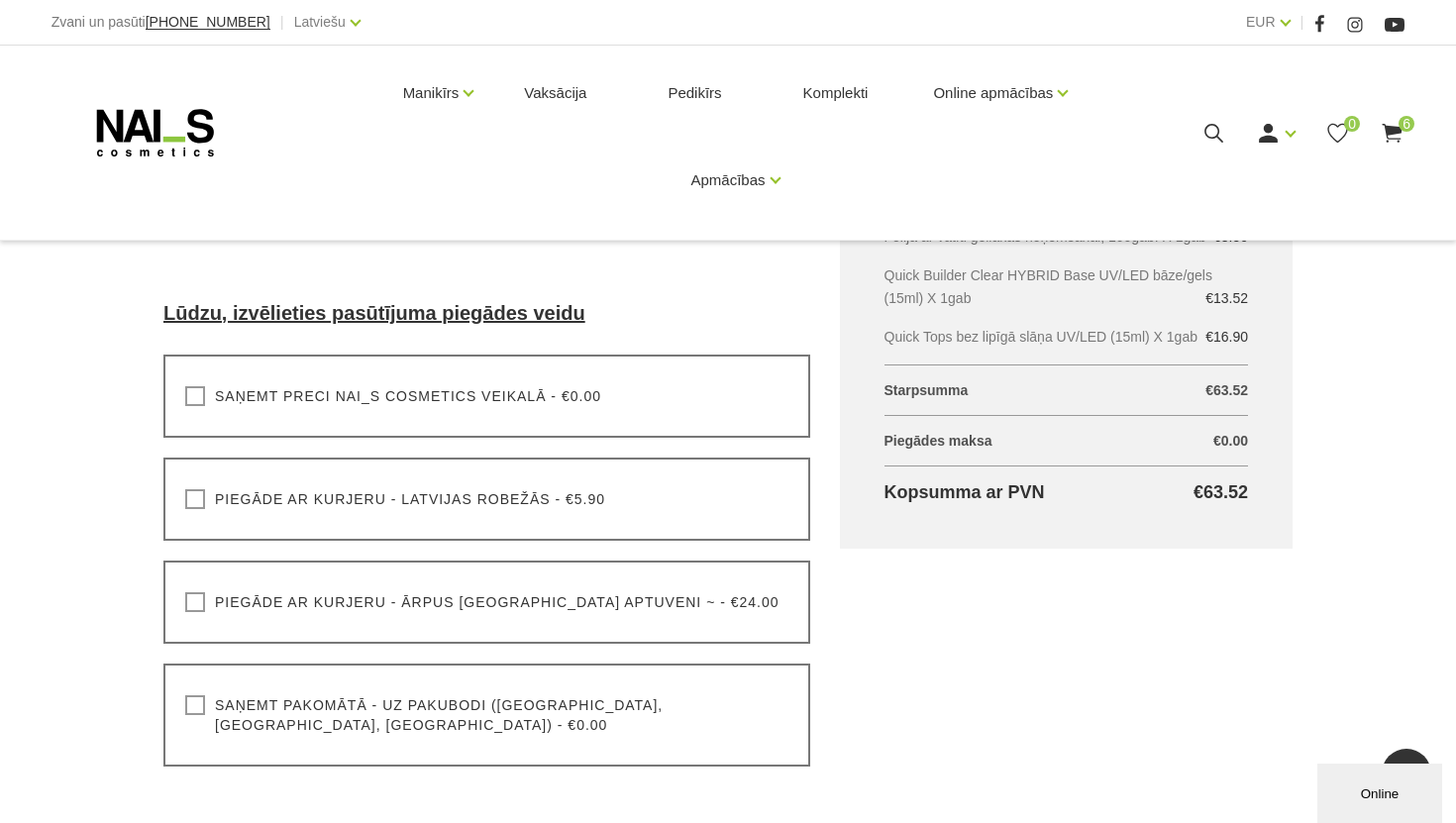 click on "Saņemt preci NAI_S cosmetics veikalā - €0.00" at bounding box center (393, 396) 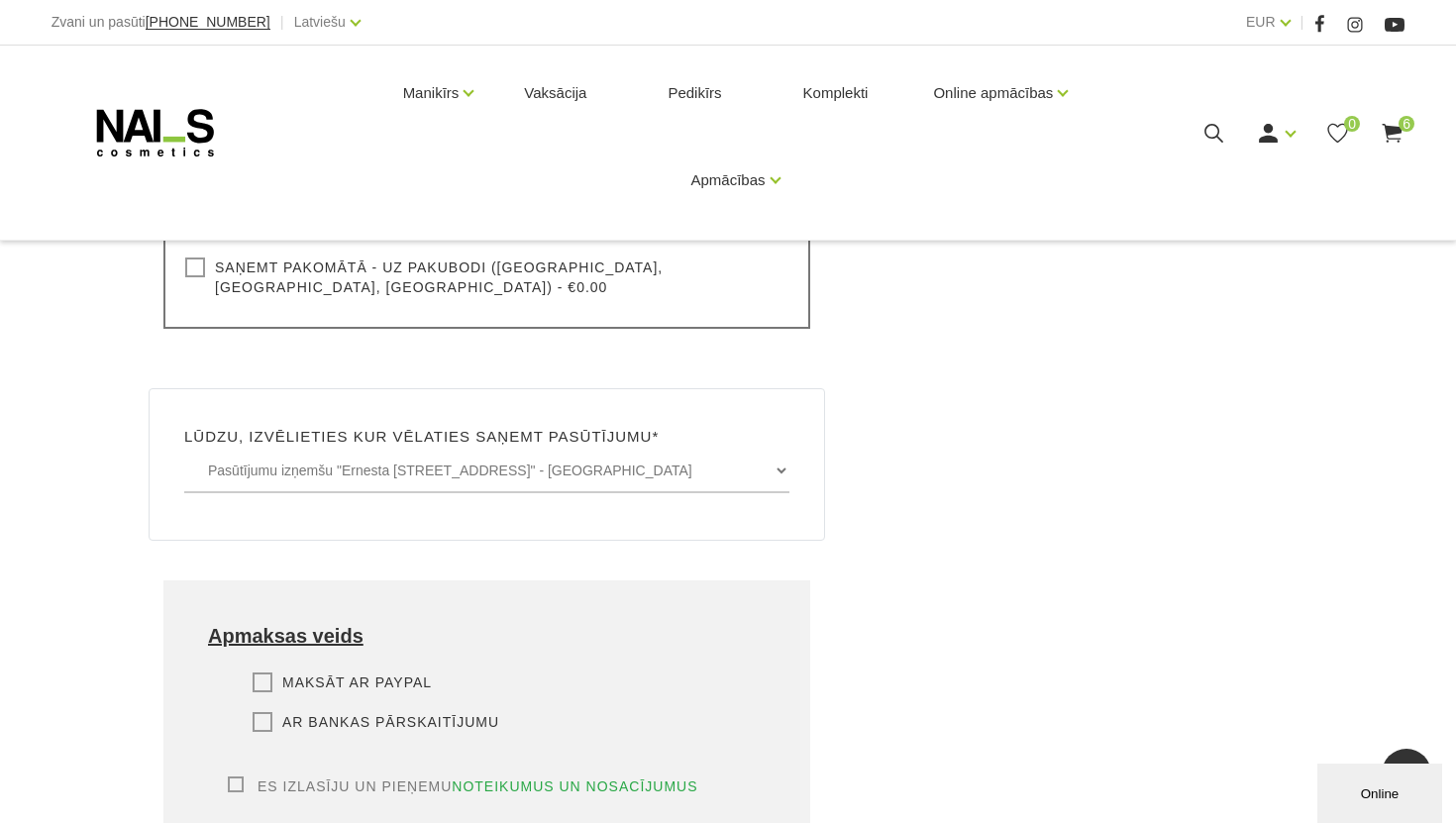 scroll, scrollTop: 918, scrollLeft: 0, axis: vertical 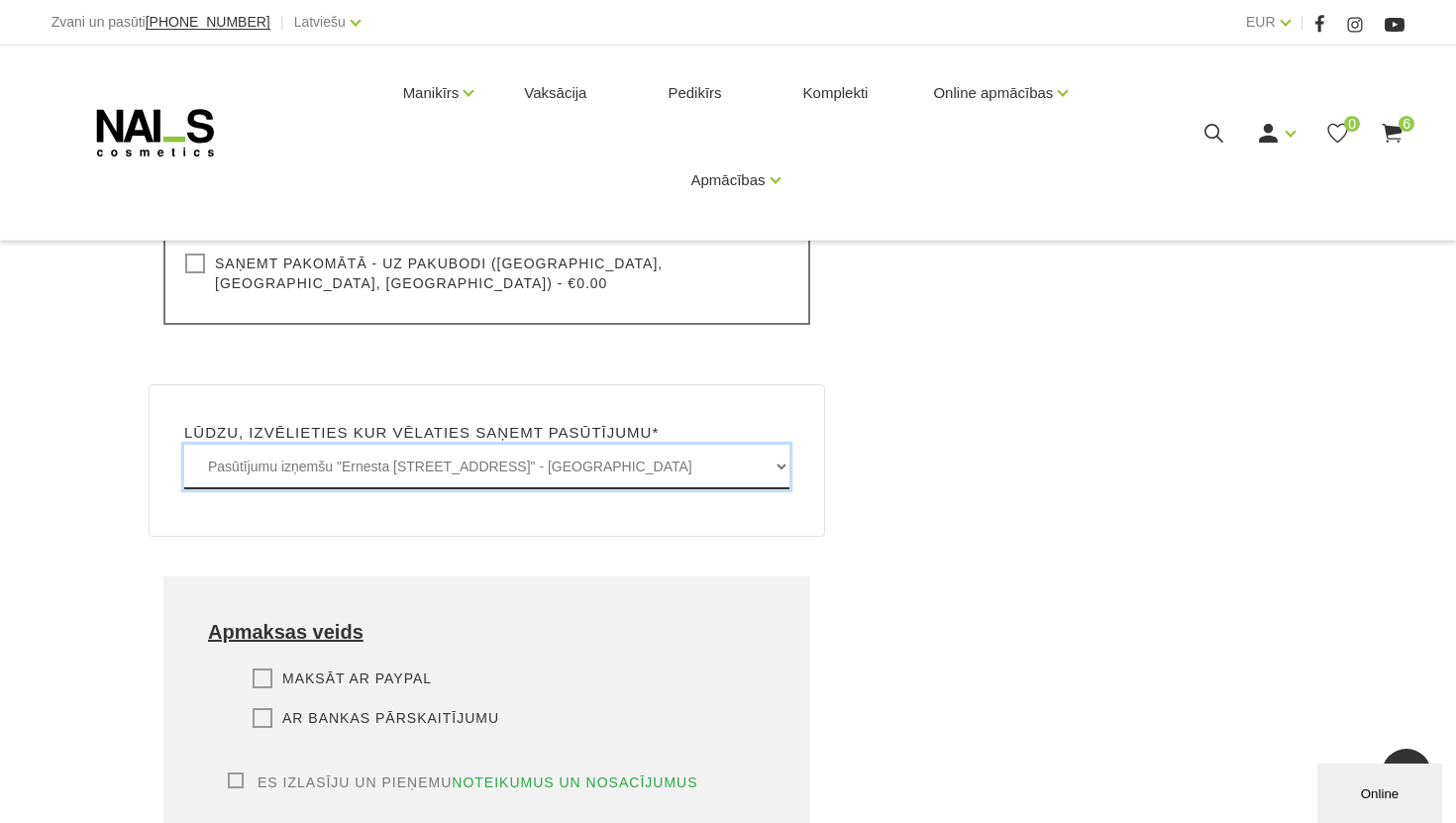 click on "Pasūtījumu izņemšu "[PERSON_NAME]-[GEOGRAPHIC_DATA], [GEOGRAPHIC_DATA]" - BEZMAKSAS
Pasūtījumu izņemšu "[STREET_ADDRESS], [GEOGRAPHIC_DATA]" - BEZMAKSAS
Pasūtījumu izņemšu "[STREET_ADDRESS], [GEOGRAPHIC_DATA]" - BEZMAKSAS
Pasūtījumu izņemšu "[STREET_ADDRESS], [GEOGRAPHIC_DATA]" - BEZMAKSAS
Pasūtījumu izņemšu "Atbrīvošanas aleja 103-3, [GEOGRAPHIC_DATA]" - BEZMAKSAS
Pasūtījumu izņemšu "Draudzības aleja 9, Jēkabpilī" - BEZMAKSAS
Pasūtījumu izņemšu "[STREET_ADDRESS]" - [GEOGRAPHIC_DATA]" at bounding box center (486, 466) 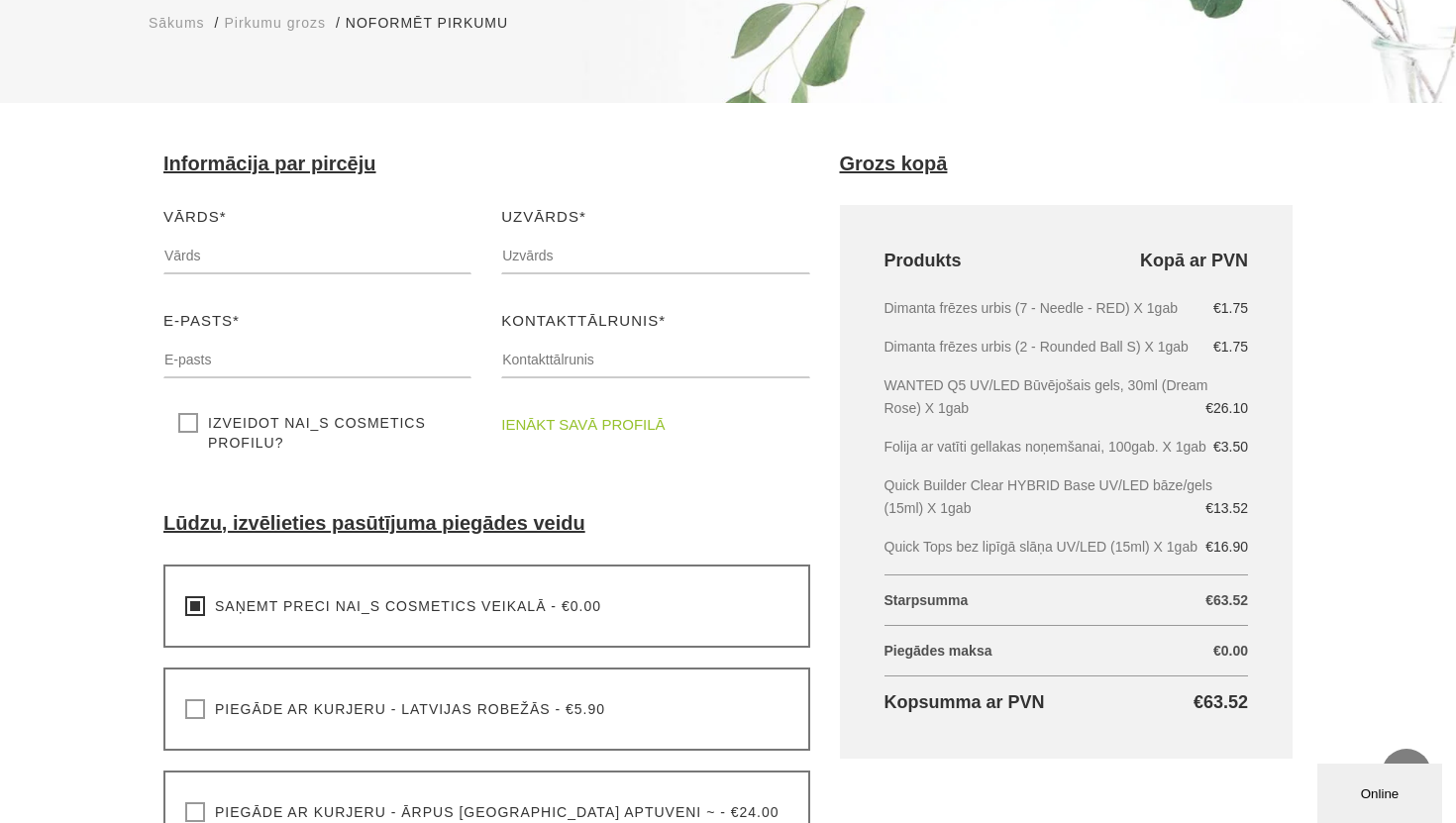 scroll, scrollTop: 0, scrollLeft: 0, axis: both 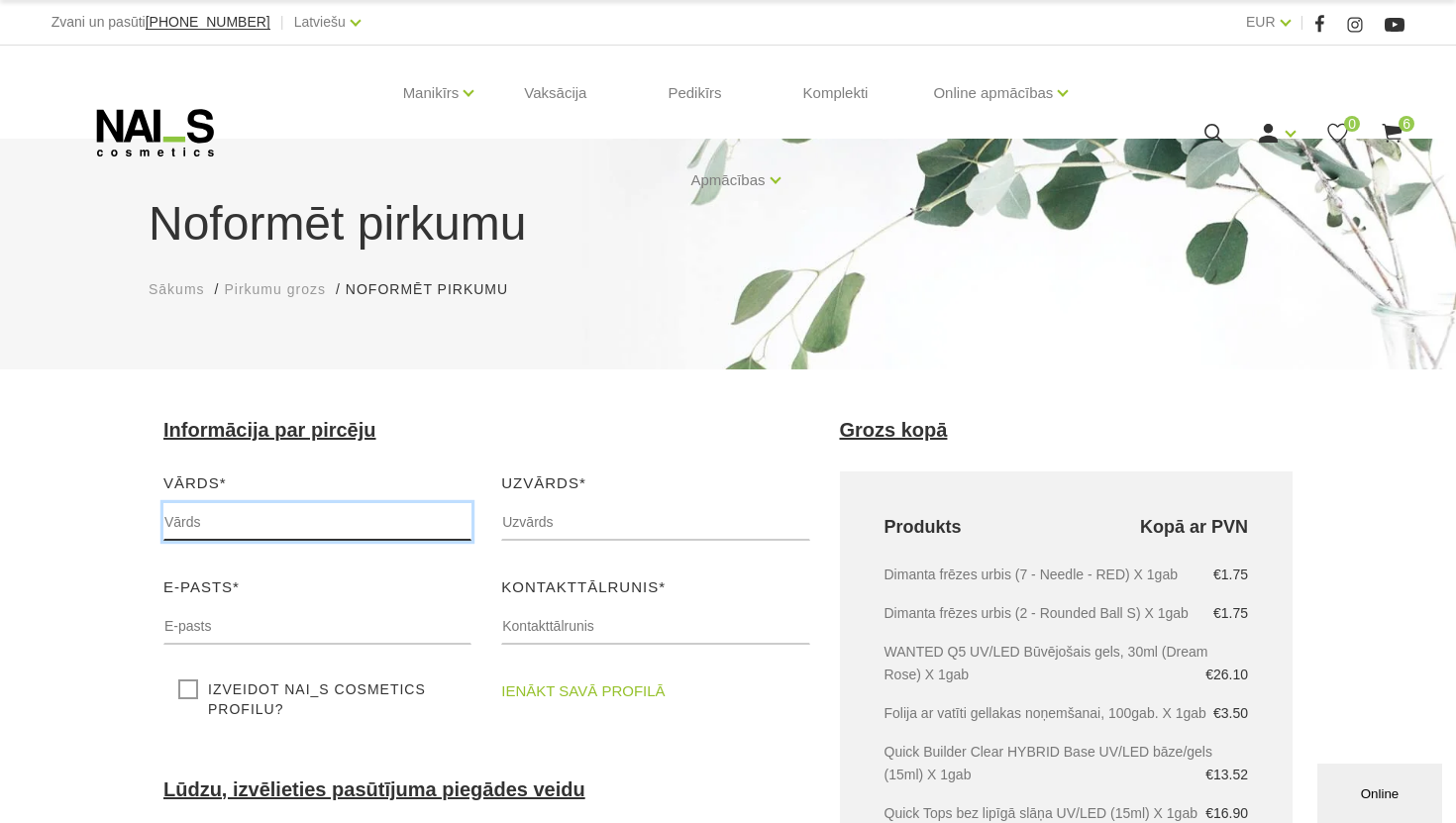 click at bounding box center (317, 522) 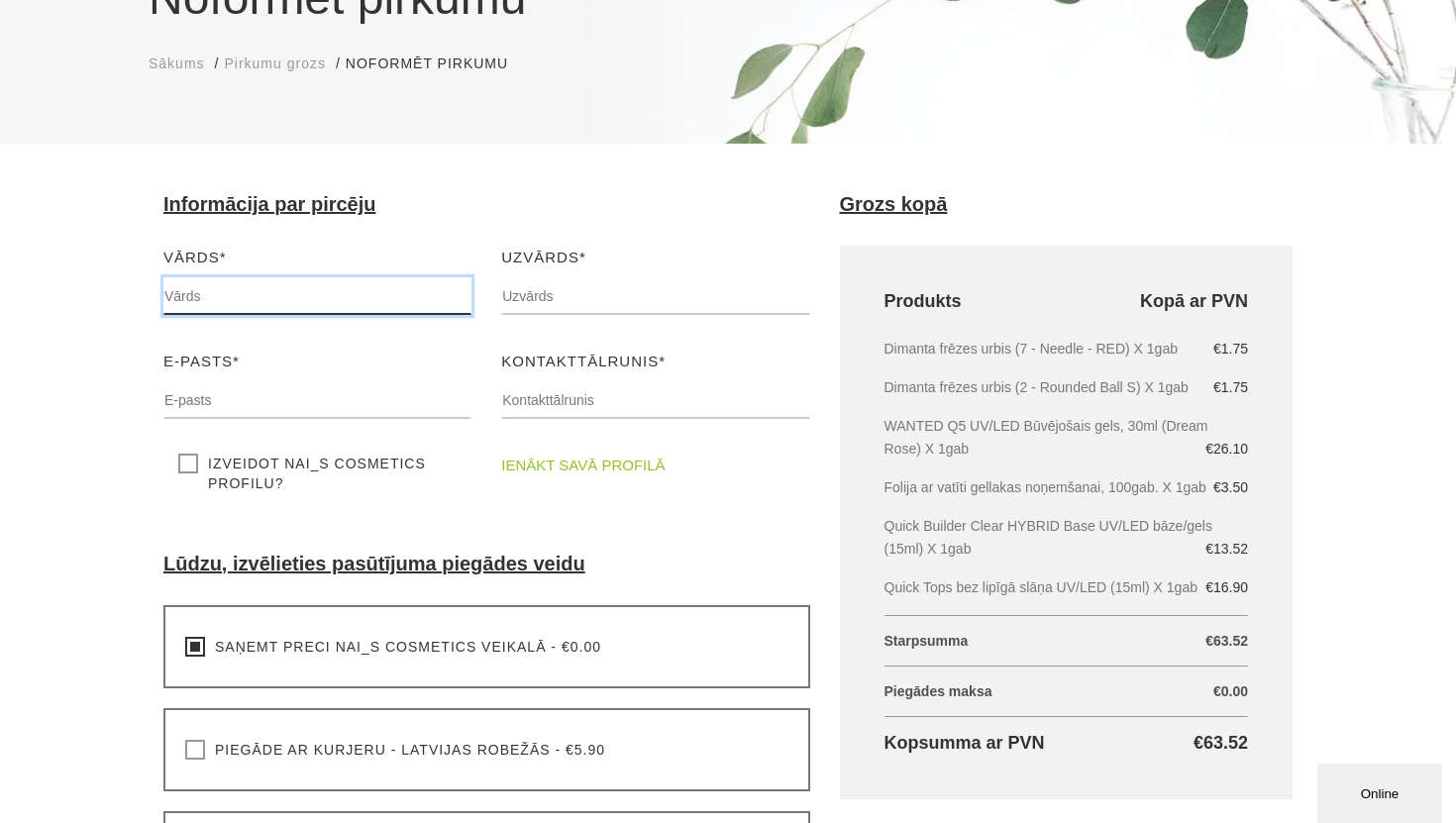 scroll, scrollTop: 228, scrollLeft: 0, axis: vertical 